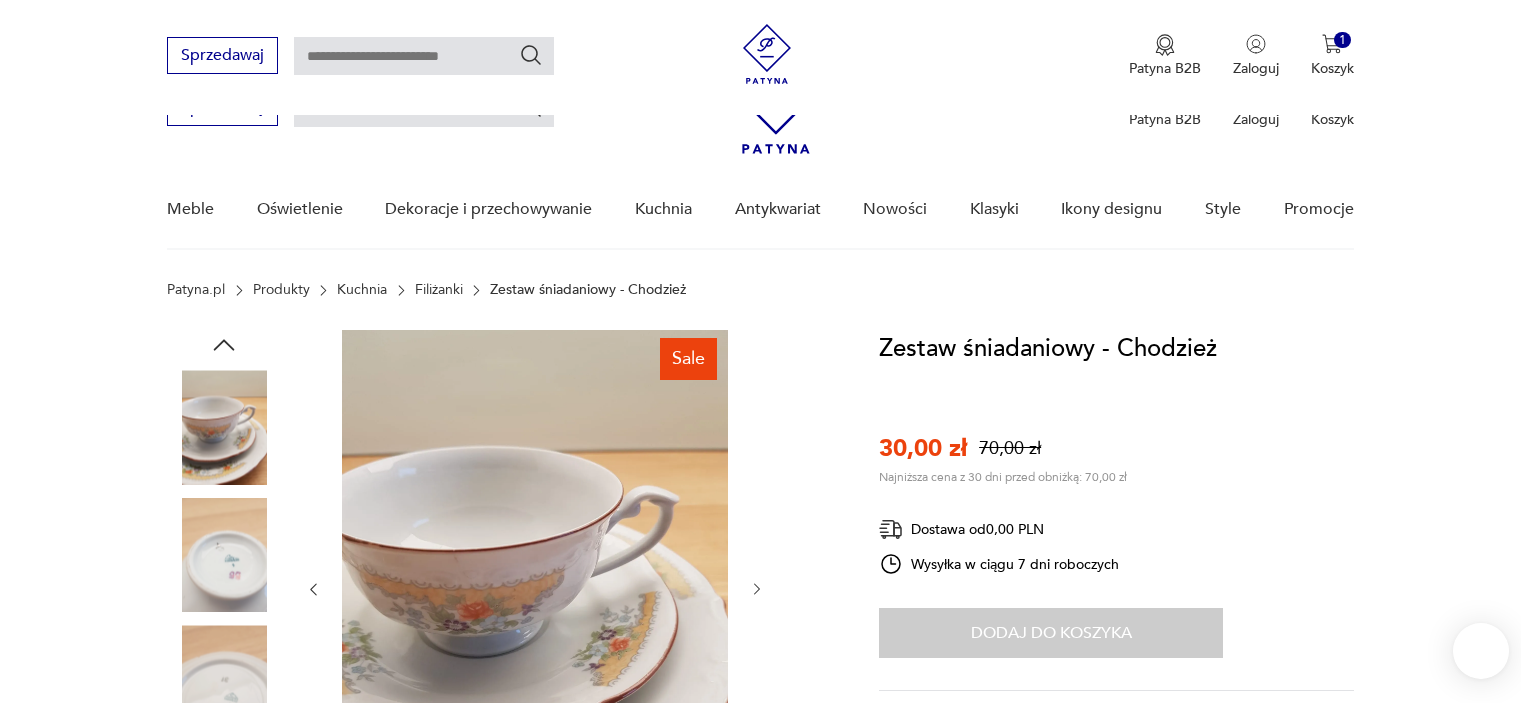 scroll, scrollTop: 200, scrollLeft: 0, axis: vertical 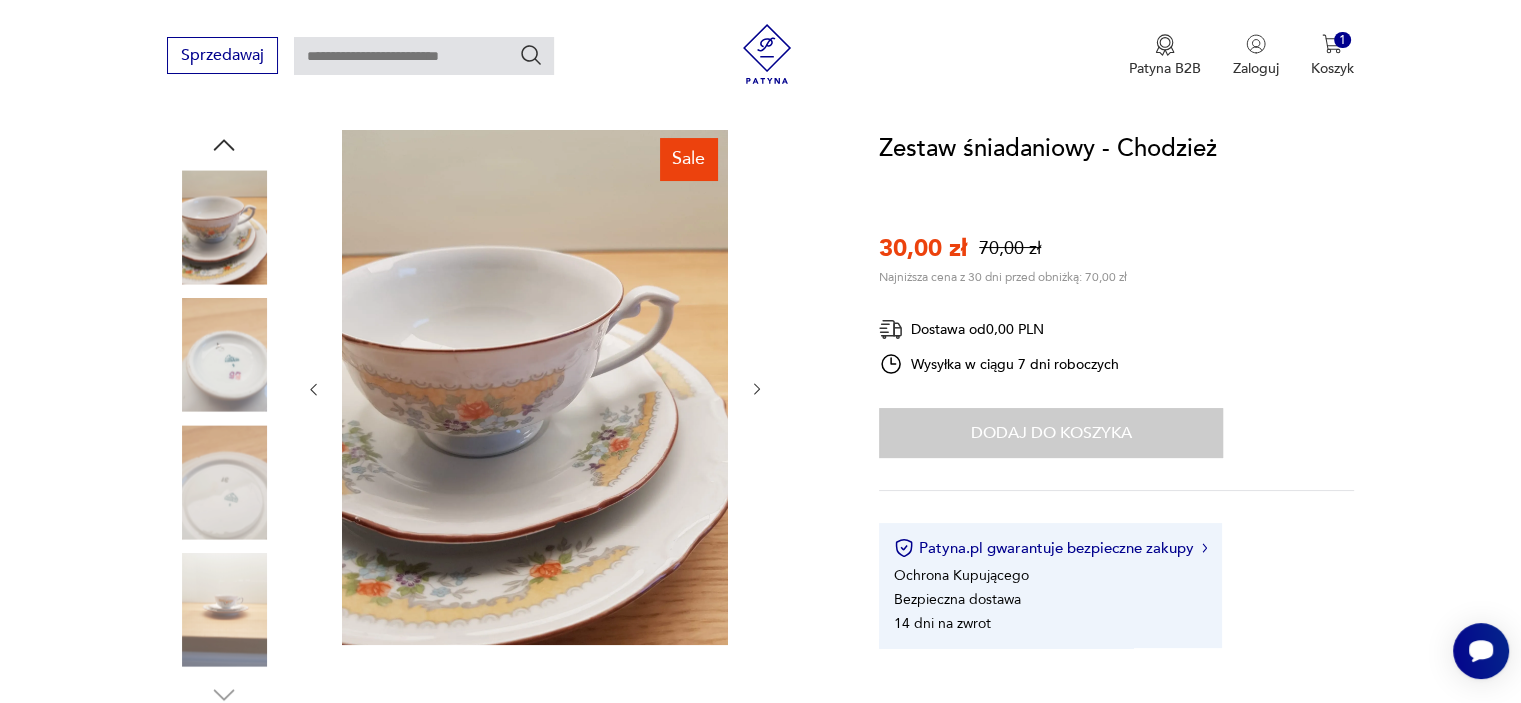 click at bounding box center (424, 56) 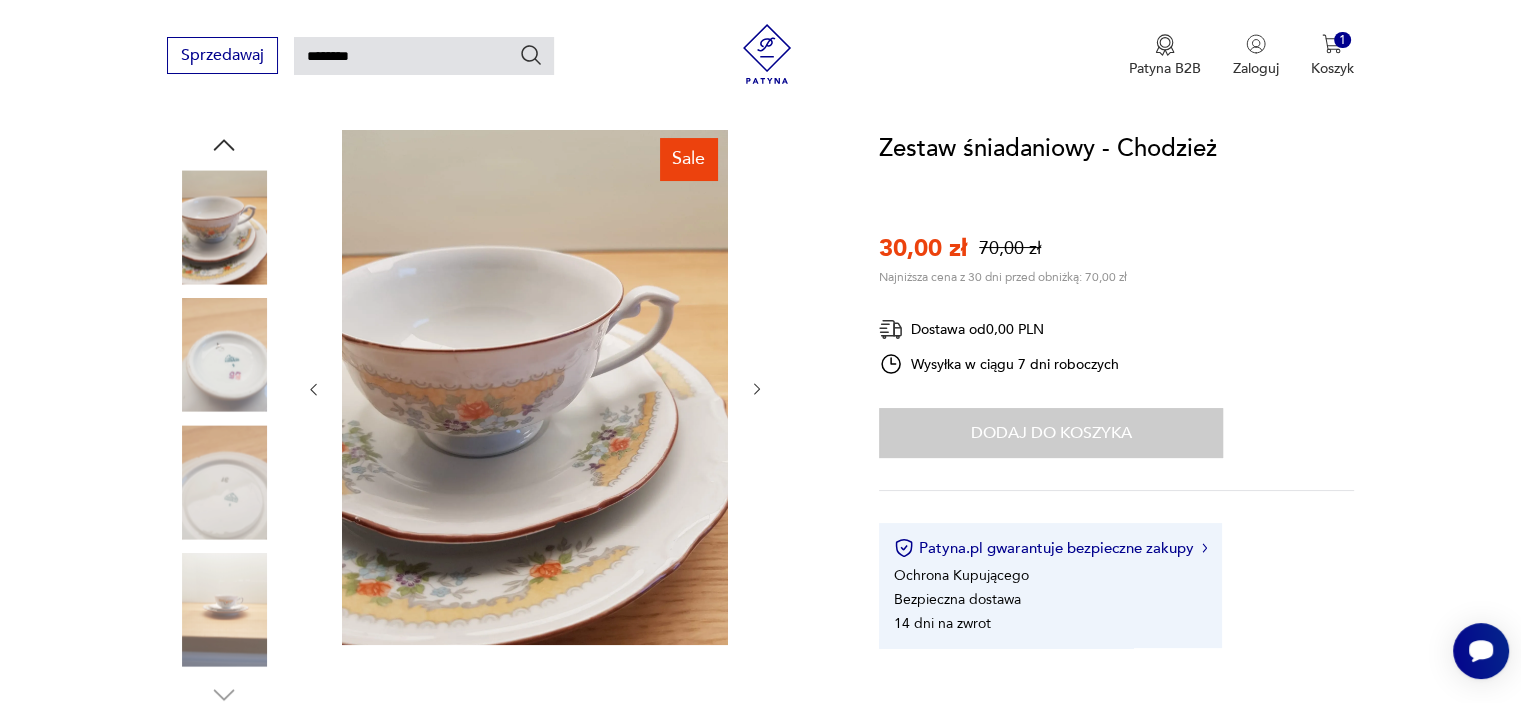 type on "********" 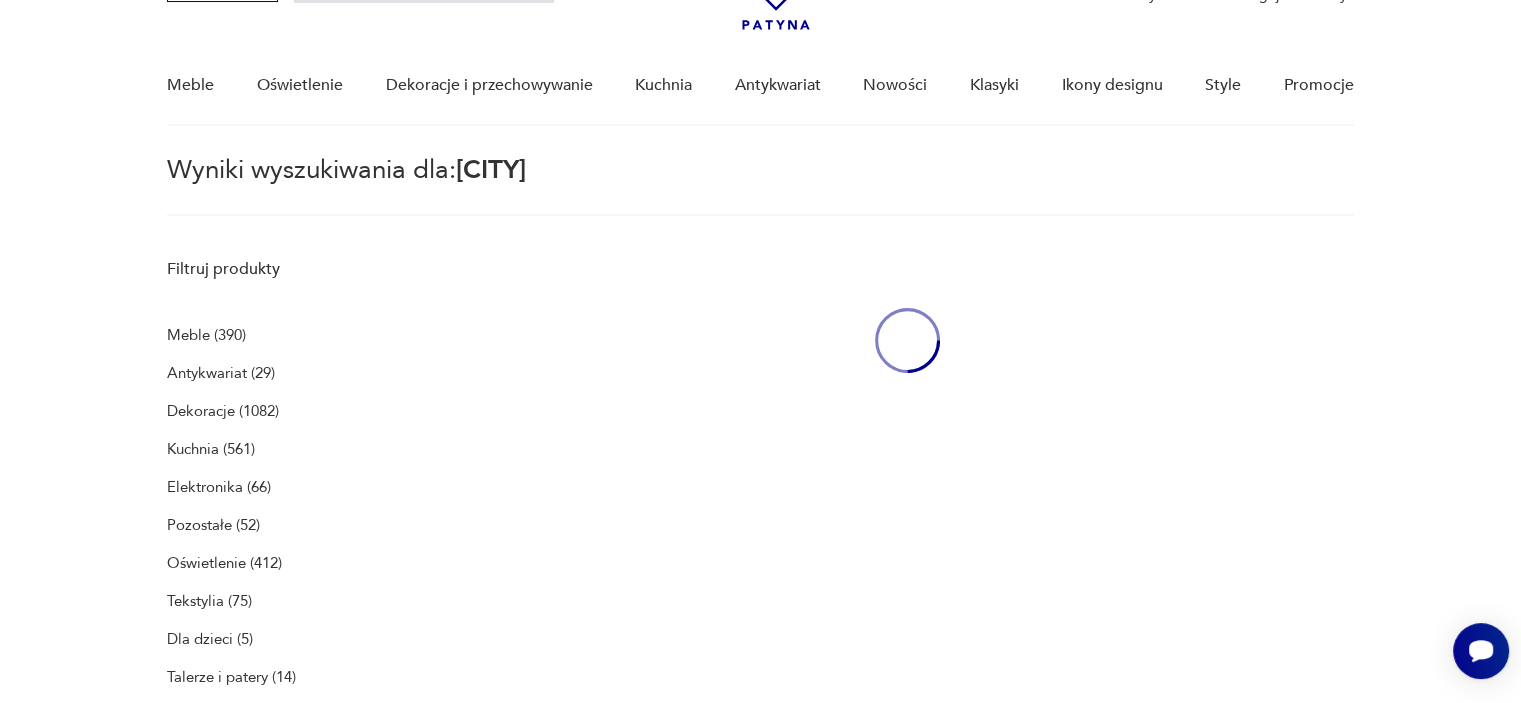 scroll, scrollTop: 71, scrollLeft: 0, axis: vertical 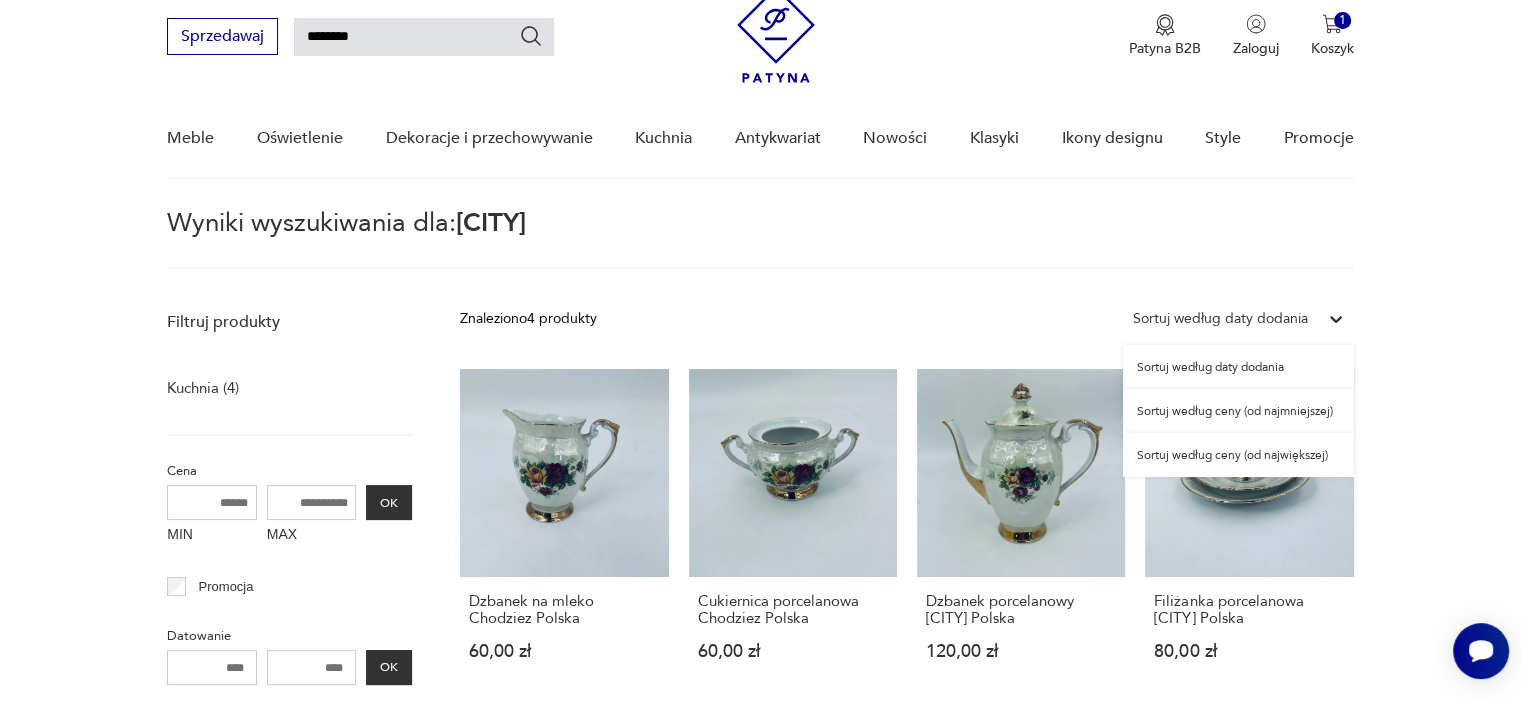 click on "Sortuj według daty dodania" at bounding box center (1220, 319) 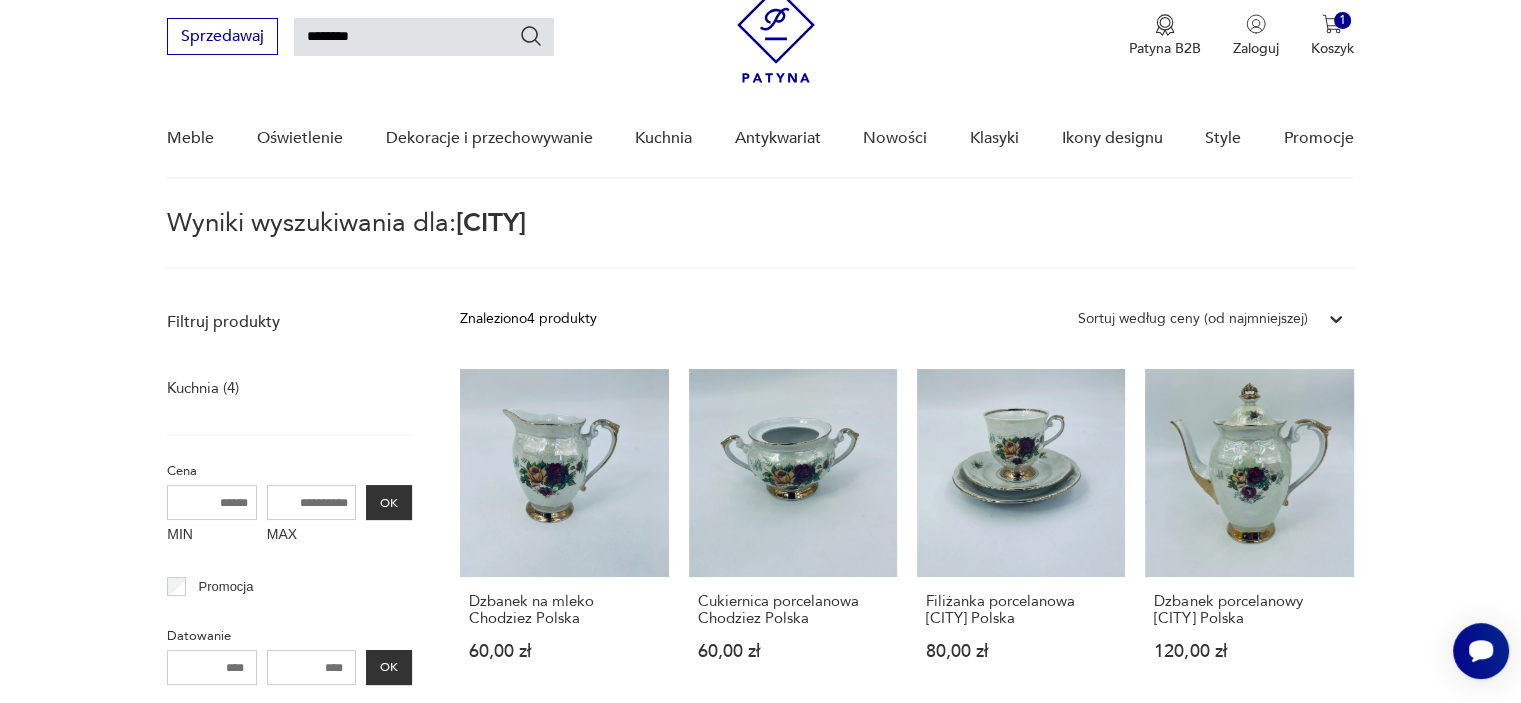 click on "Filtruj produkty Kuchnia (4) Cena MIN MAX OK Promocja Datowanie OK Kraj pochodzenia Nie znaleziono wyników Producent Projektant Klasyk Tag art deco Bauhaus Bavaria black friday Cepelia ceramika Chodzież Ćmielów Wyczyść filtry Znaleziono  4   produkty Filtruj Sortuj według ceny (od najmniejszej) Sortuj według ceny (od najmniejszej) Dzbanek na mleko Chodziez Polska 60,00 zł Cukiernica porcelanowa Chodziez Polska 60,00 zł Filiżanka porcelanowa Chodziez Polska 80,00 zł Dzbanek porcelanowy Chodziez Polska 120,00 zł" at bounding box center (760, 876) 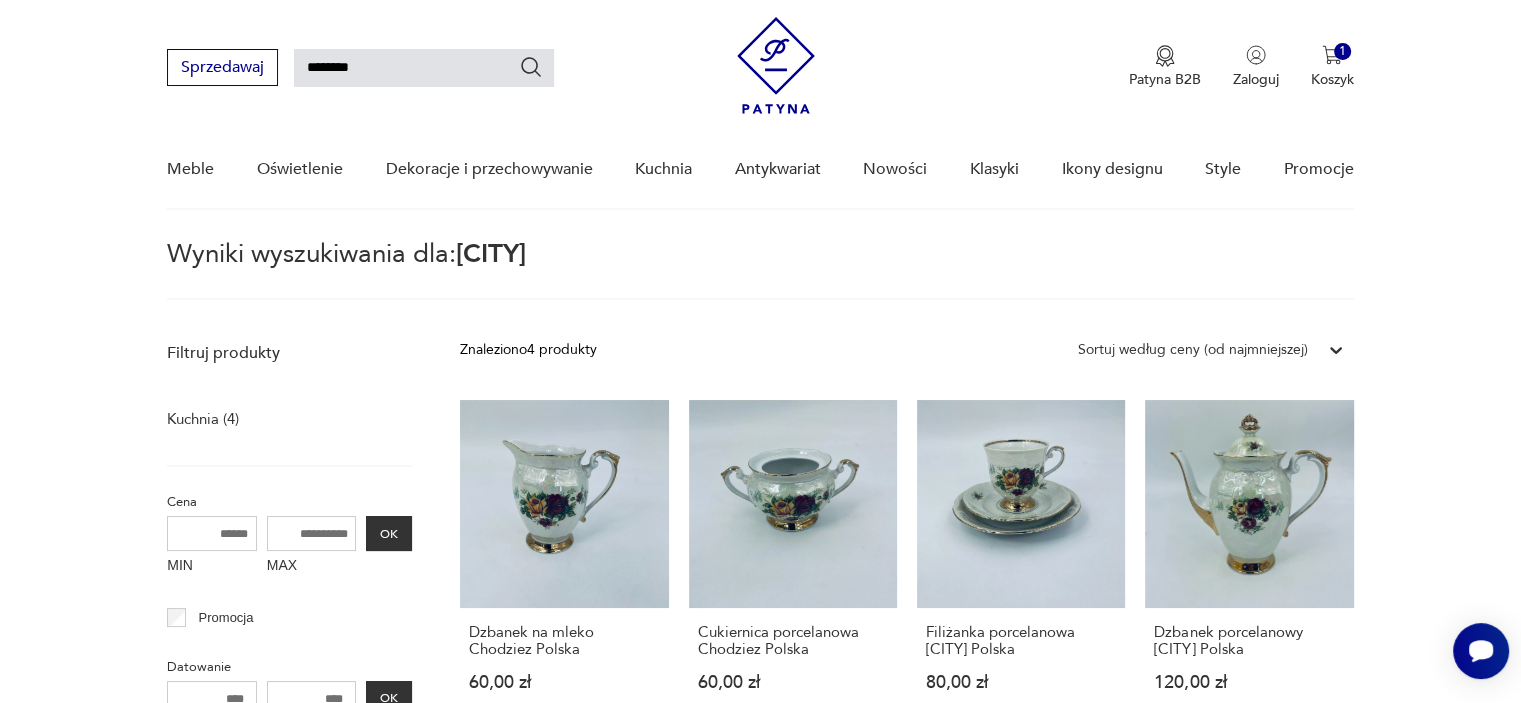 scroll, scrollTop: 80, scrollLeft: 0, axis: vertical 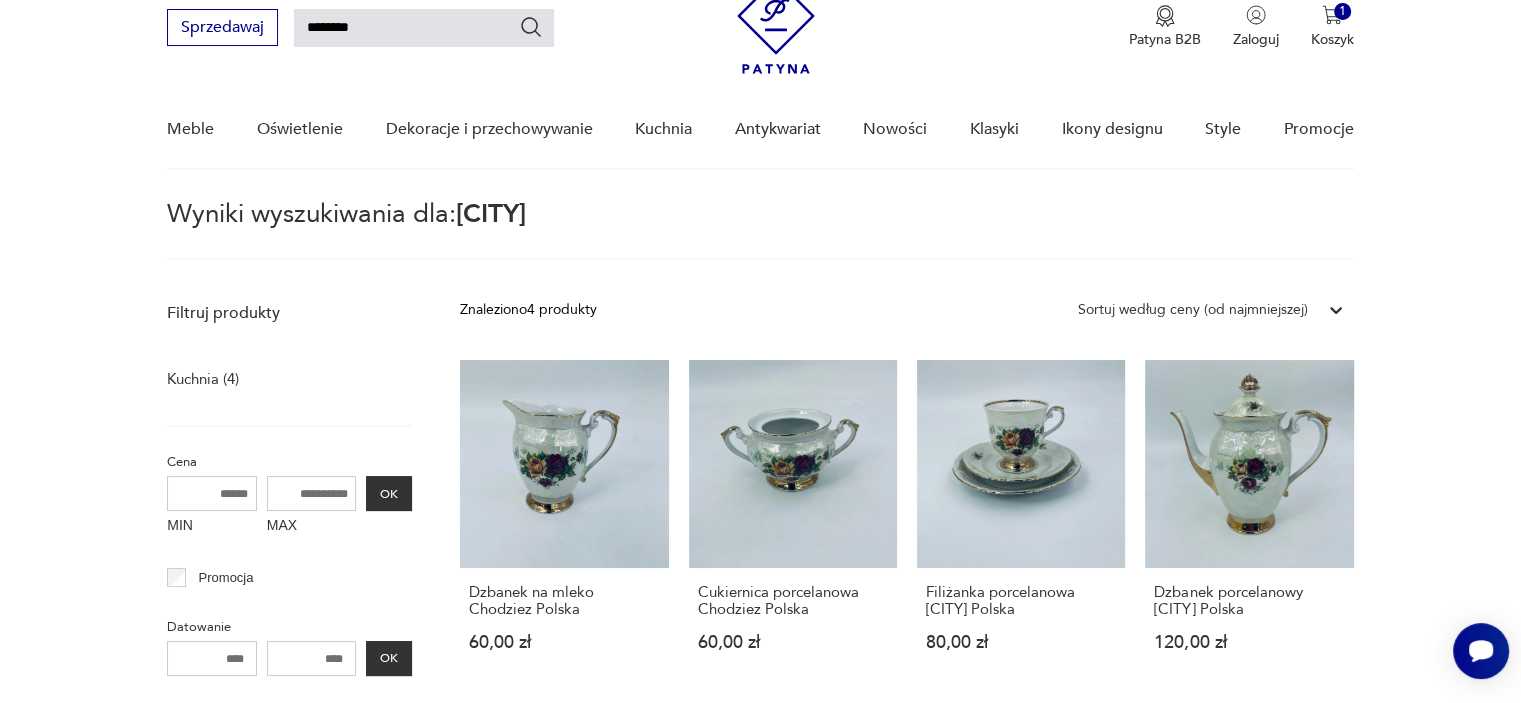drag, startPoint x: 422, startPoint y: 13, endPoint x: 392, endPoint y: 23, distance: 31.622776 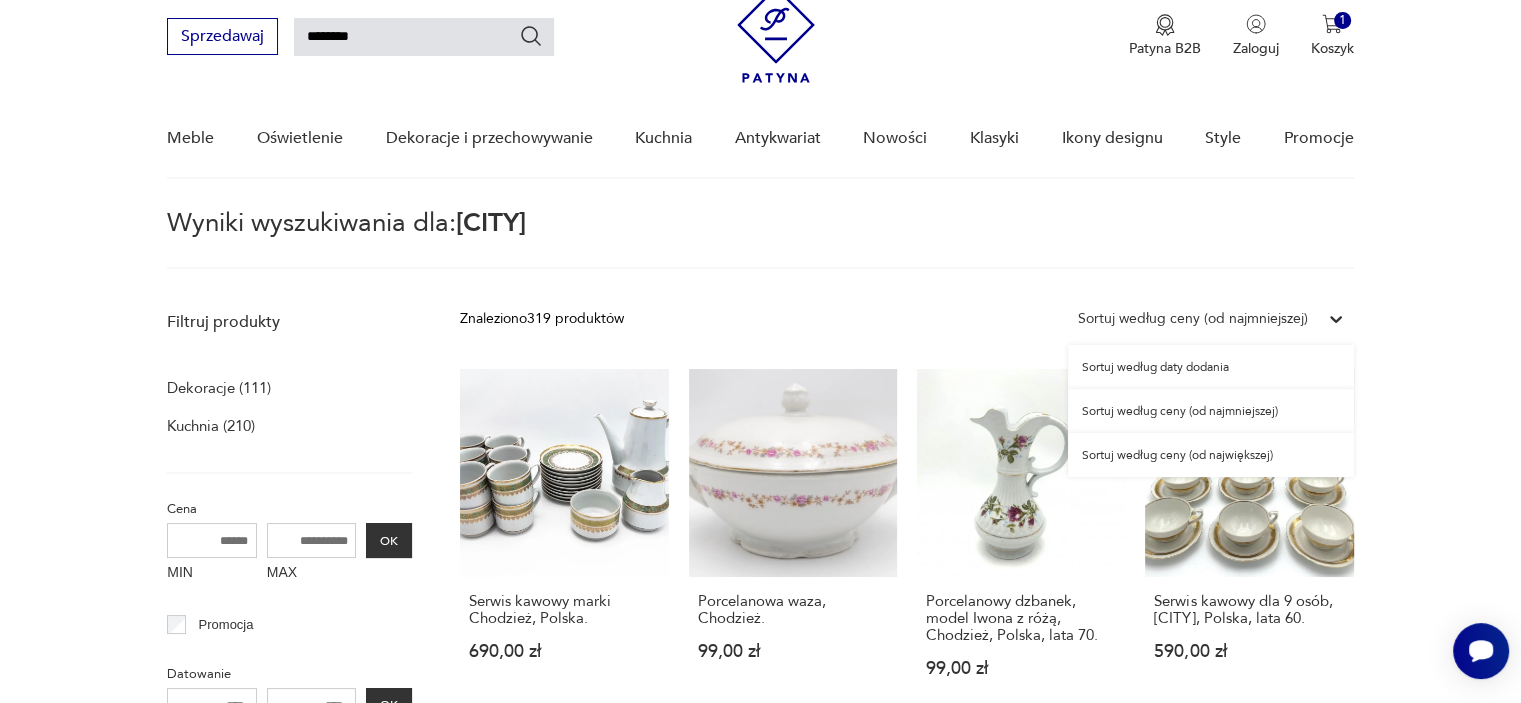 click on "Sortuj według ceny (od najmniejszej)" at bounding box center [1193, 319] 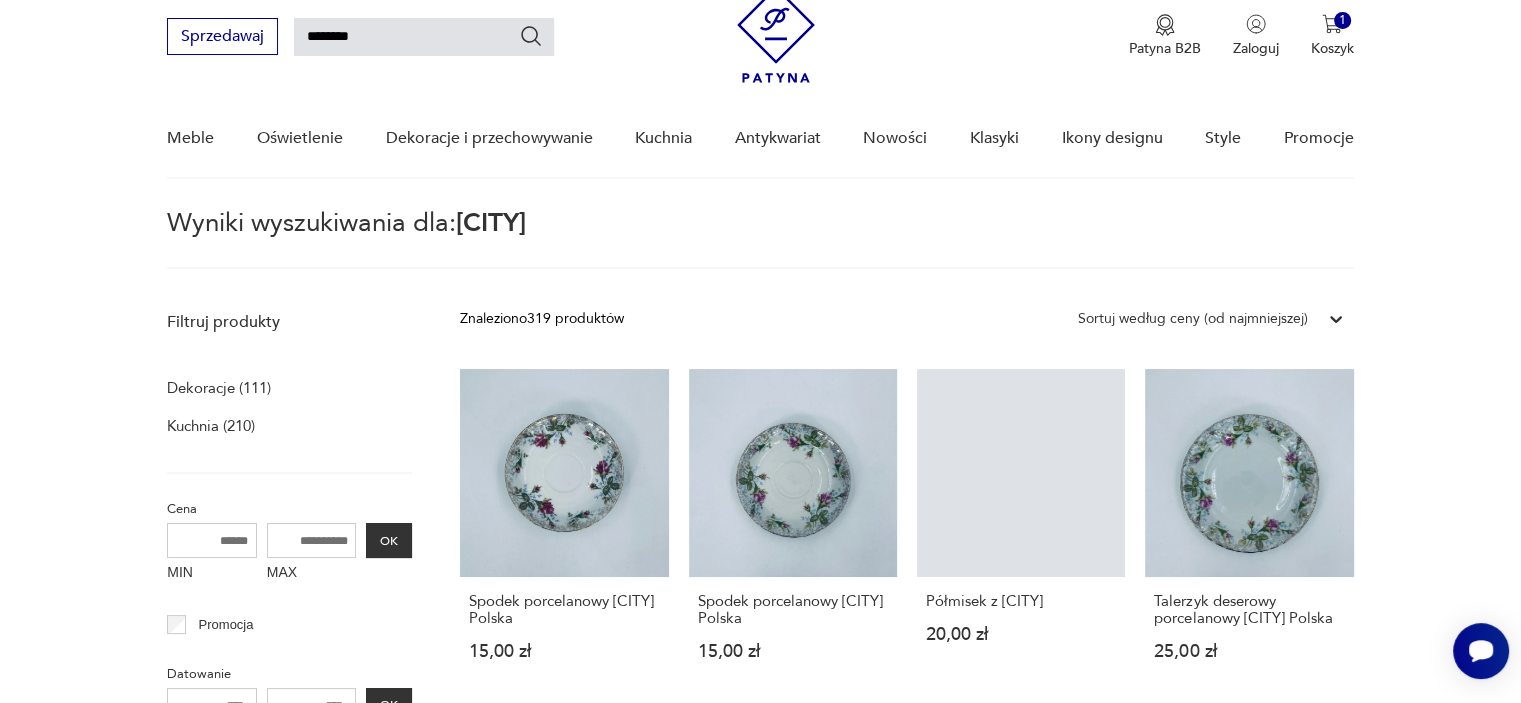 click on "Filtruj produkty Dekoracje (111) Kuchnia (210) Cena MIN MAX OK Promocja Datowanie OK Kraj pochodzenia Nie znaleziono wyników Producent Projektant Klasyk Tag art deco Bauhaus Bavaria black friday Cepelia ceramika Chodzież Ćmielów Wyczyść filtry Znaleziono  319   produktów Filtruj Sortuj według ceny (od najmniejszej) Sortuj według ceny (od najmniejszej) Spodek porcelanowy Chodzież Polska 15,00 zł Spodek porcelanowy Chodzież Polska 15,00 zł Półmisek z Chodzieży 20,00 zł Talerzyk deserowy porcelanowy Chodzież Polska 25,00 zł Owalny półmisek z Chodzieży 25,00 zł Talerz, półmisek, szczupak - Chodzież 29,00 zł Sale Zestaw śniadaniowy - Chodzież 30,00 zł 70,00 zł Świecznik Chodzież 35,00 zł Dzbanek i cukierniczka z Chodzieży zdobione w złote kółka i kropki, op-art z lat 60. 35,00 zł Owalny duży półmisek z Chodzieży 35,00 zł 2 talerzyki z Chodzieży (19 cm) - stan idealny 36,00 zł Deserowy talerzyk z niebieskim wzorem, PRL, Chodzież 38,00 zł 40,00 zł Klasyk" at bounding box center (760, 1181) 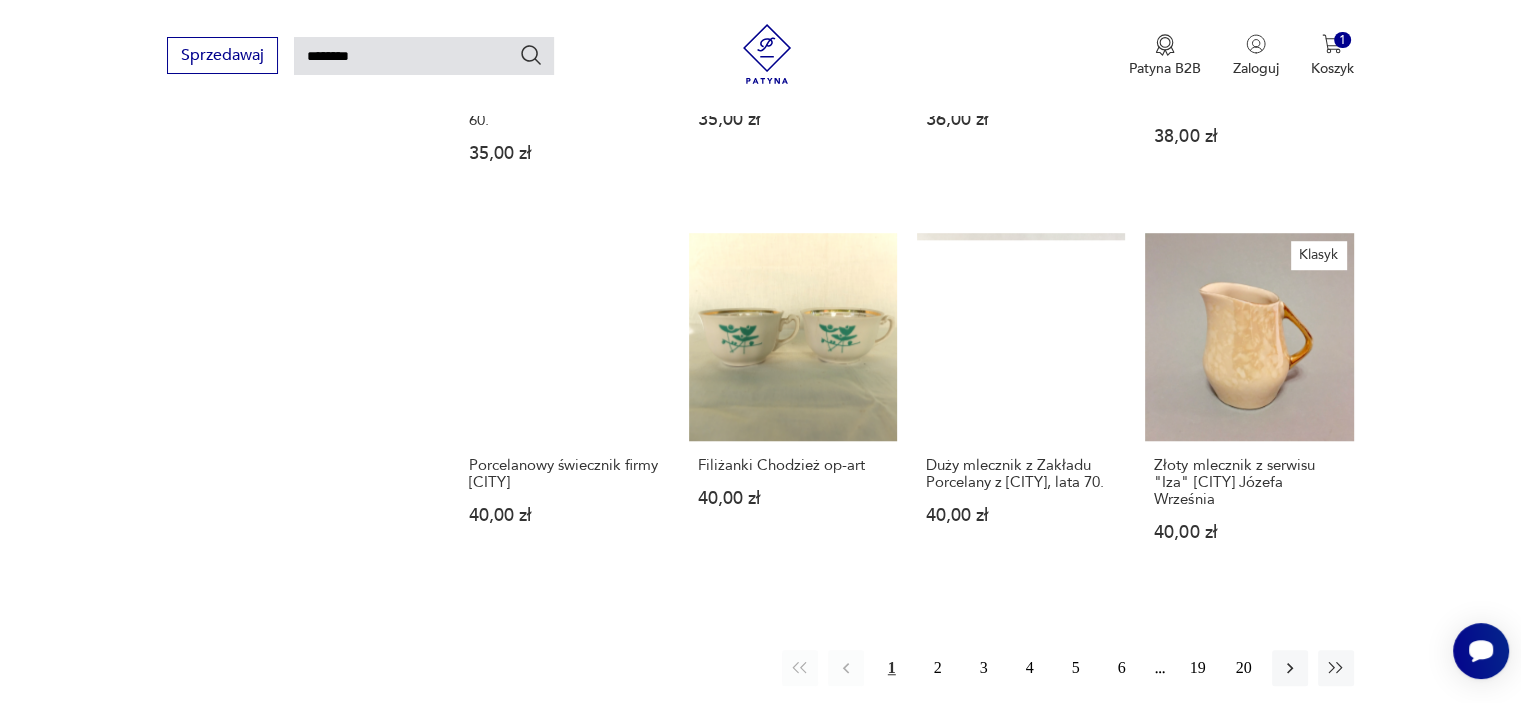 scroll, scrollTop: 1391, scrollLeft: 0, axis: vertical 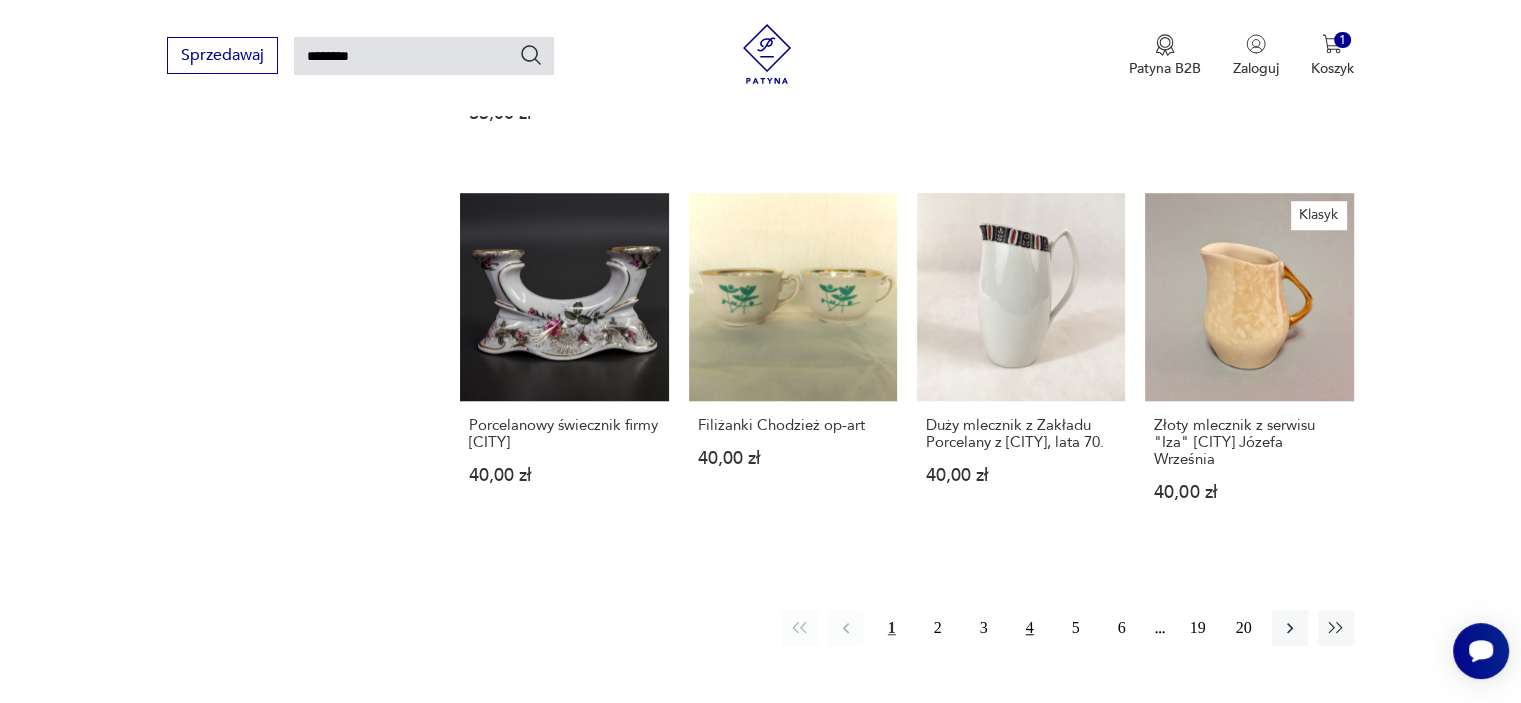 click on "4" at bounding box center (1030, 628) 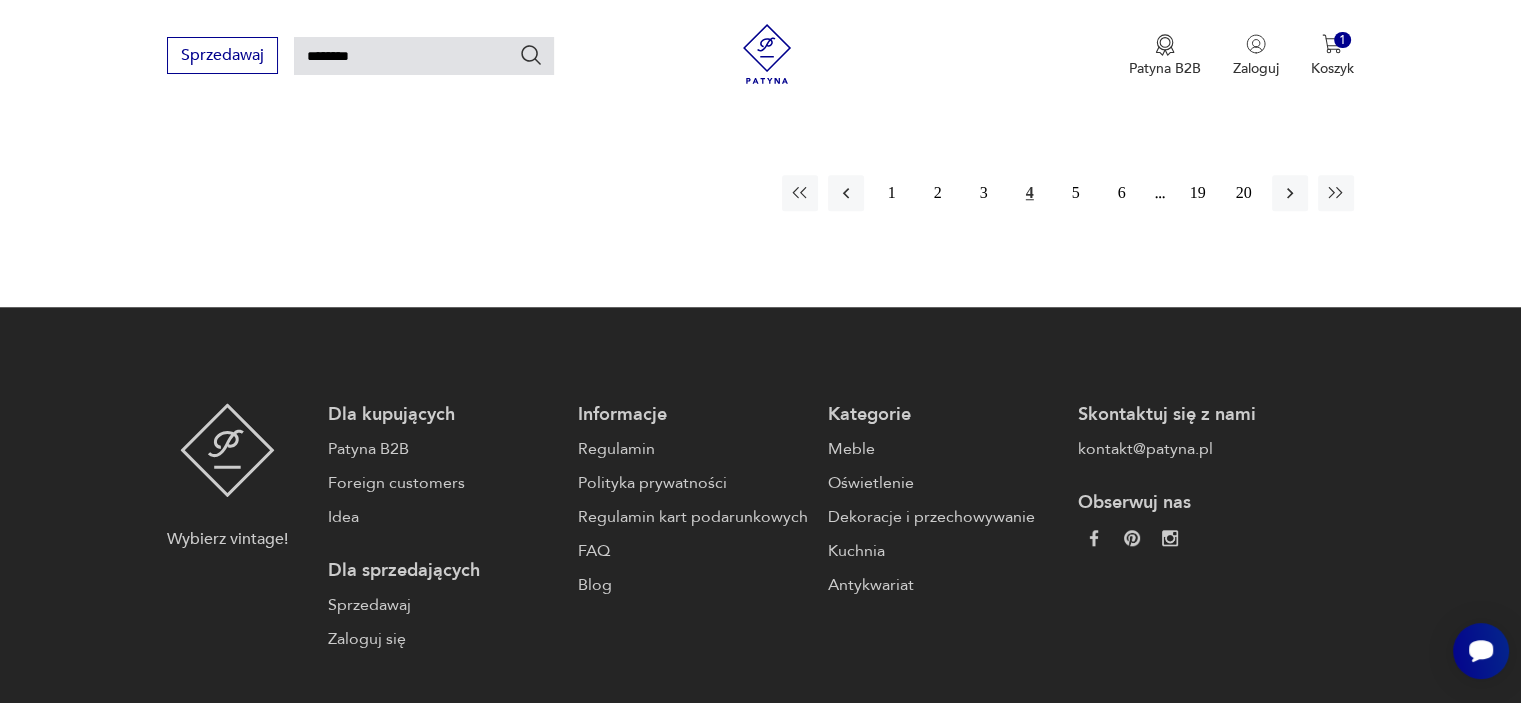 scroll, scrollTop: 1831, scrollLeft: 0, axis: vertical 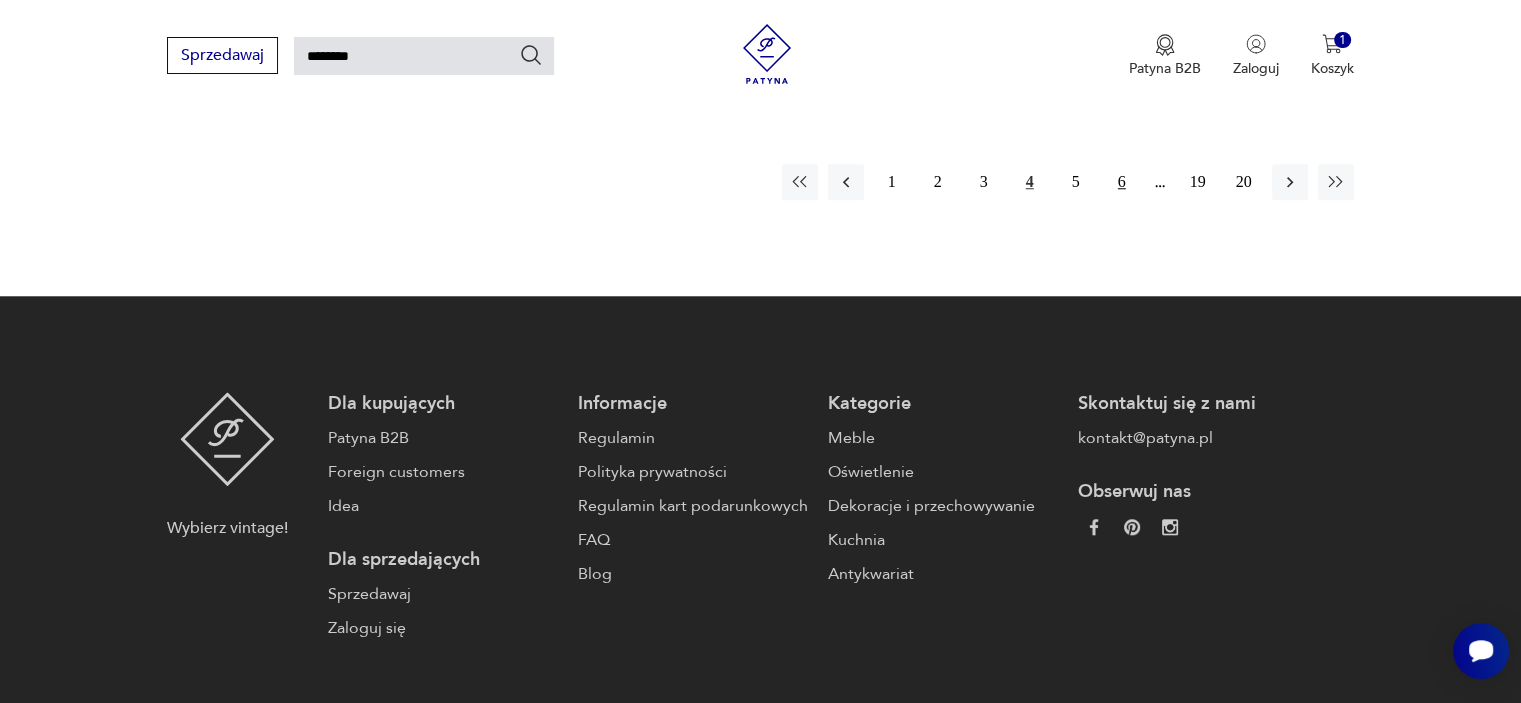 click on "6" at bounding box center (1122, 182) 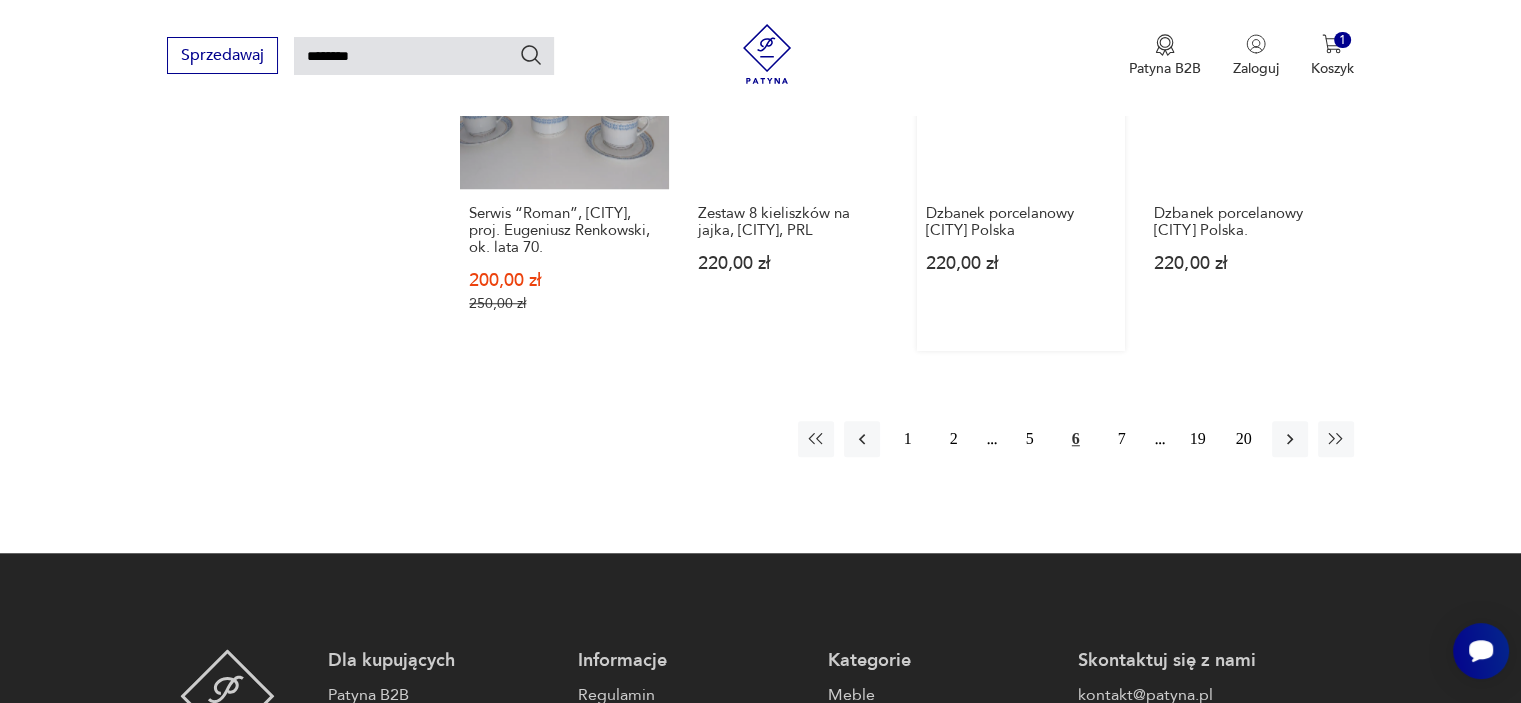 scroll, scrollTop: 1671, scrollLeft: 0, axis: vertical 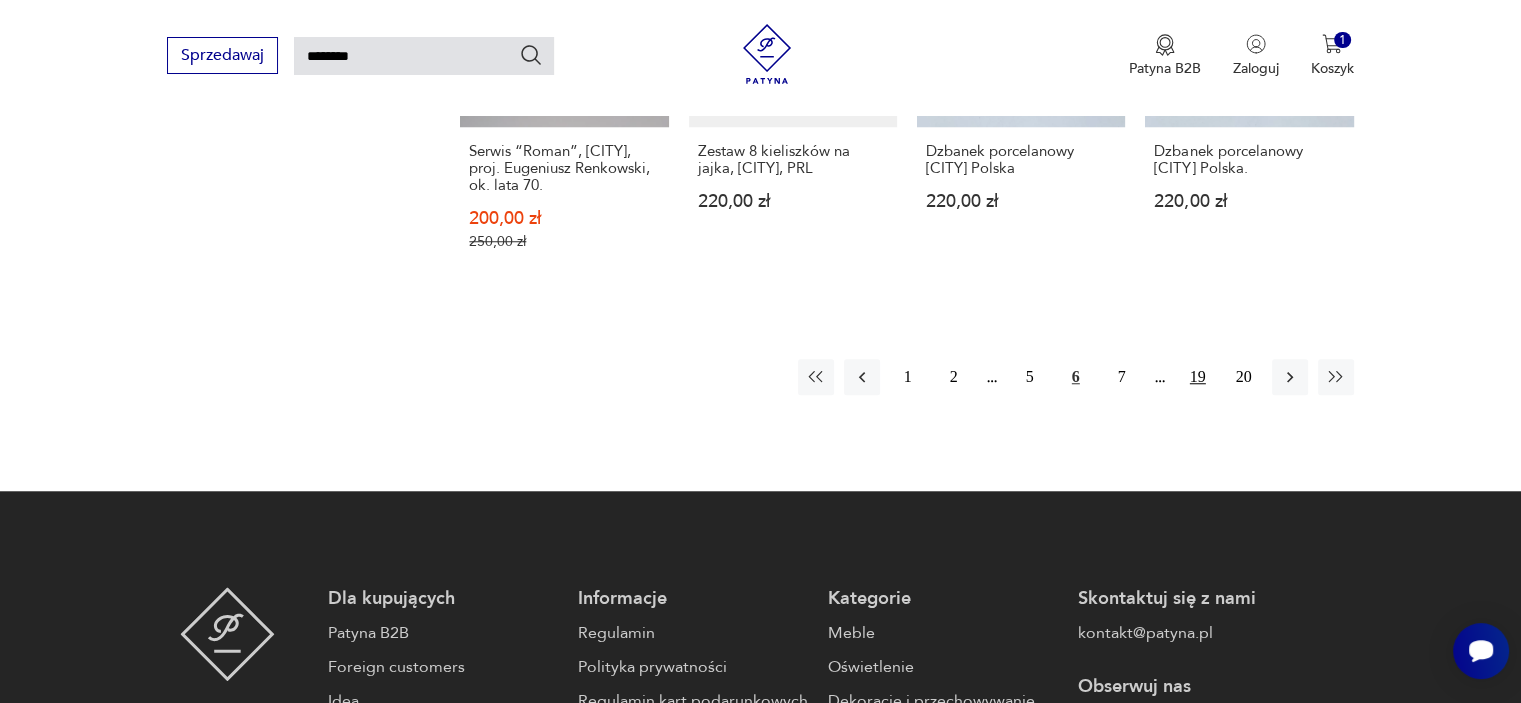 click on "19" at bounding box center (1198, 377) 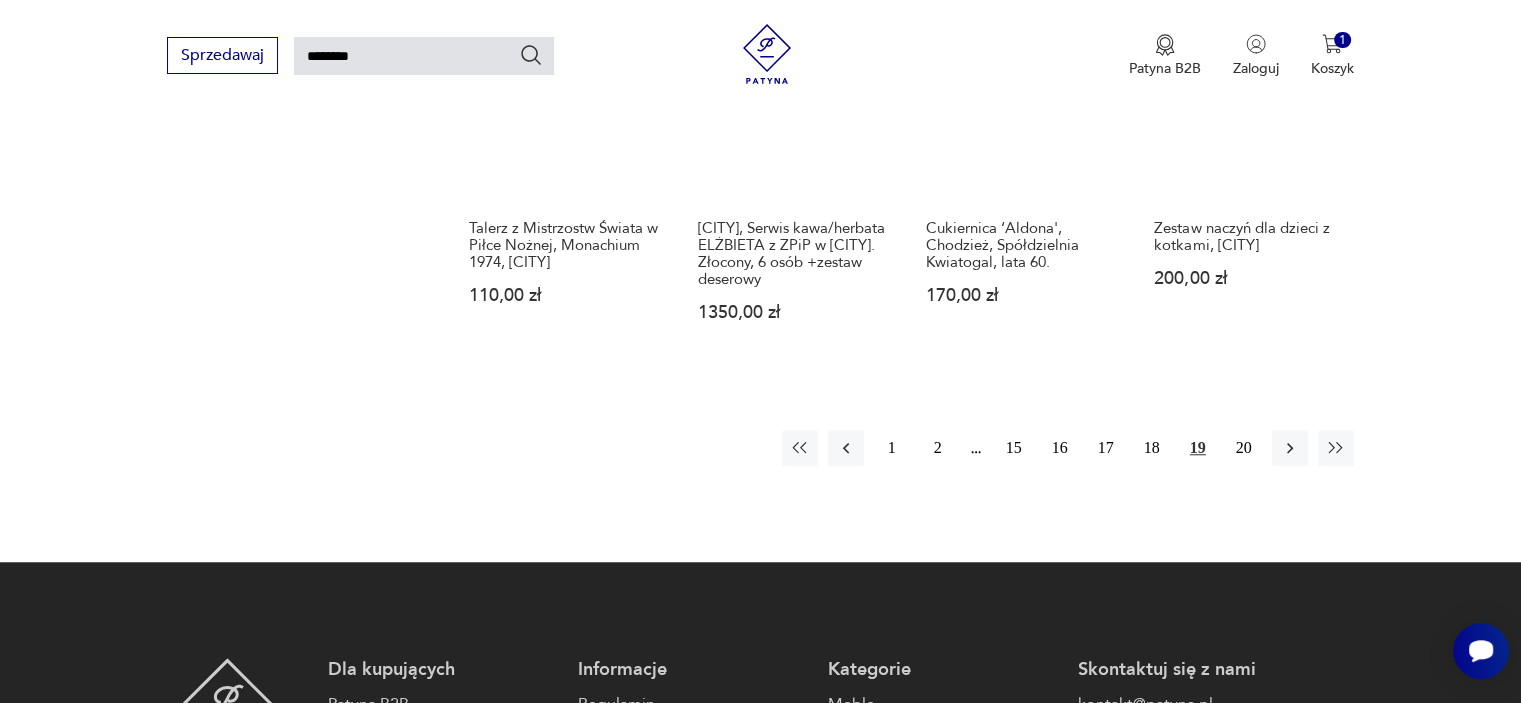 scroll, scrollTop: 1612, scrollLeft: 0, axis: vertical 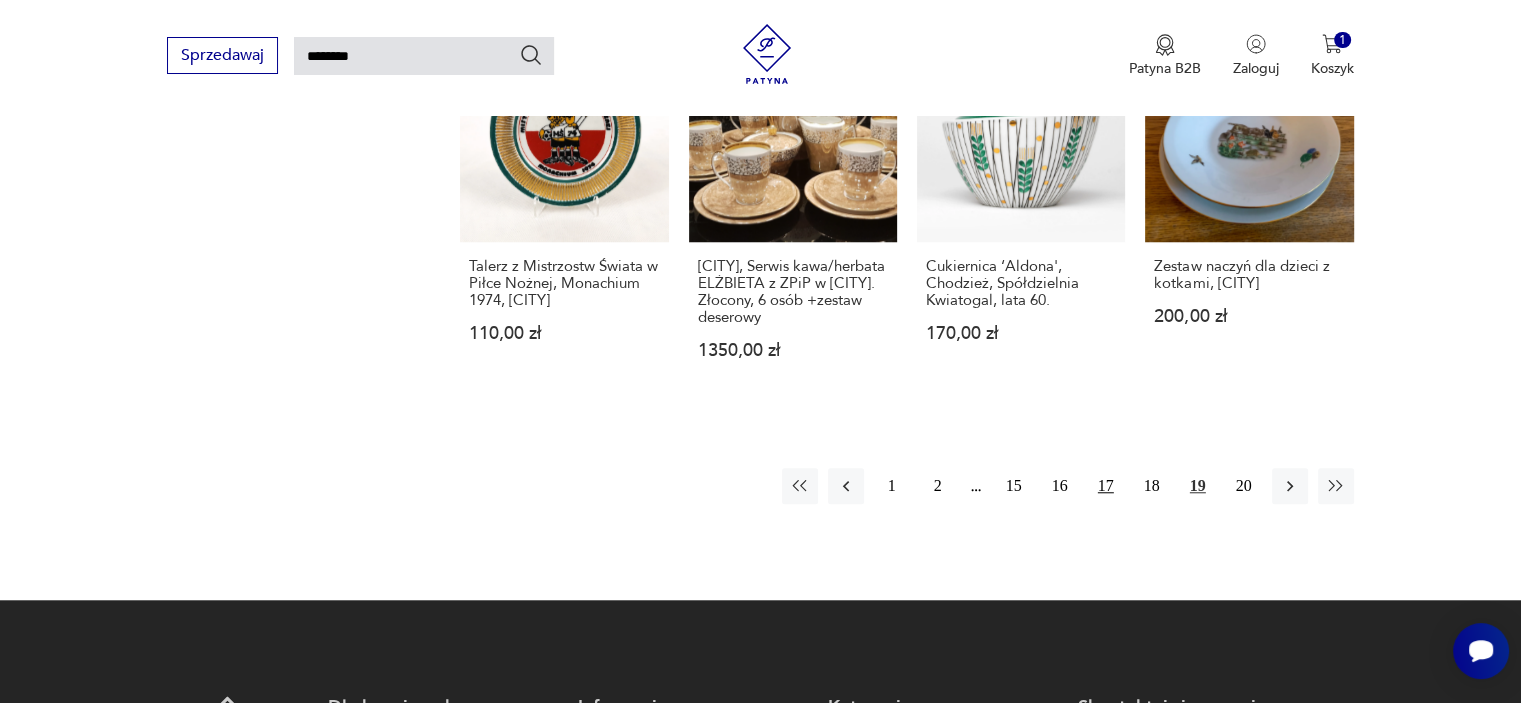 click on "17" at bounding box center (1106, 486) 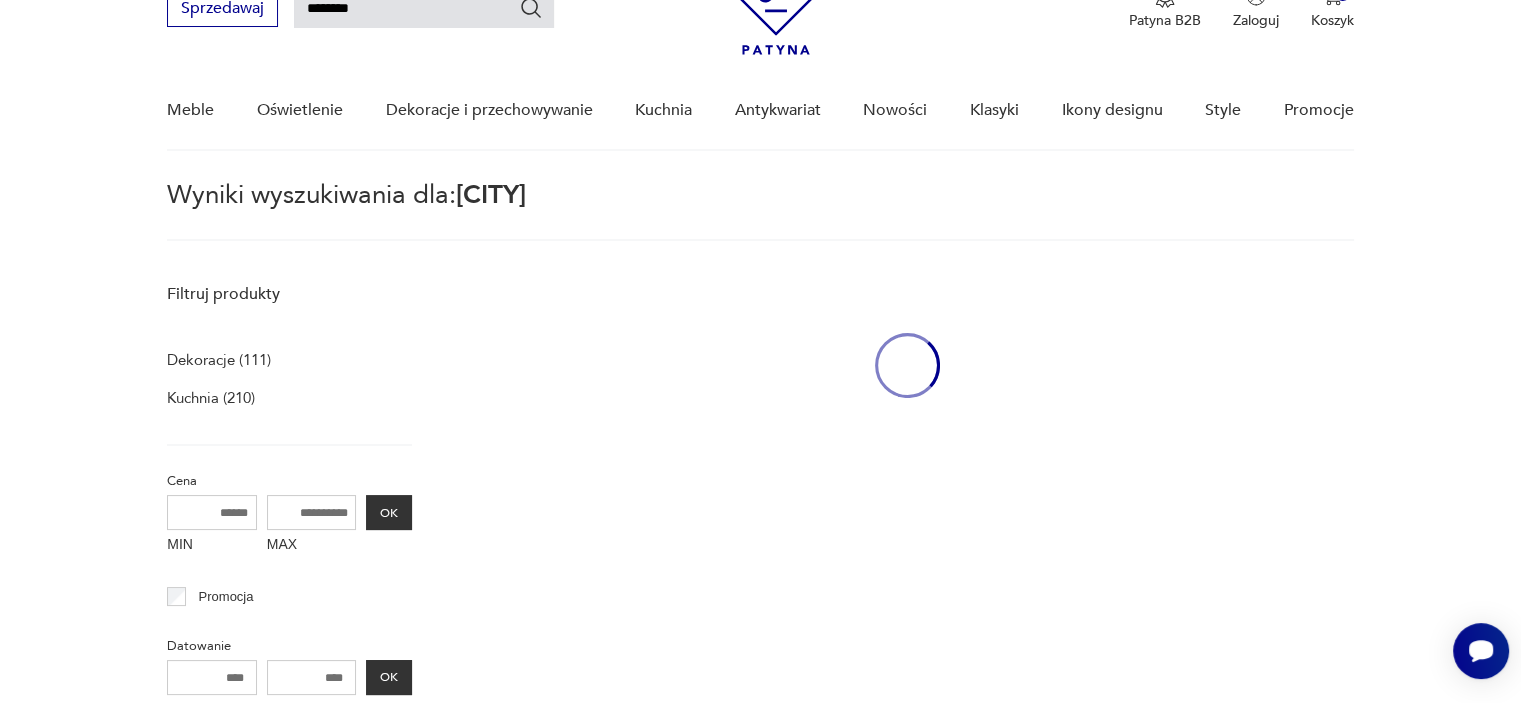scroll, scrollTop: 71, scrollLeft: 0, axis: vertical 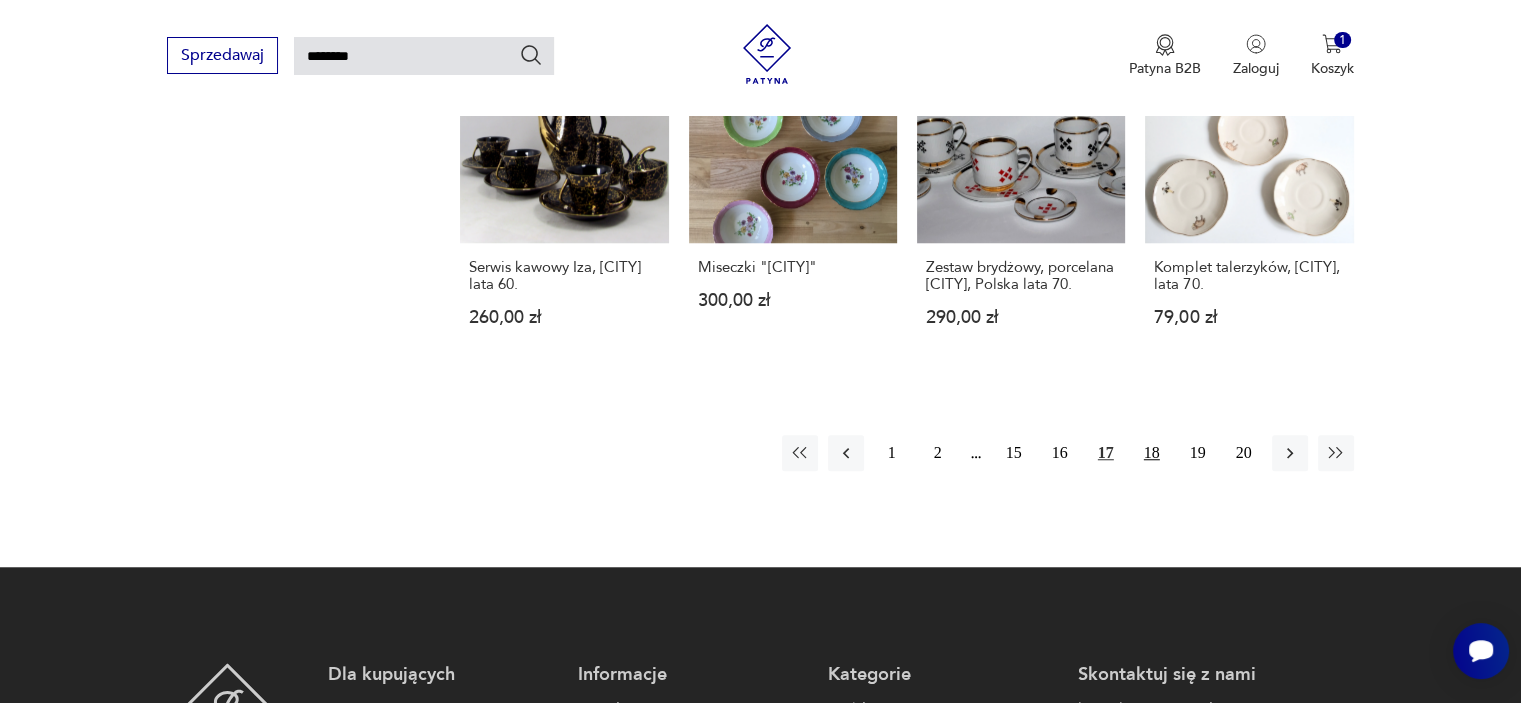 click on "18" at bounding box center (1152, 453) 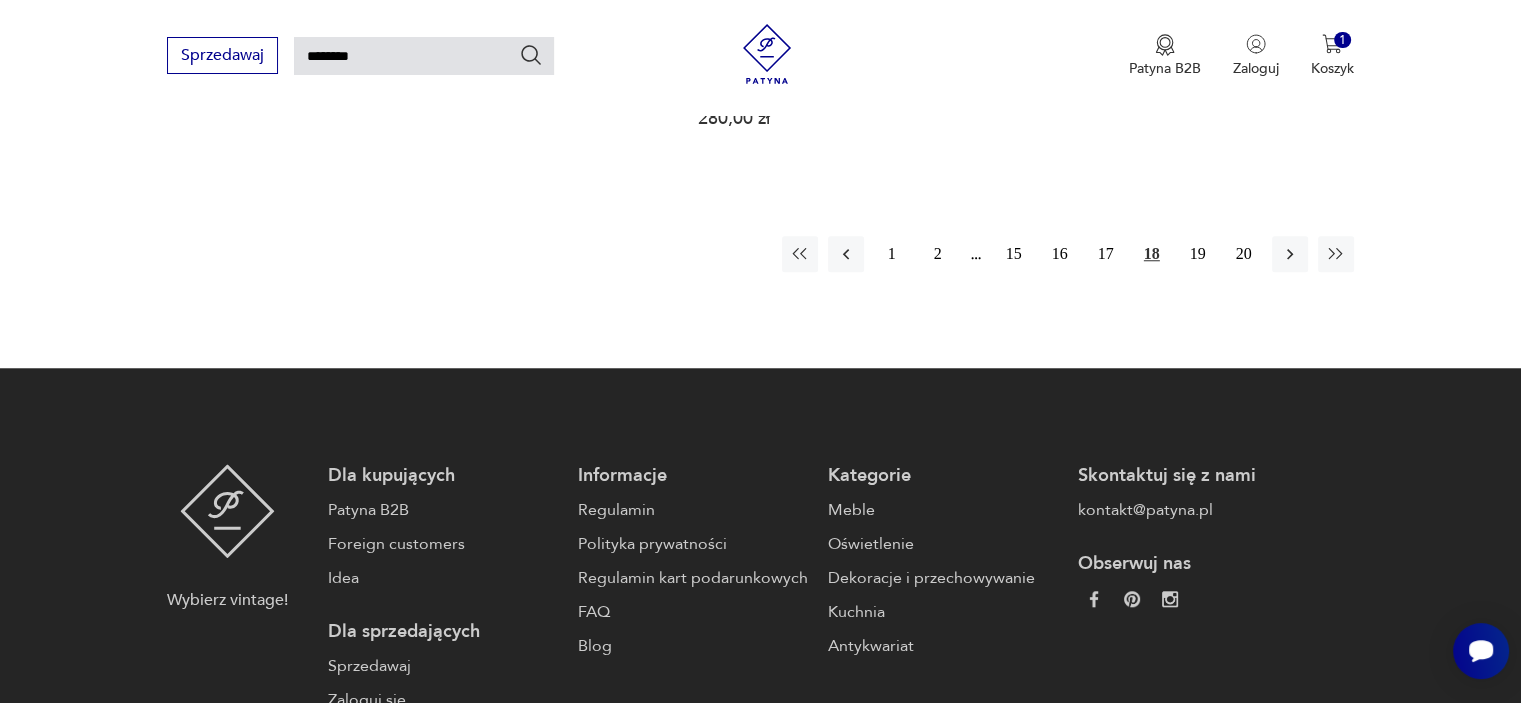 scroll, scrollTop: 1791, scrollLeft: 0, axis: vertical 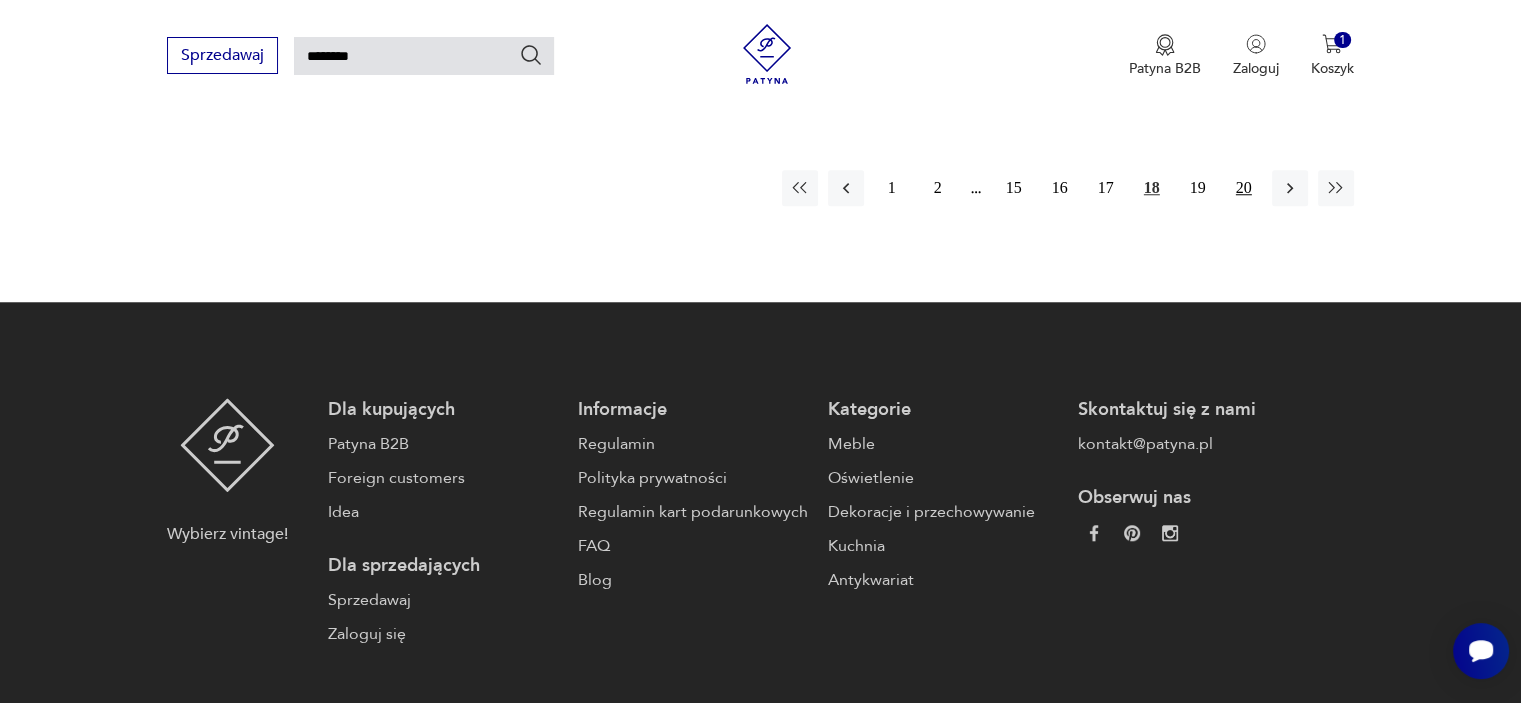 click on "20" at bounding box center [1244, 188] 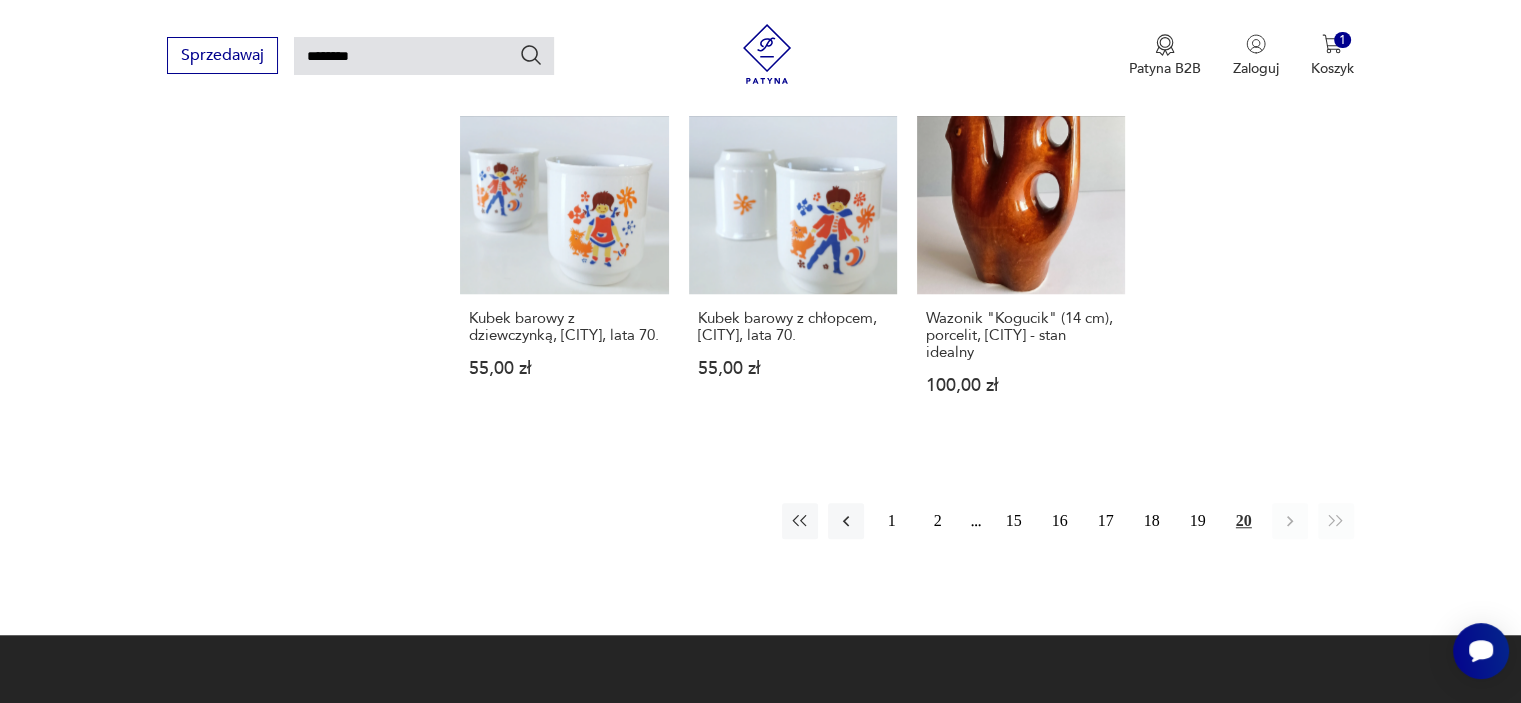 scroll, scrollTop: 1551, scrollLeft: 0, axis: vertical 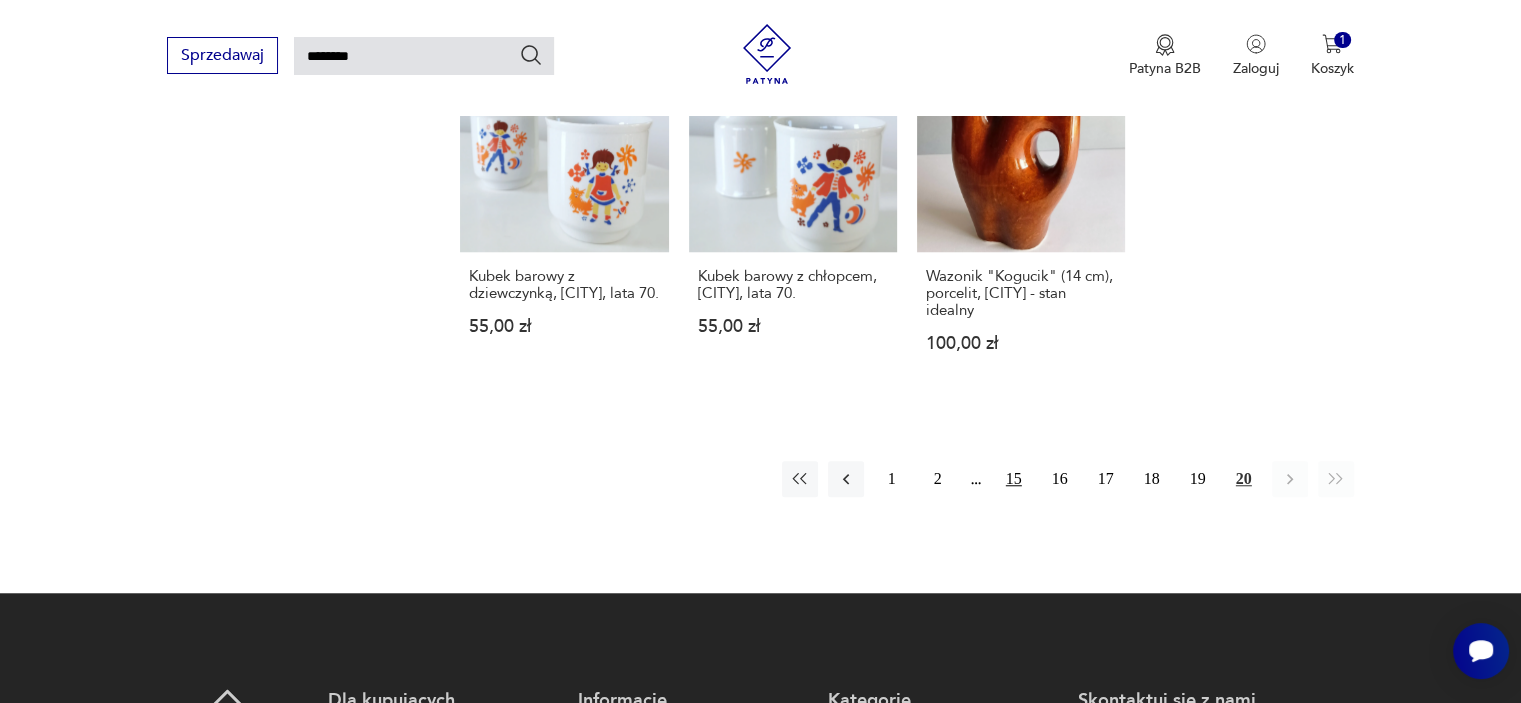click on "15" at bounding box center (1014, 479) 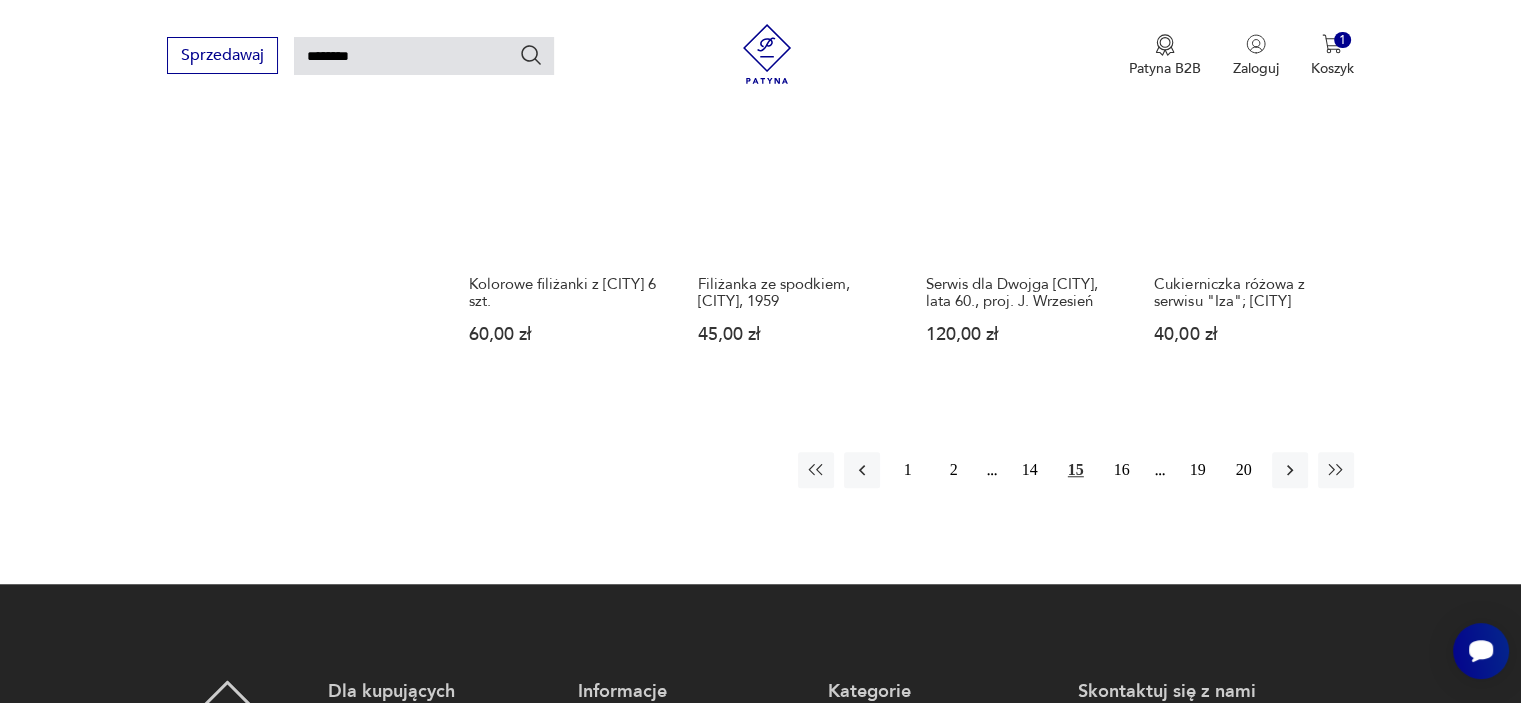 scroll, scrollTop: 1551, scrollLeft: 0, axis: vertical 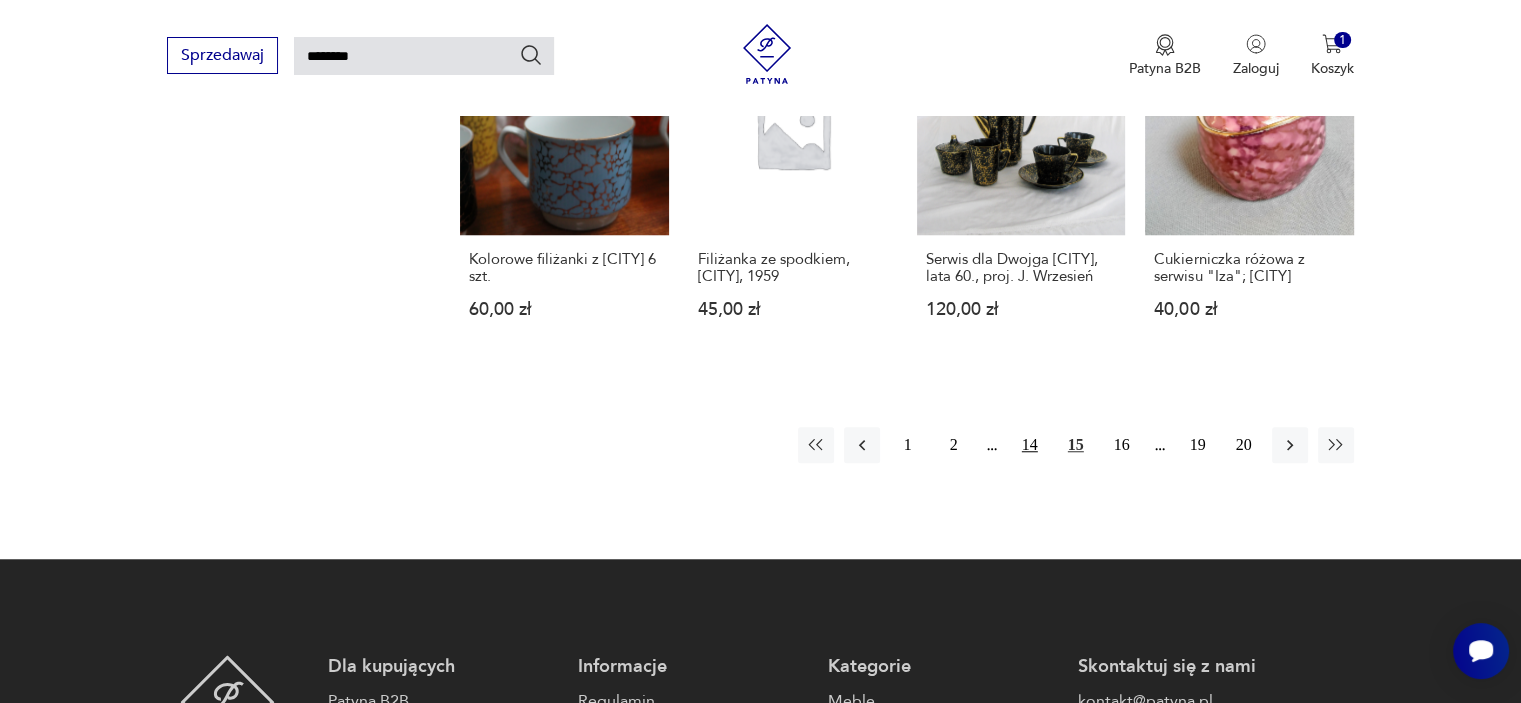 click on "14" at bounding box center (1030, 445) 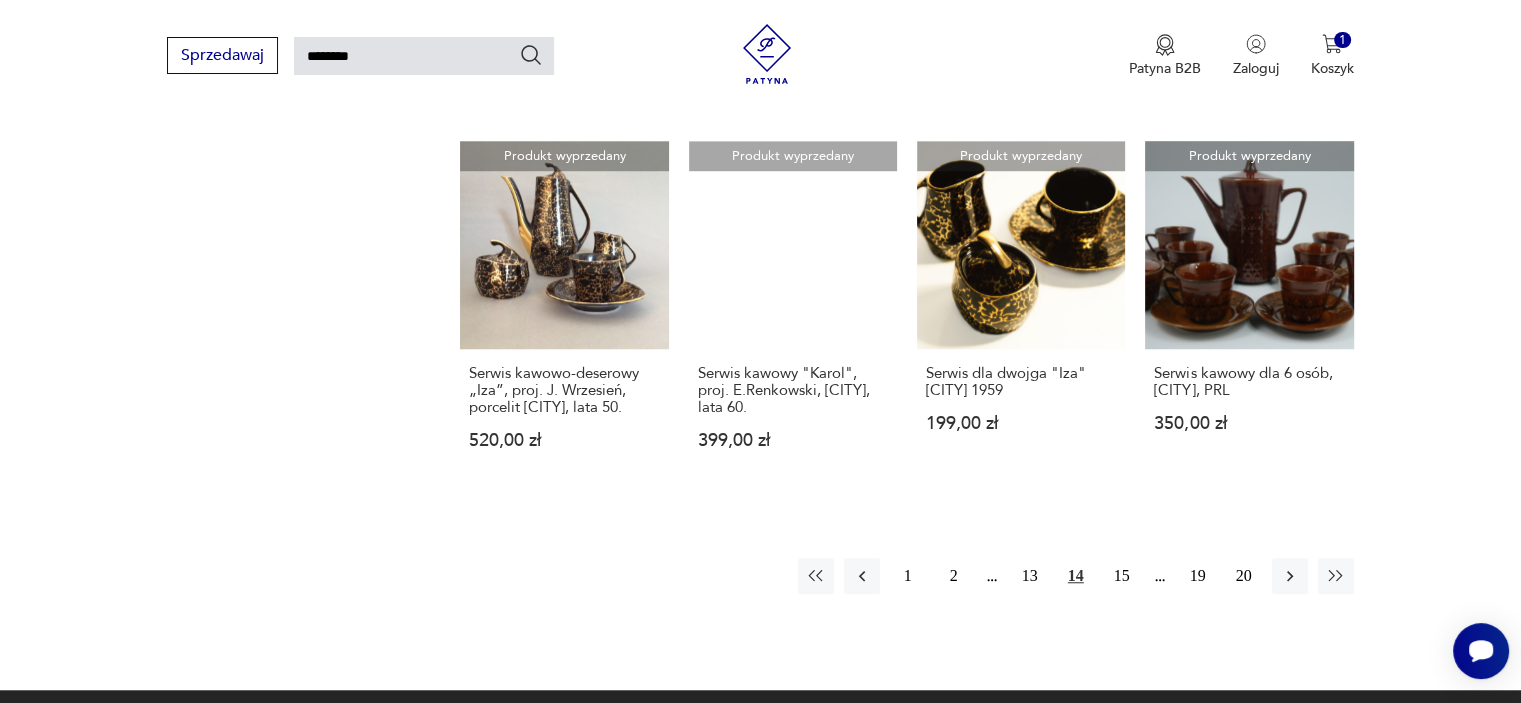 scroll, scrollTop: 1511, scrollLeft: 0, axis: vertical 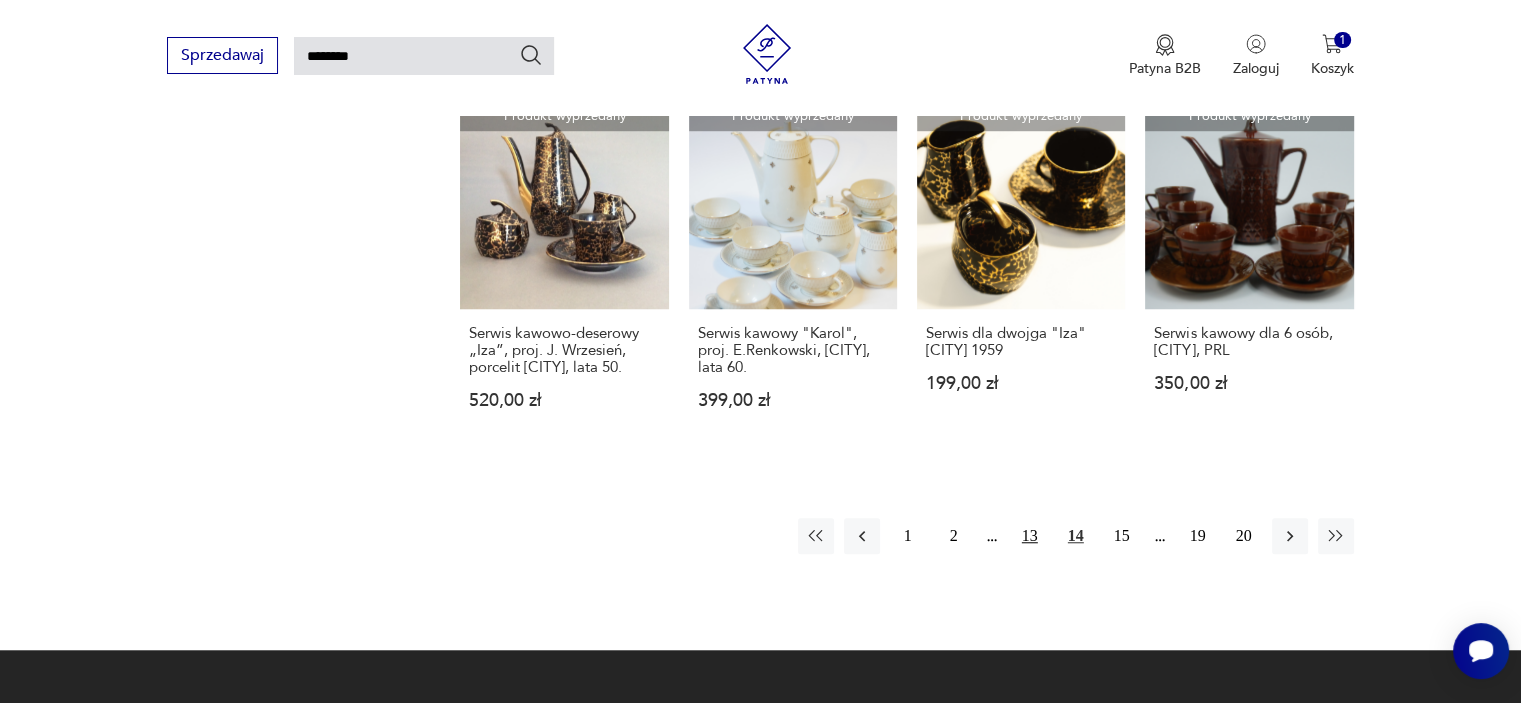 click on "13" at bounding box center (1030, 536) 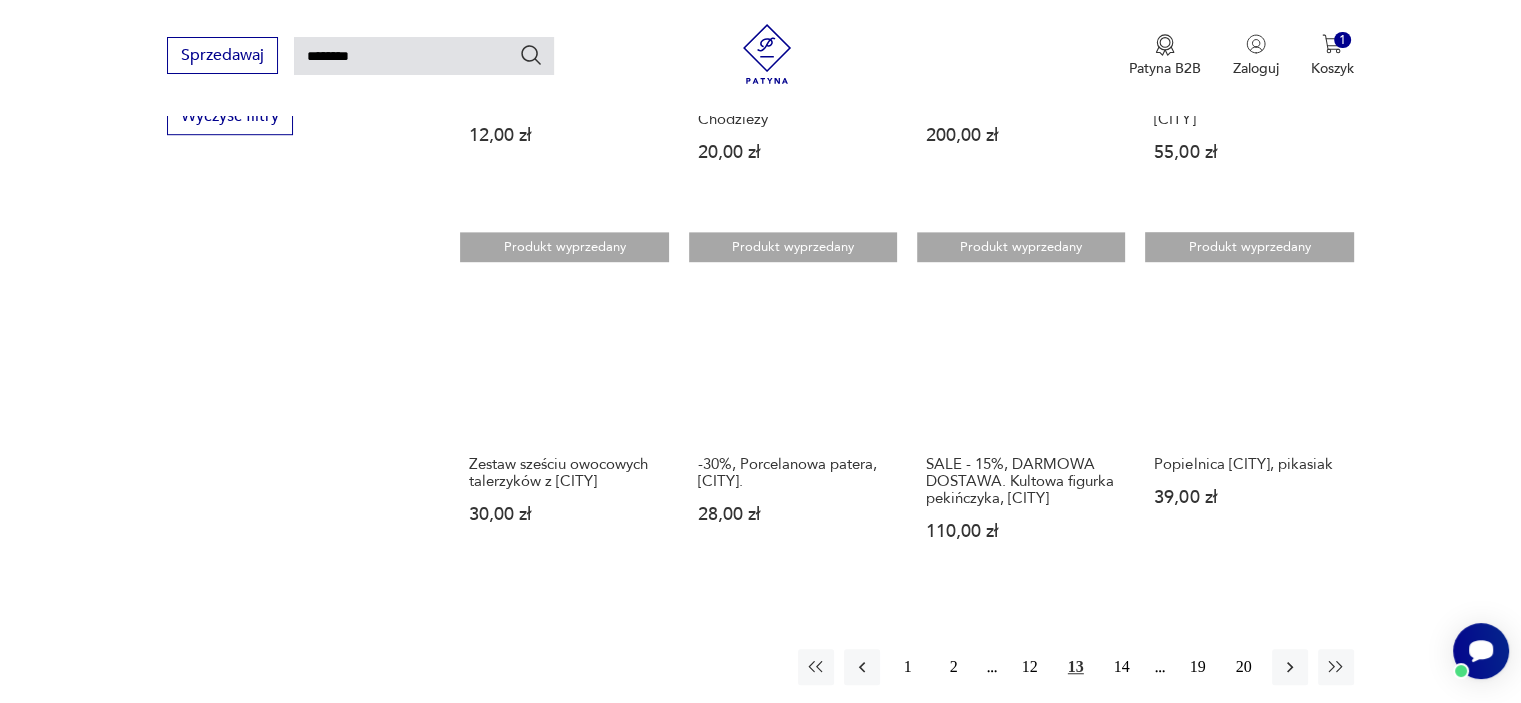 scroll, scrollTop: 1551, scrollLeft: 0, axis: vertical 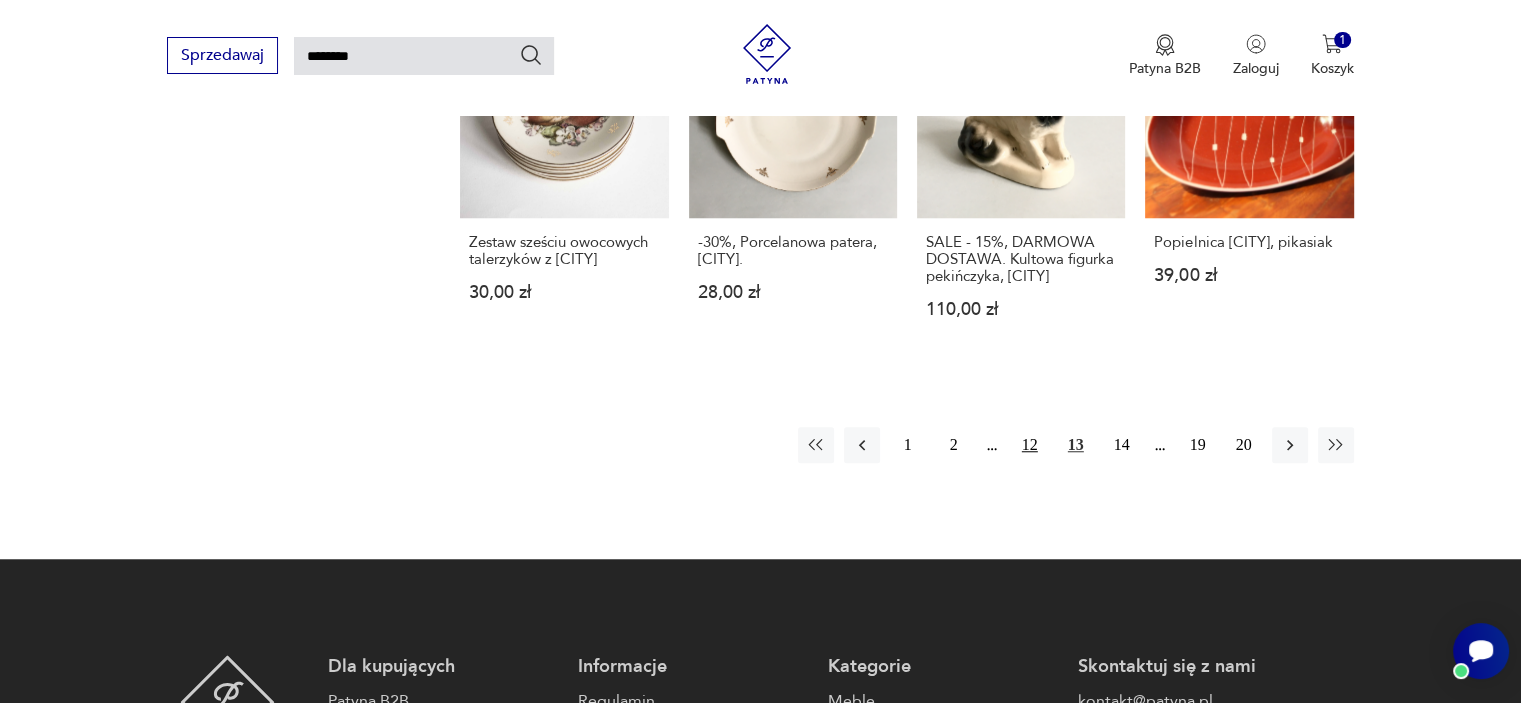 click on "12" at bounding box center [1030, 445] 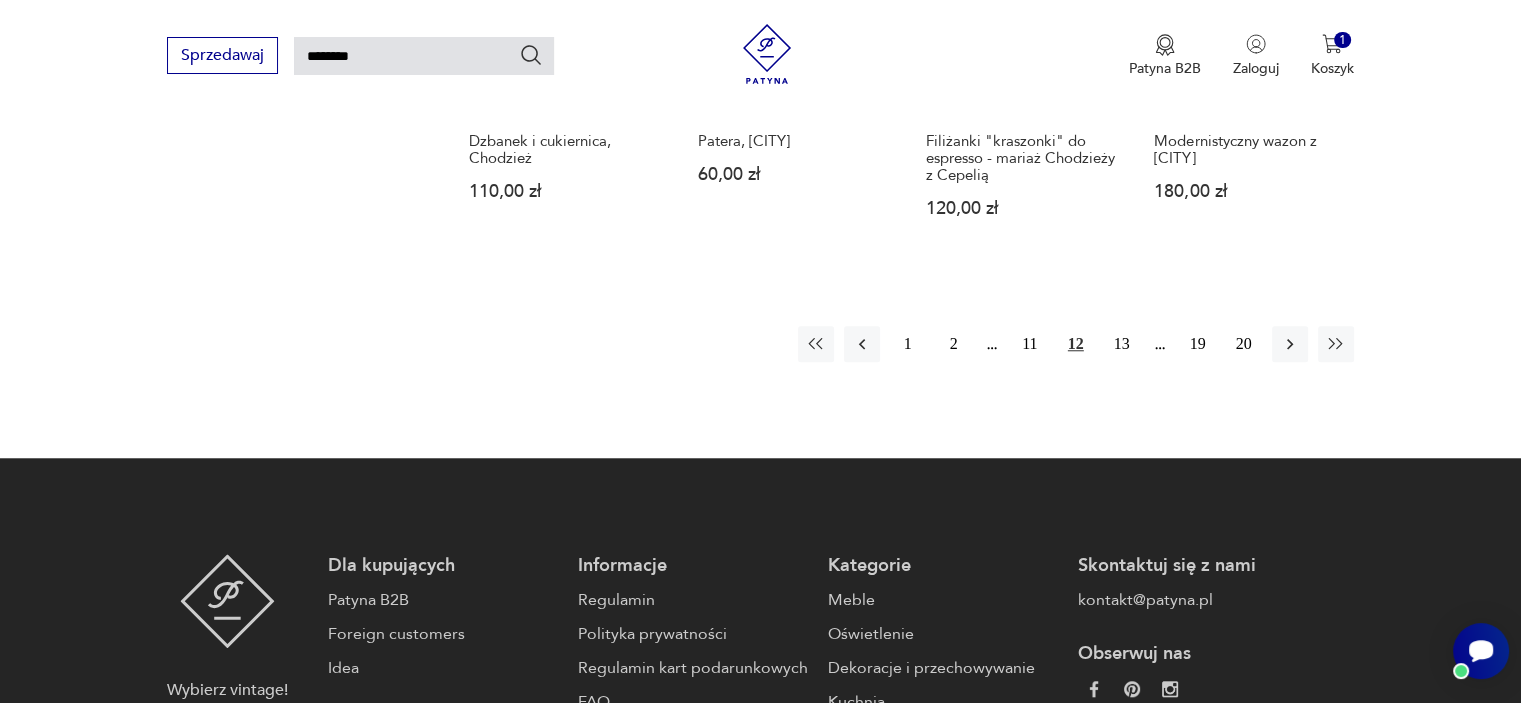 scroll, scrollTop: 1711, scrollLeft: 0, axis: vertical 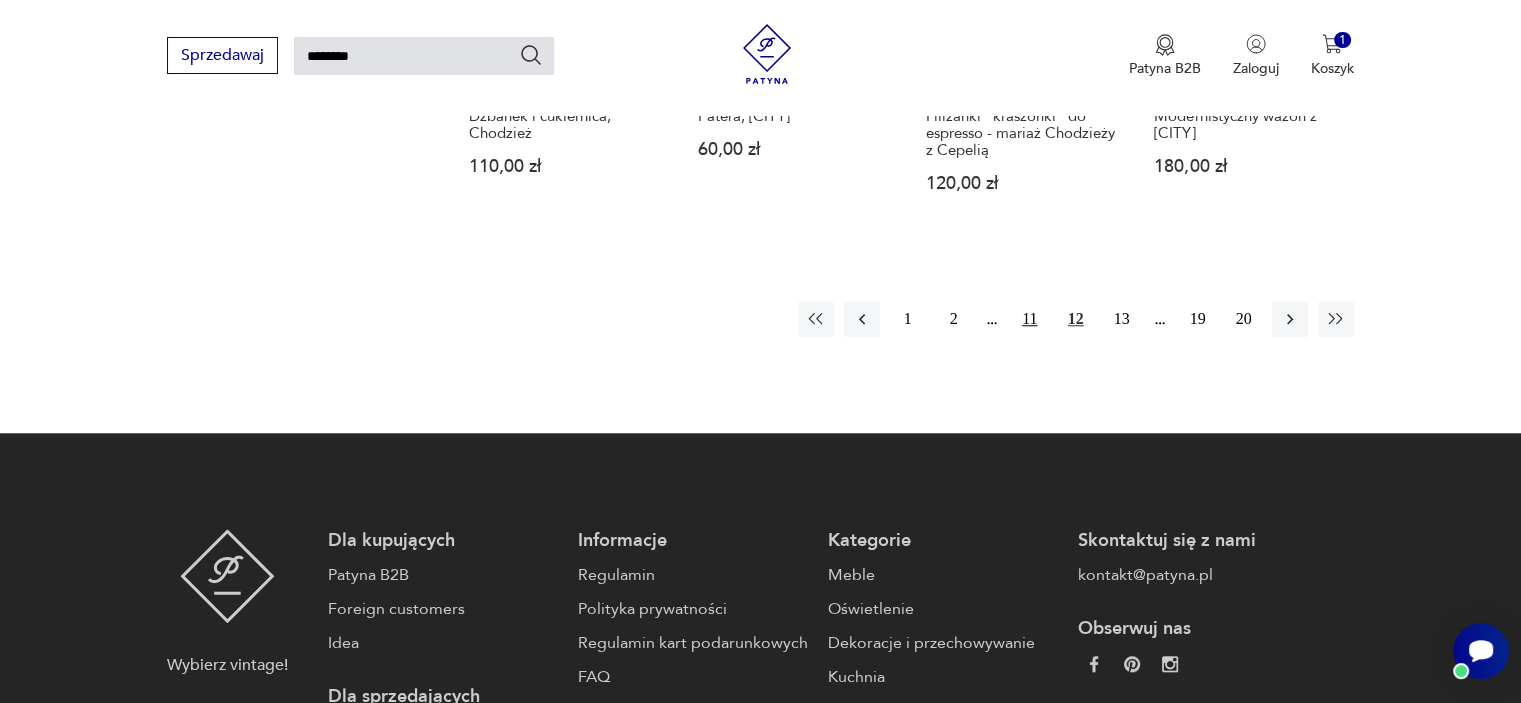 click on "11" at bounding box center (1030, 319) 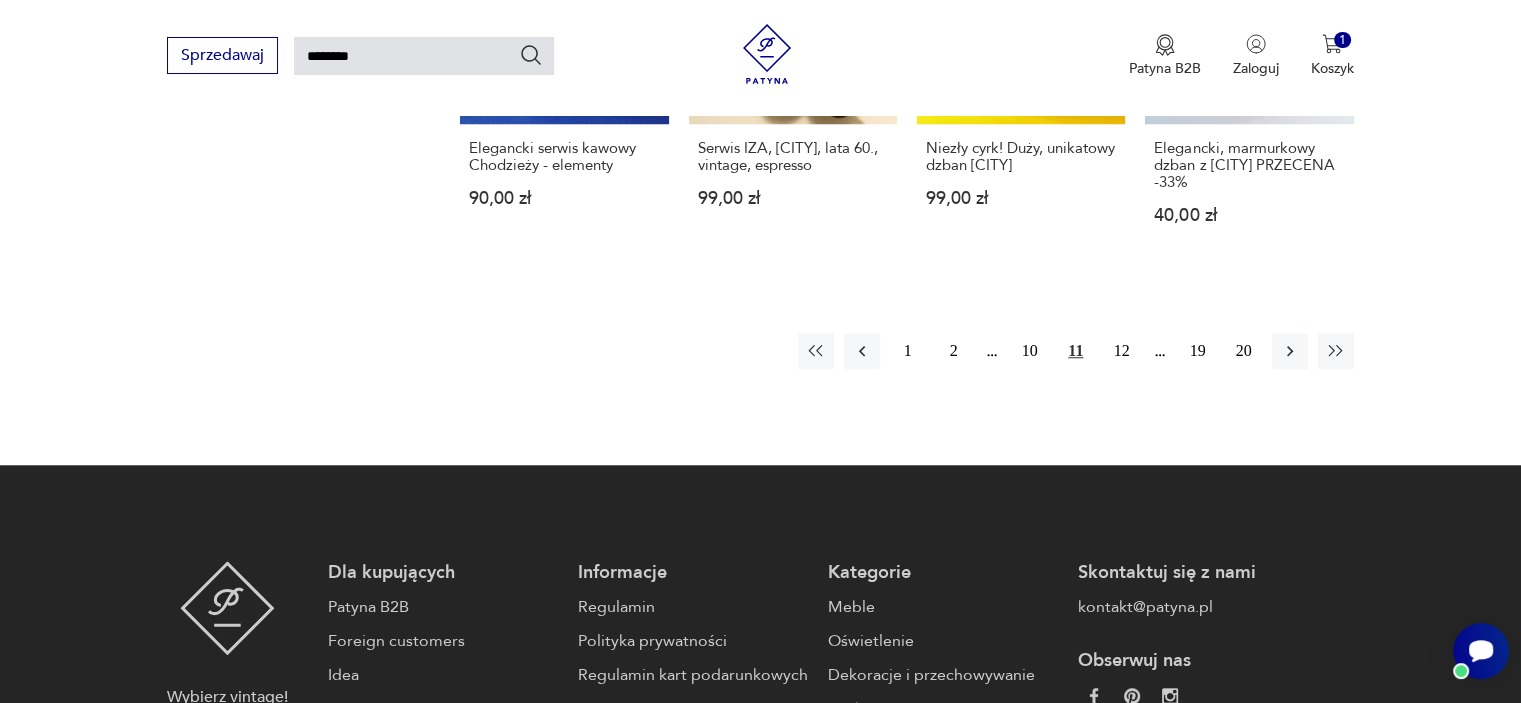 scroll, scrollTop: 1631, scrollLeft: 0, axis: vertical 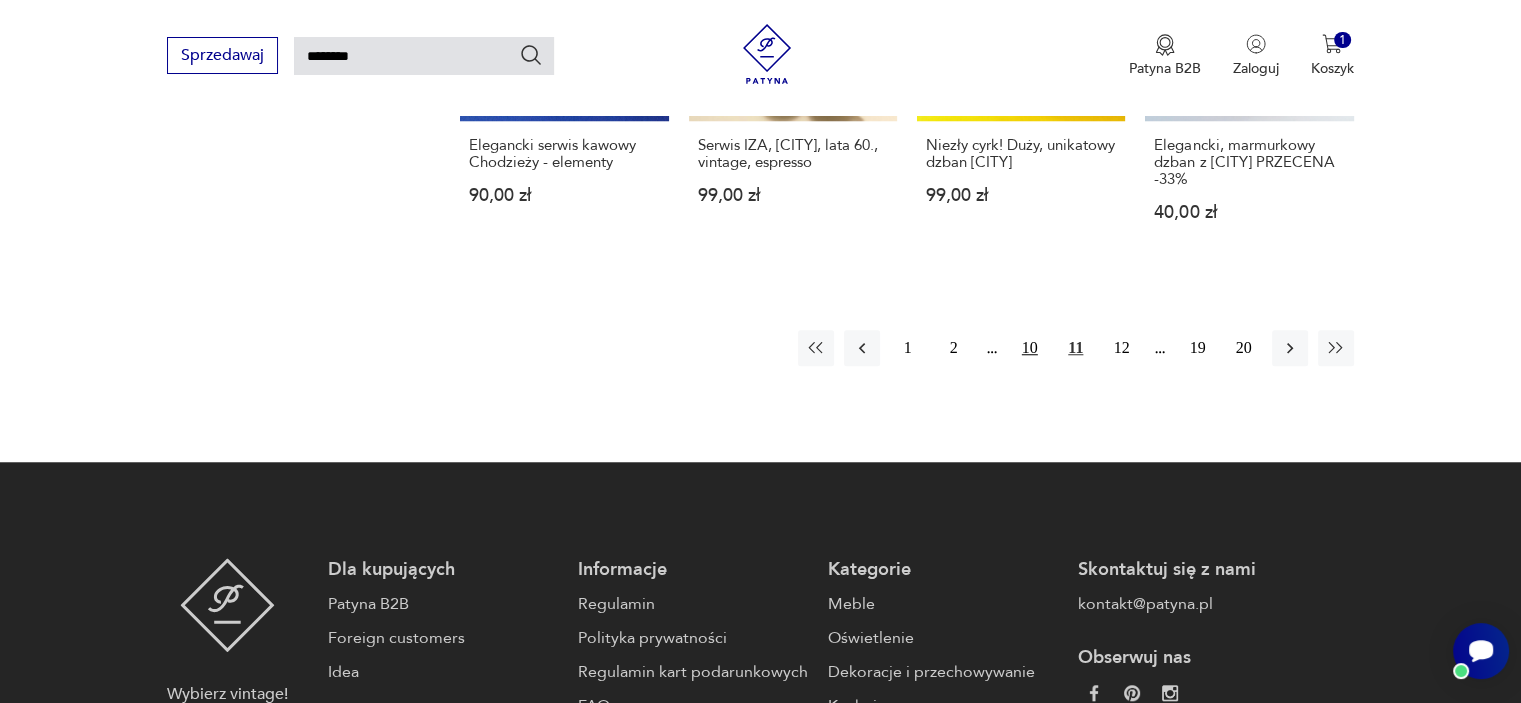 click on "10" at bounding box center [1030, 348] 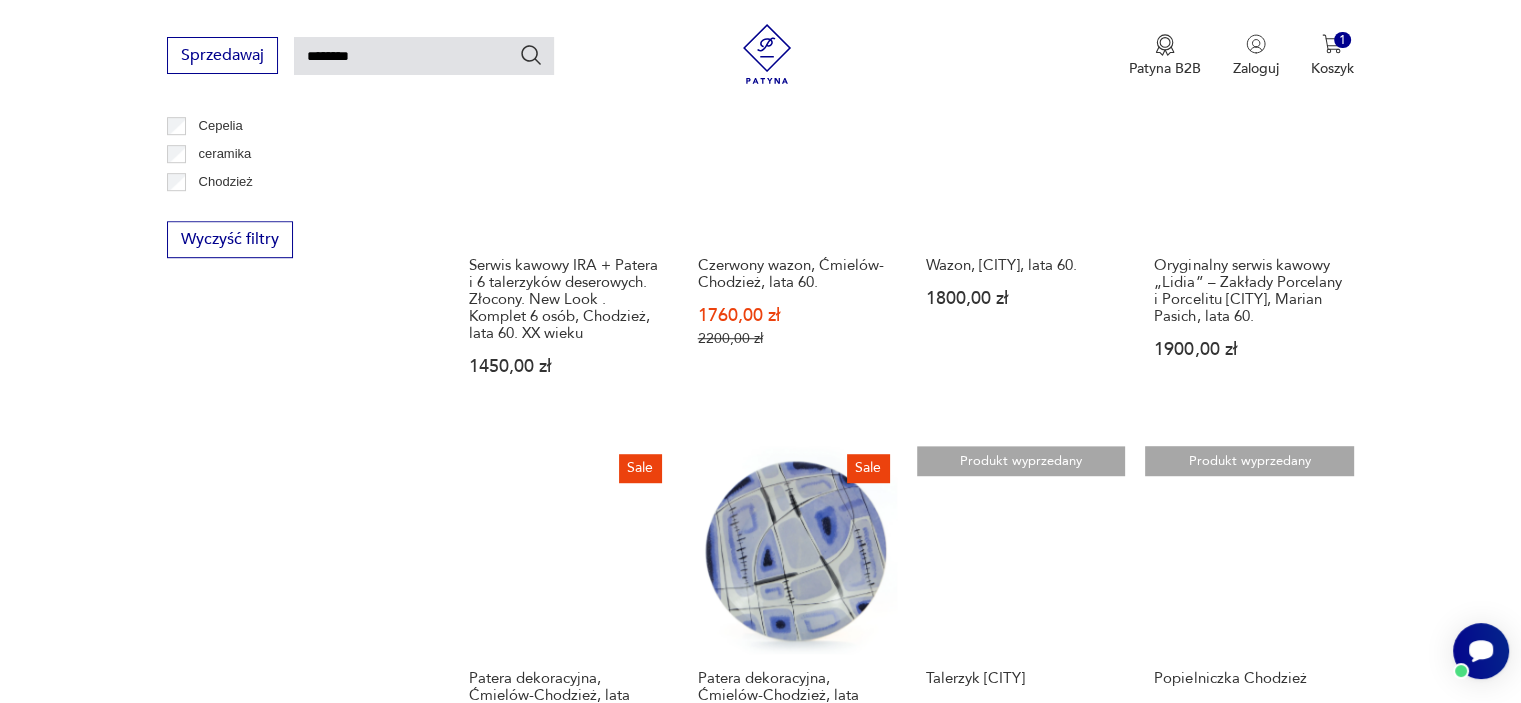 scroll, scrollTop: 1431, scrollLeft: 0, axis: vertical 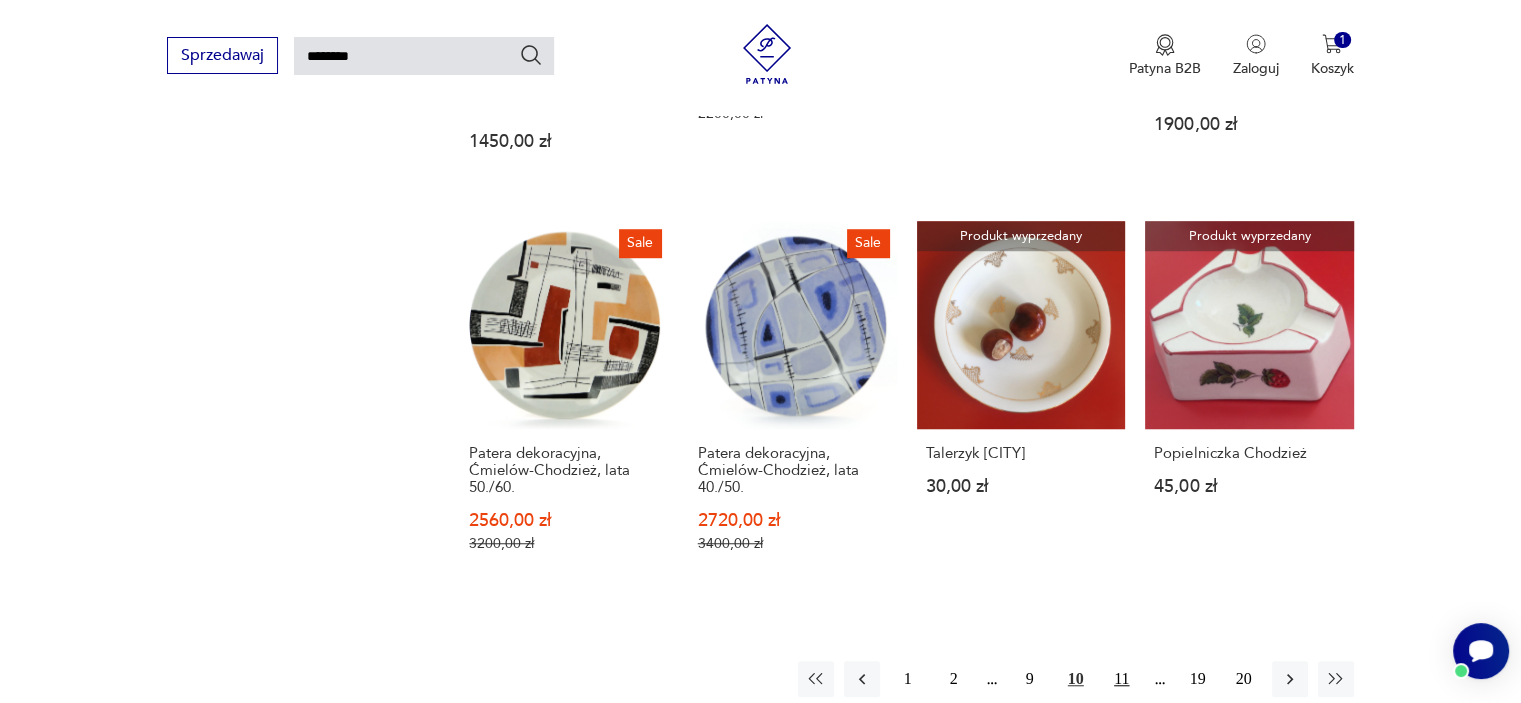 click on "11" at bounding box center (1122, 679) 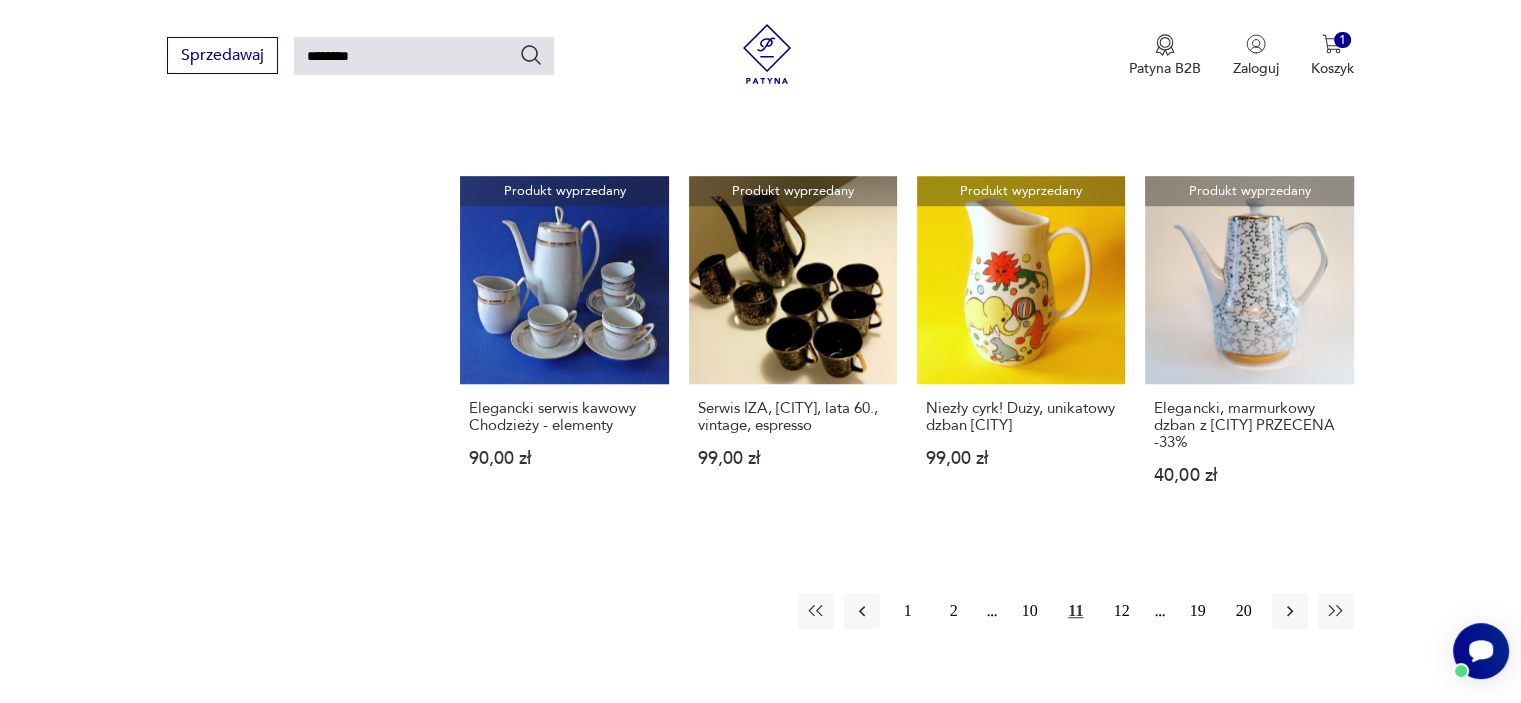 scroll, scrollTop: 1431, scrollLeft: 0, axis: vertical 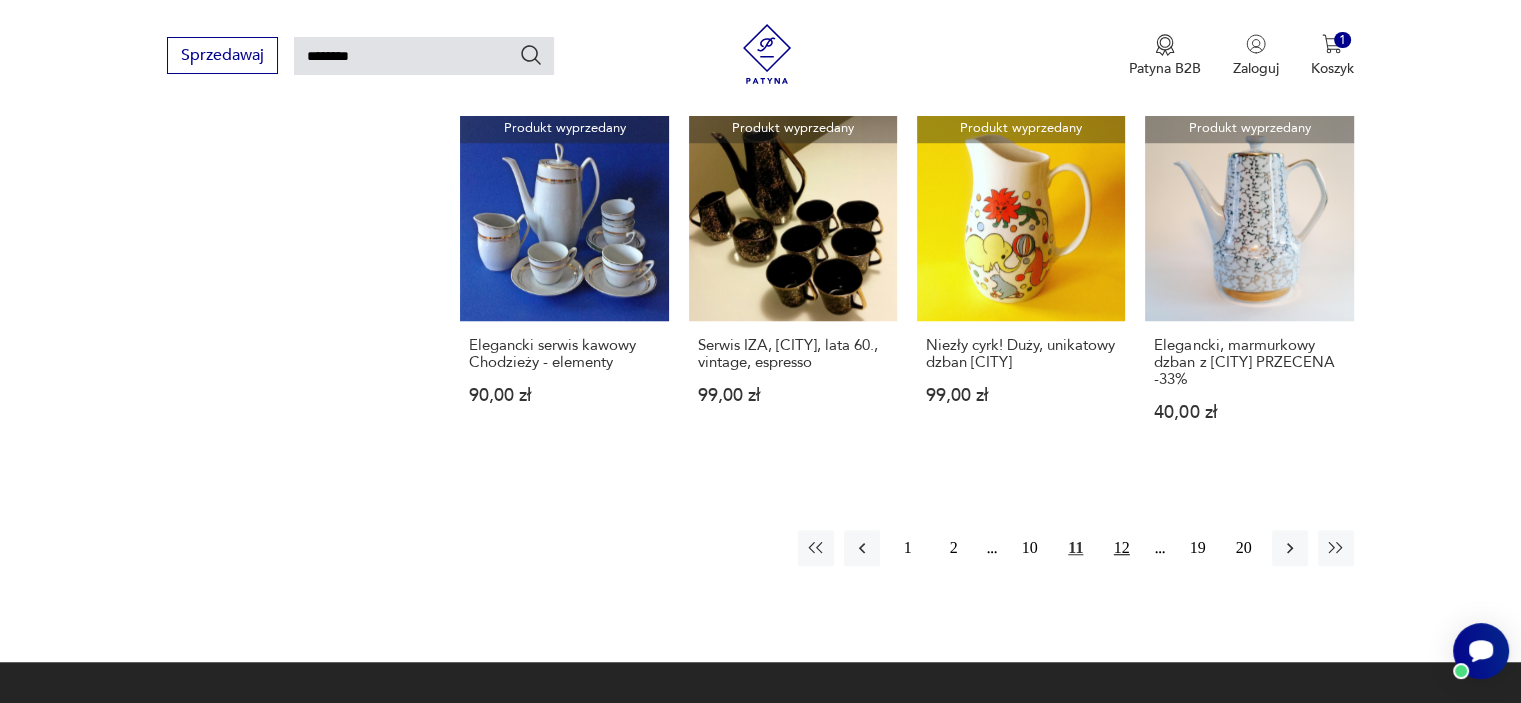 click on "12" at bounding box center [1122, 548] 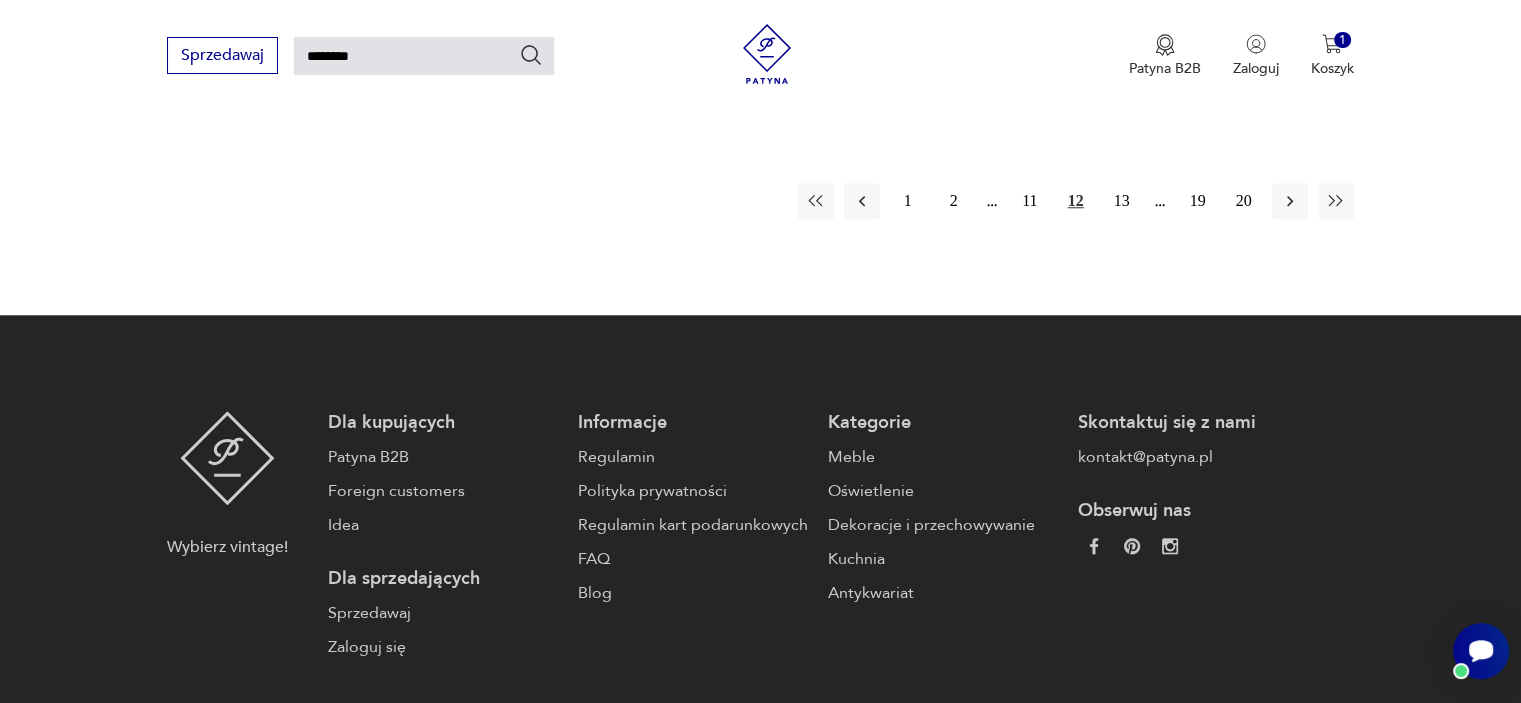 scroll, scrollTop: 1831, scrollLeft: 0, axis: vertical 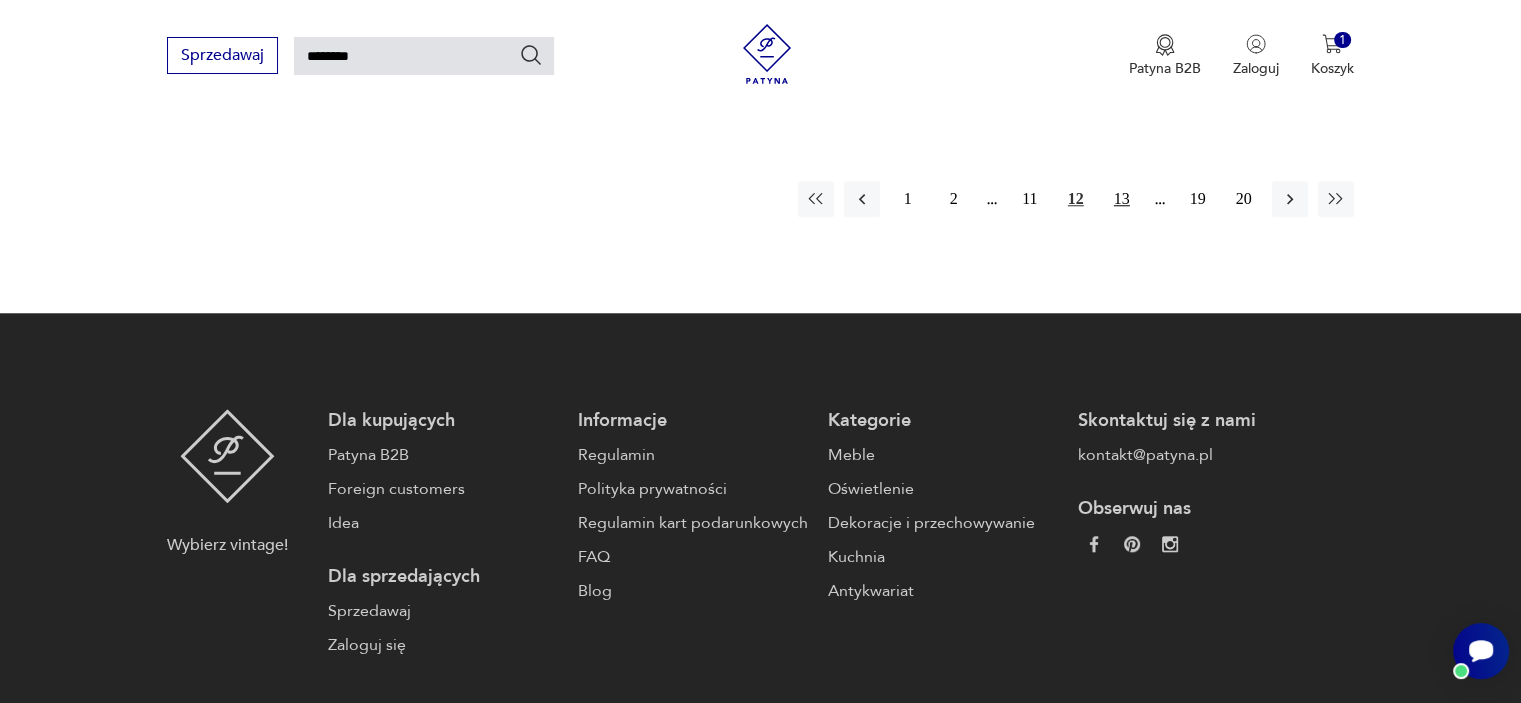 click on "13" at bounding box center [1122, 199] 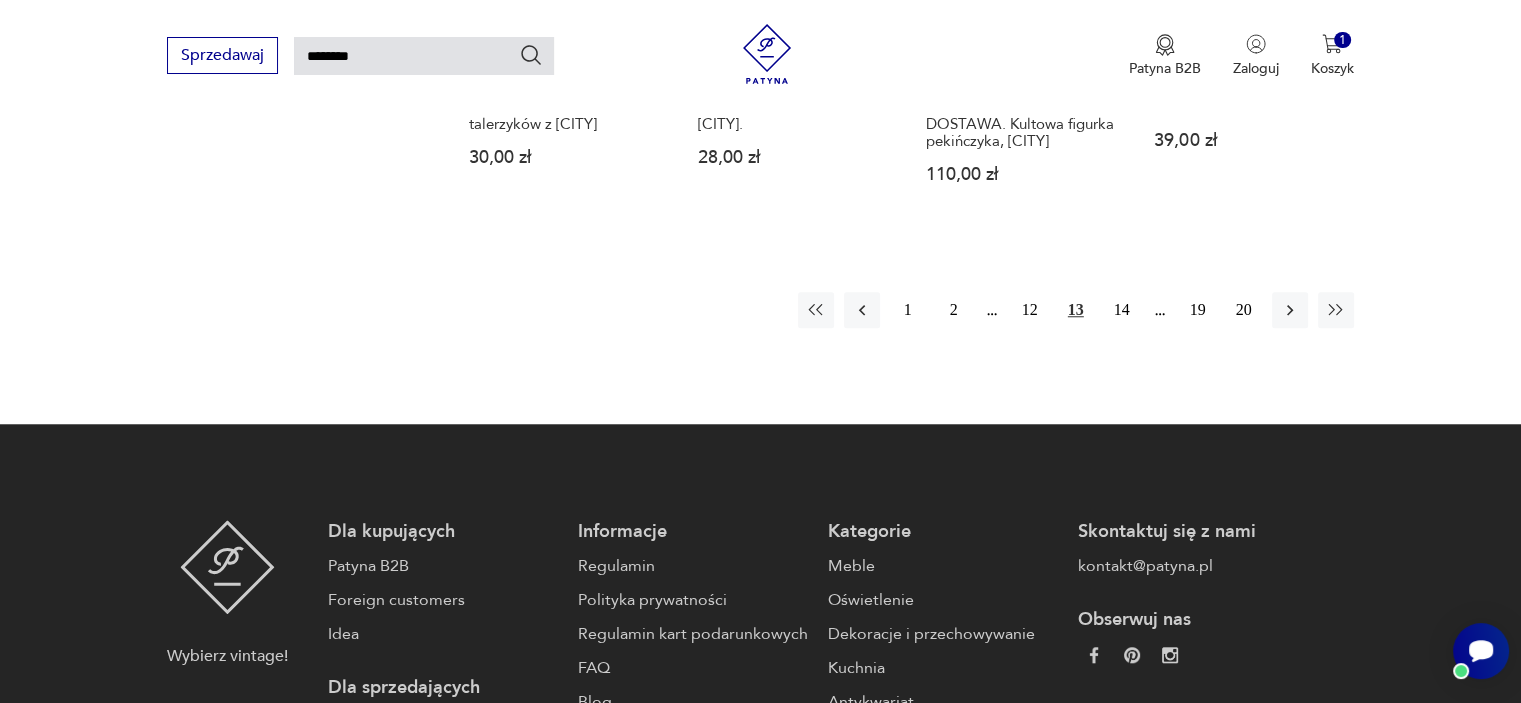 scroll, scrollTop: 1711, scrollLeft: 0, axis: vertical 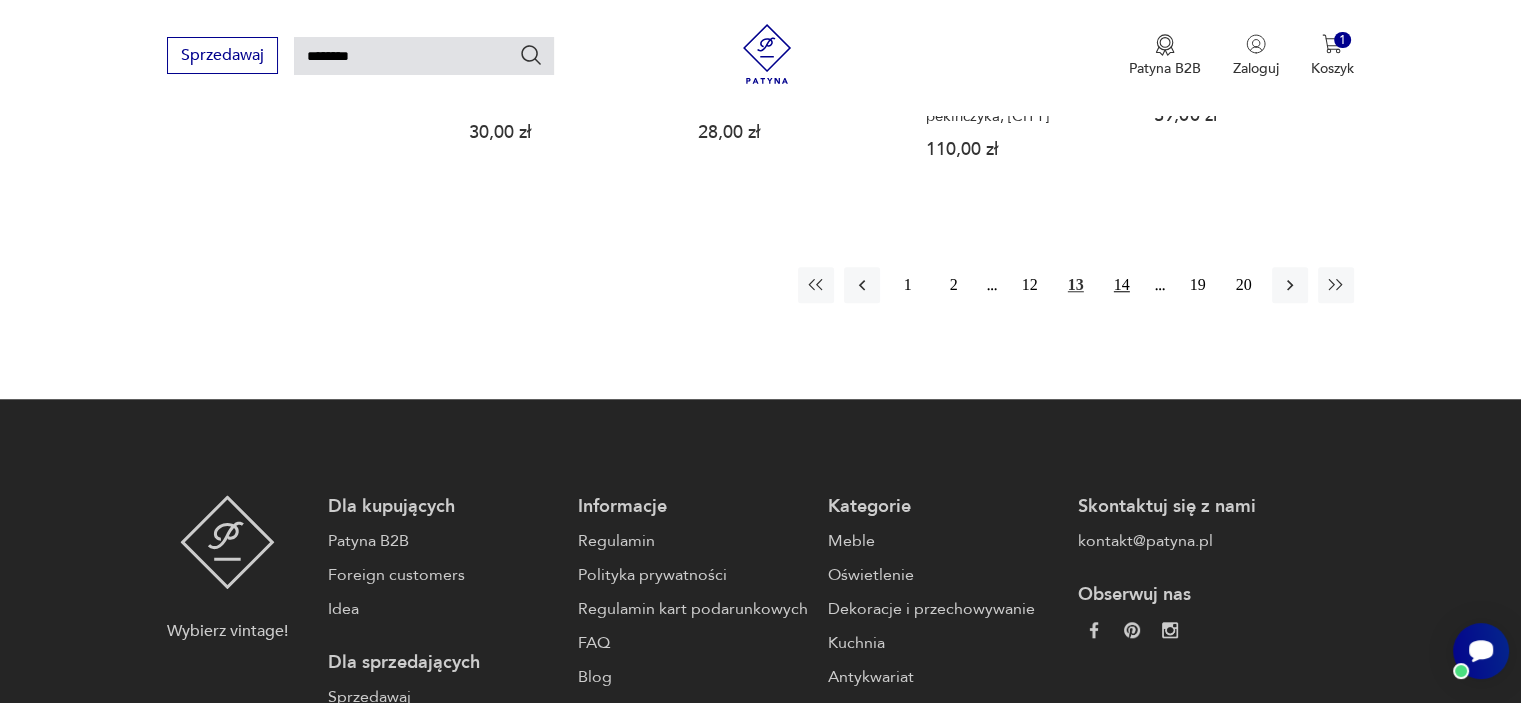 click on "14" at bounding box center [1122, 285] 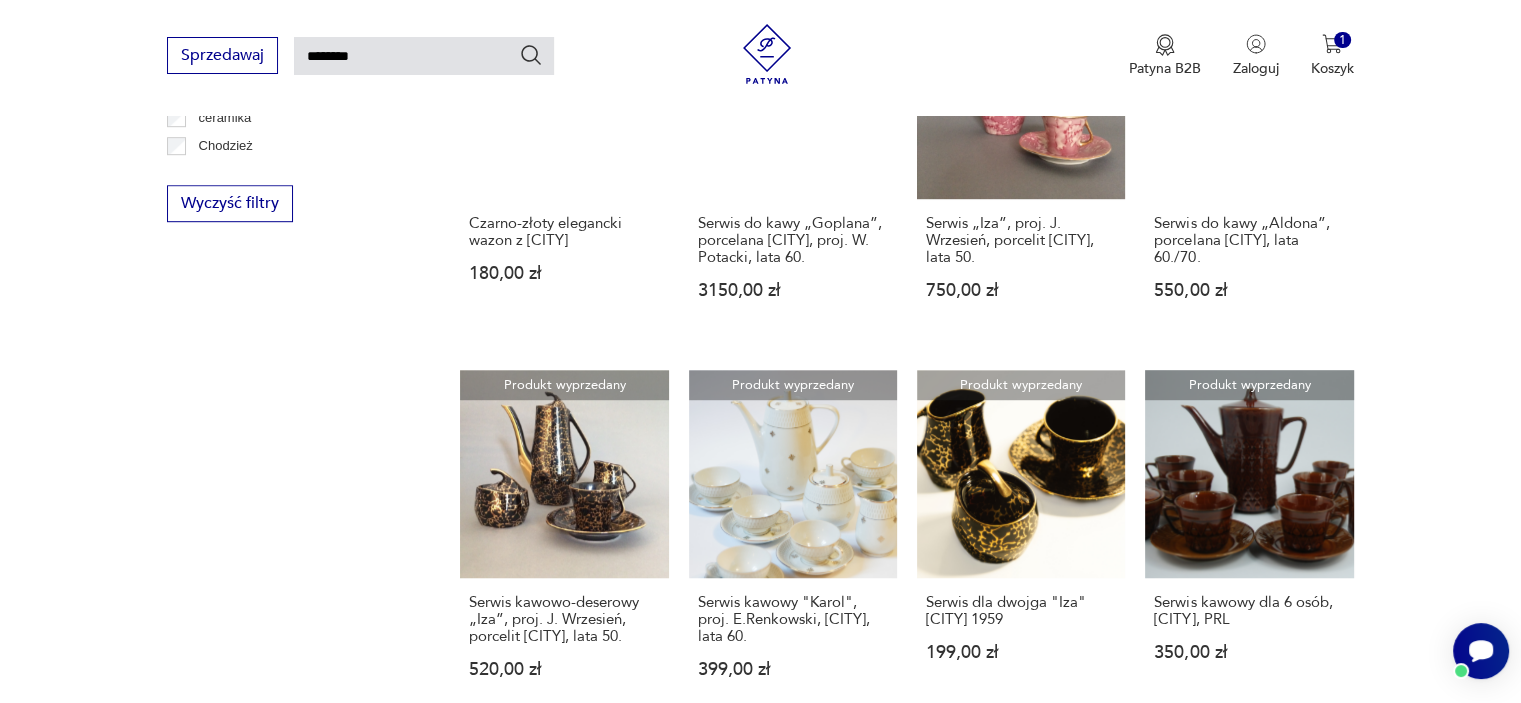 scroll, scrollTop: 1511, scrollLeft: 0, axis: vertical 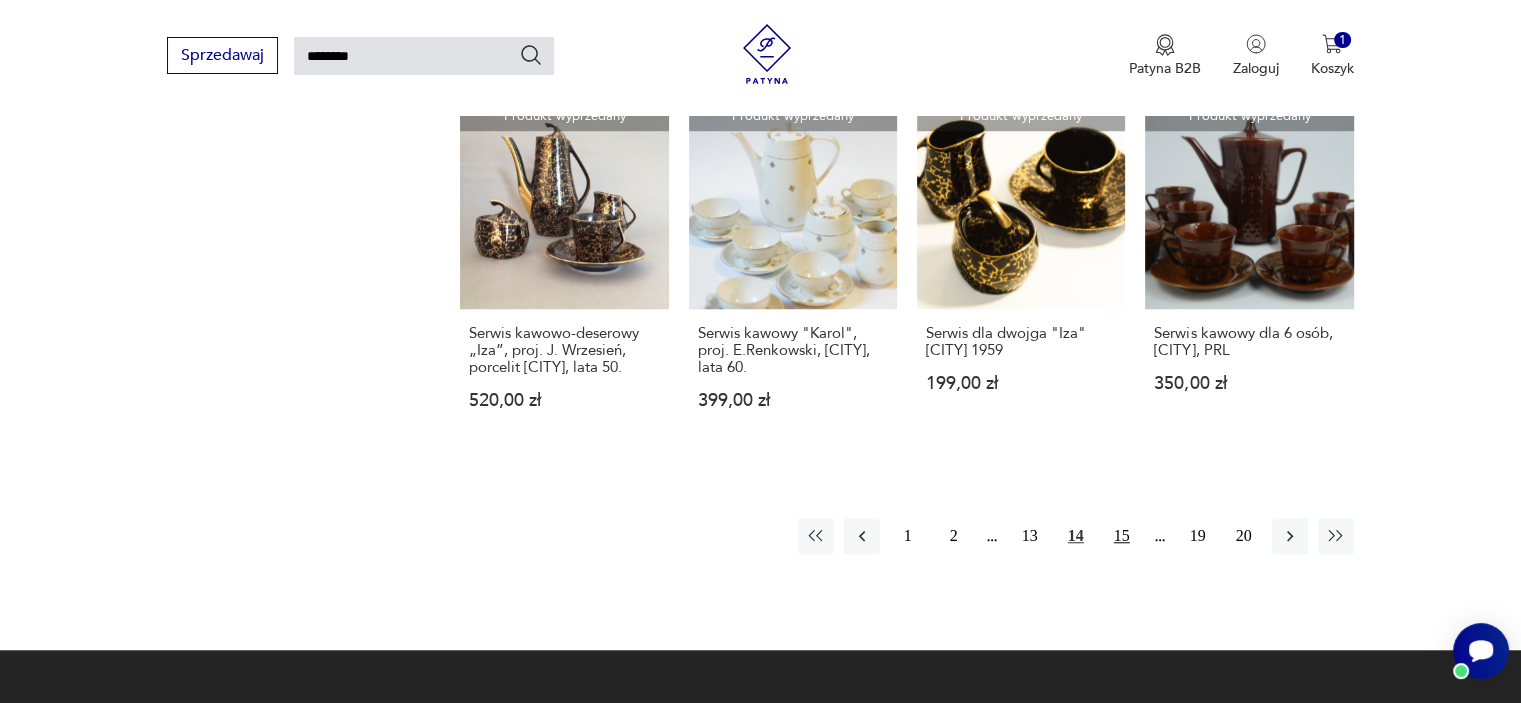 click on "15" at bounding box center [1122, 536] 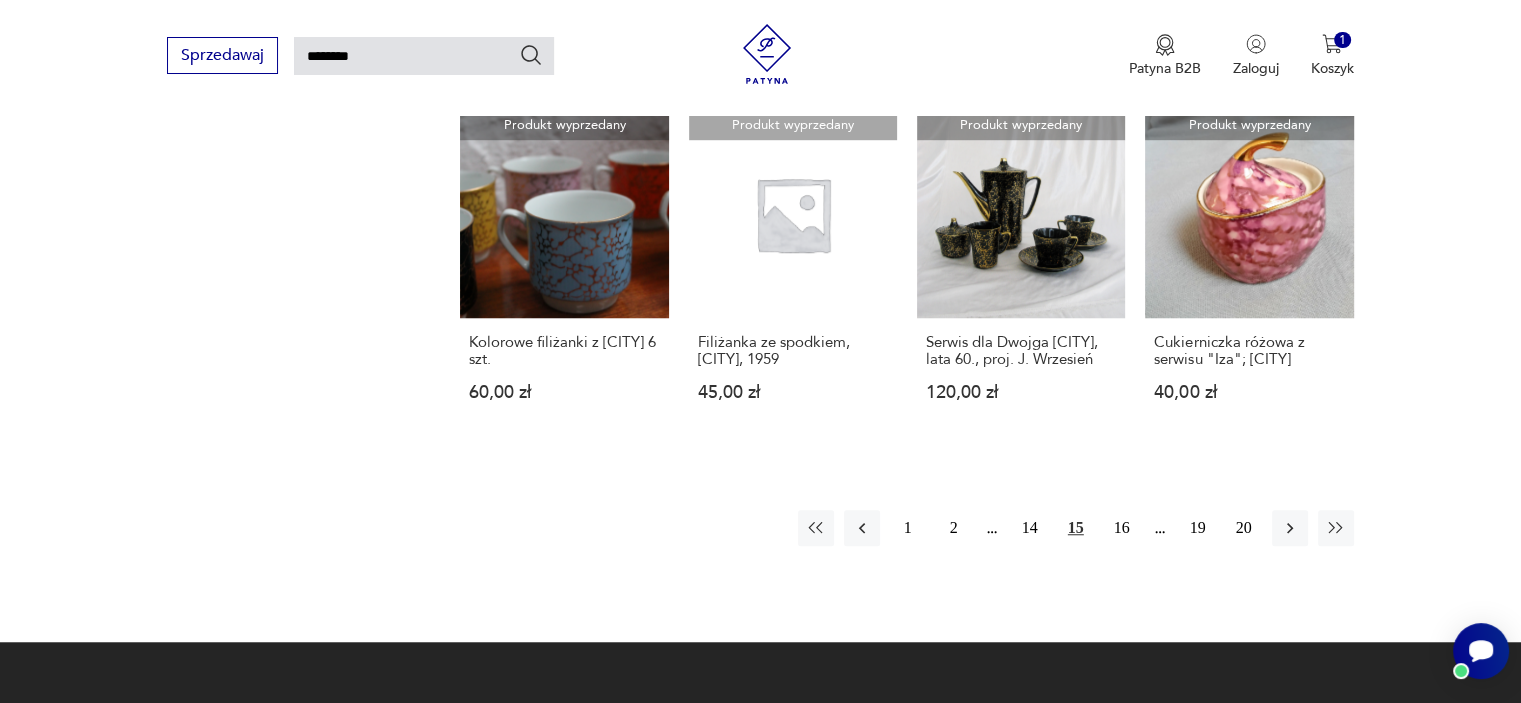 scroll, scrollTop: 1471, scrollLeft: 0, axis: vertical 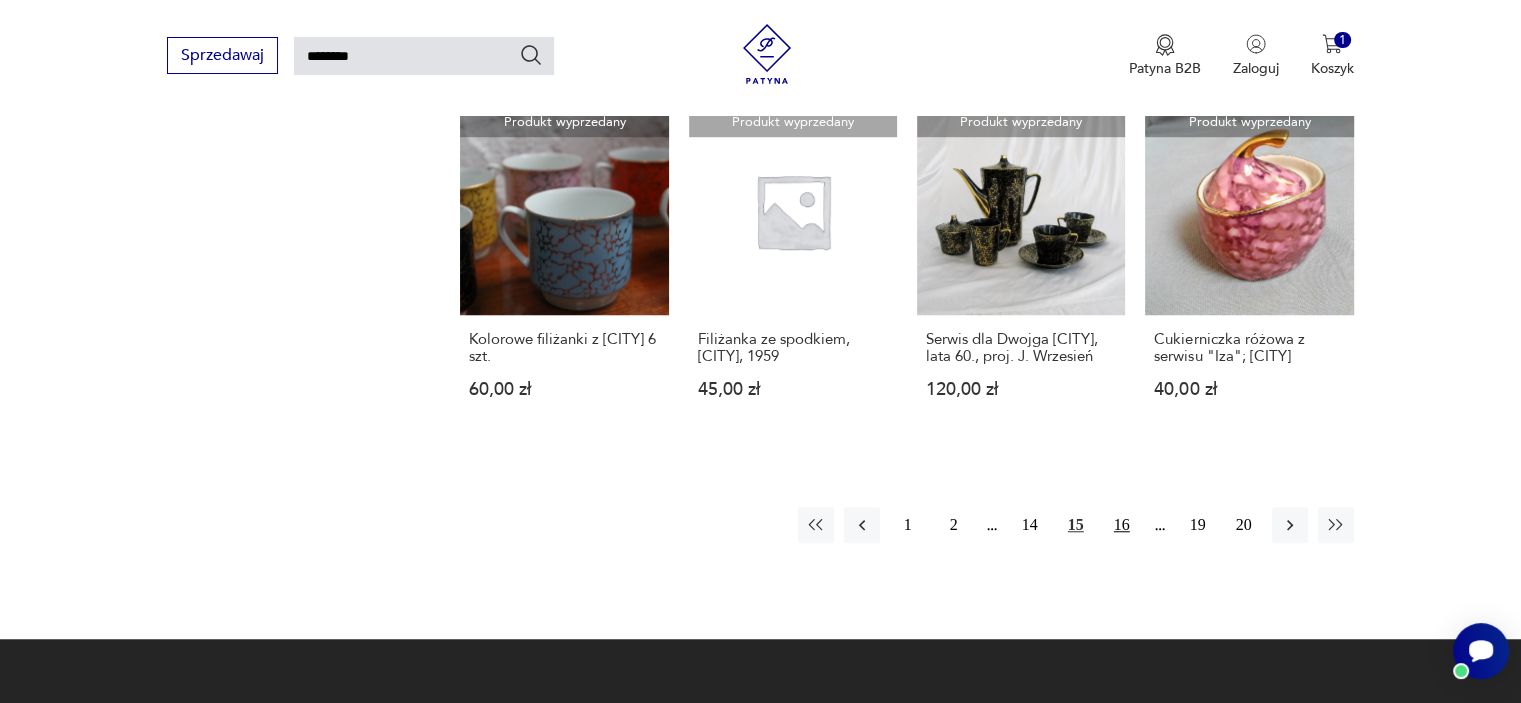 click on "16" at bounding box center [1122, 525] 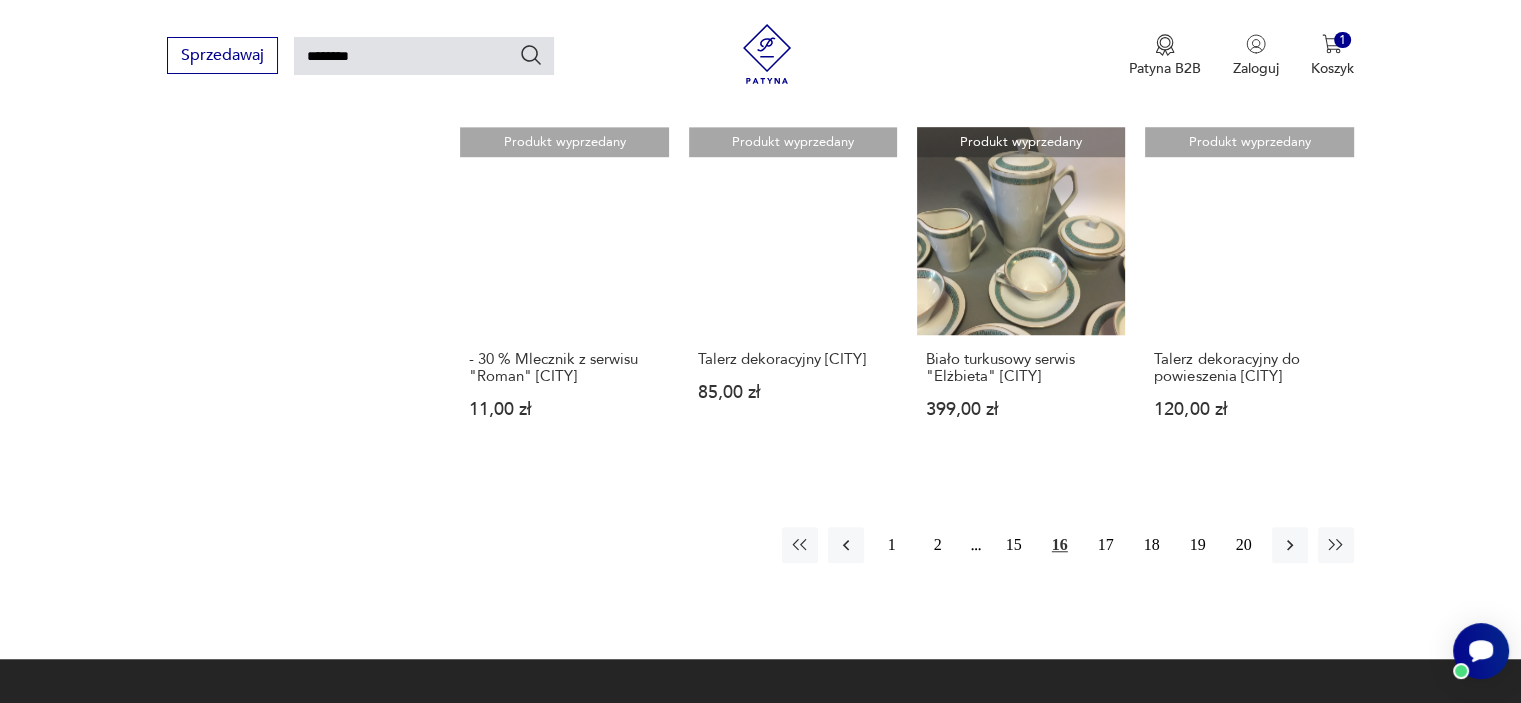 scroll, scrollTop: 1471, scrollLeft: 0, axis: vertical 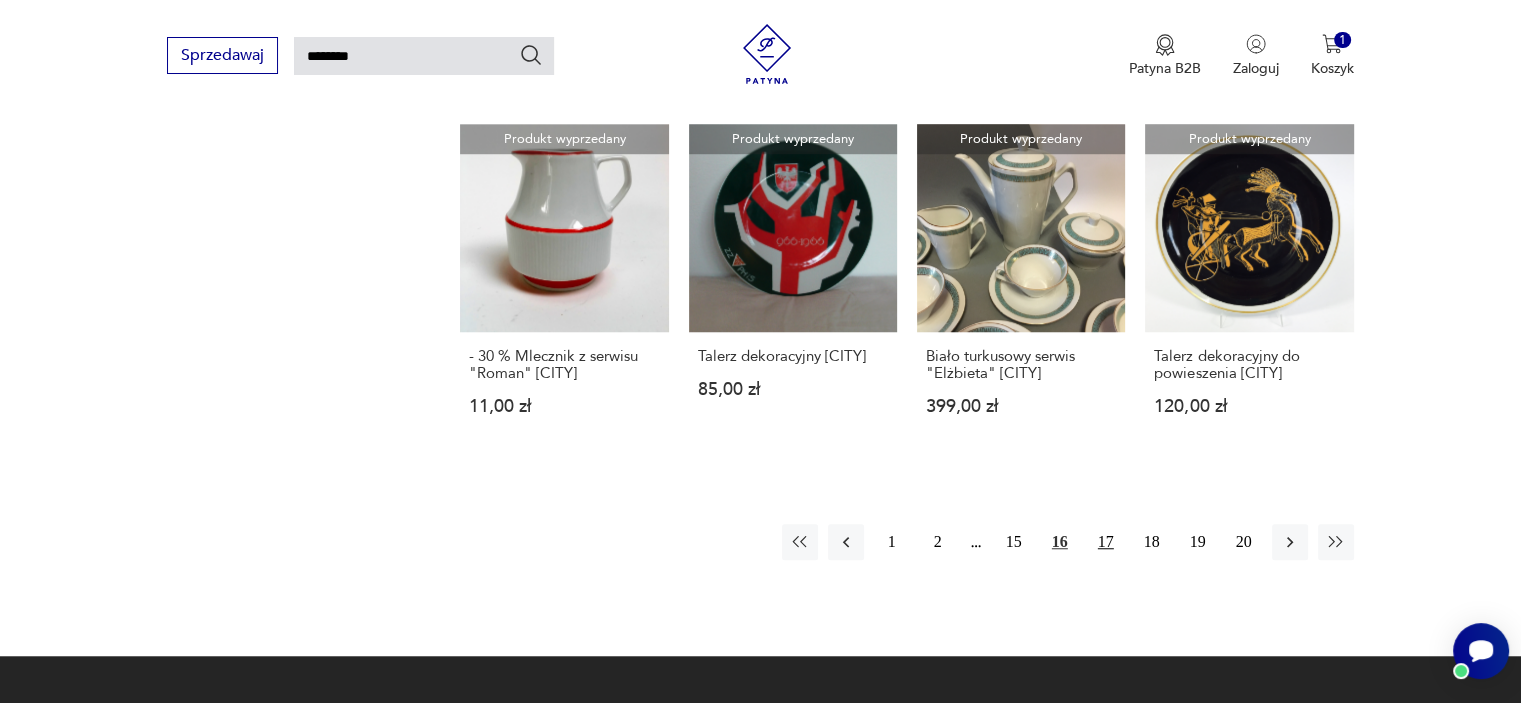 click on "17" at bounding box center [1106, 542] 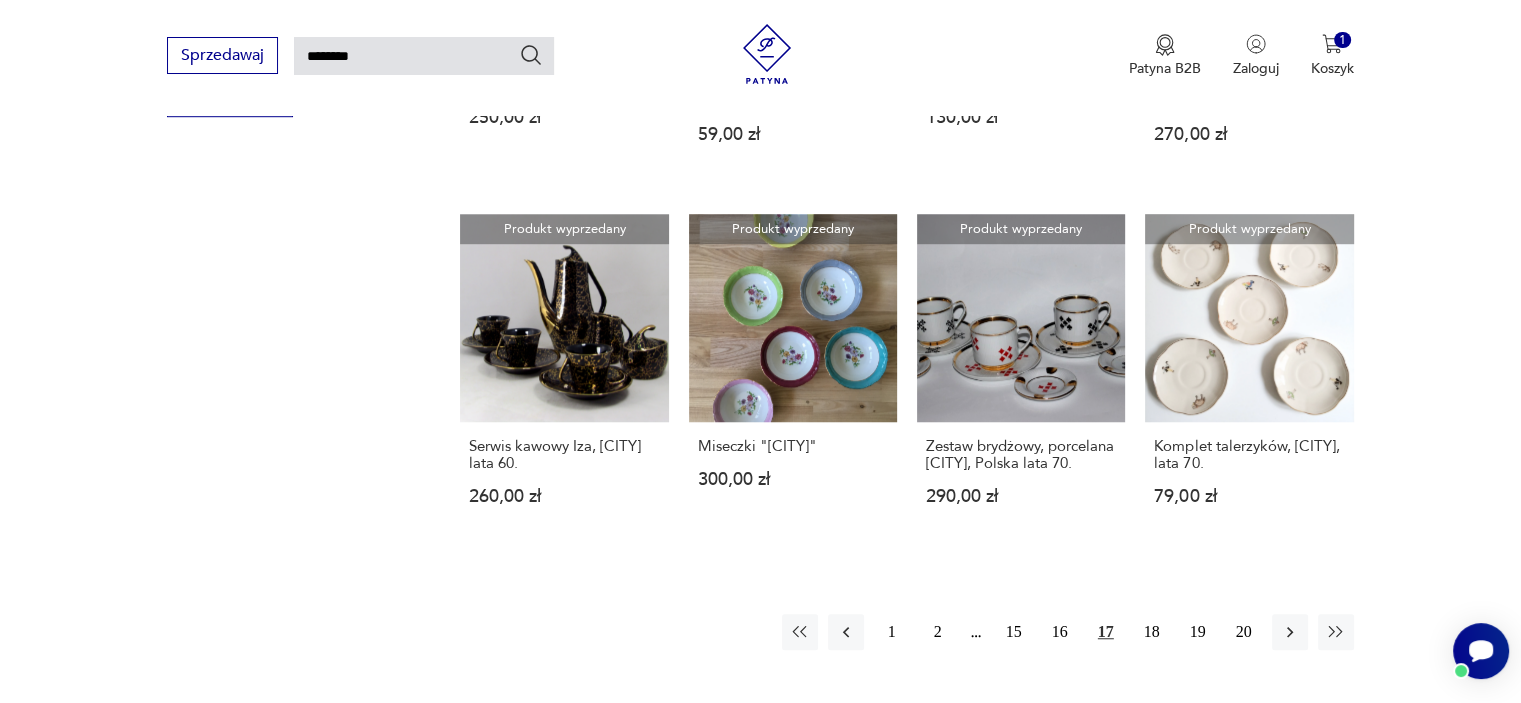 scroll, scrollTop: 1351, scrollLeft: 0, axis: vertical 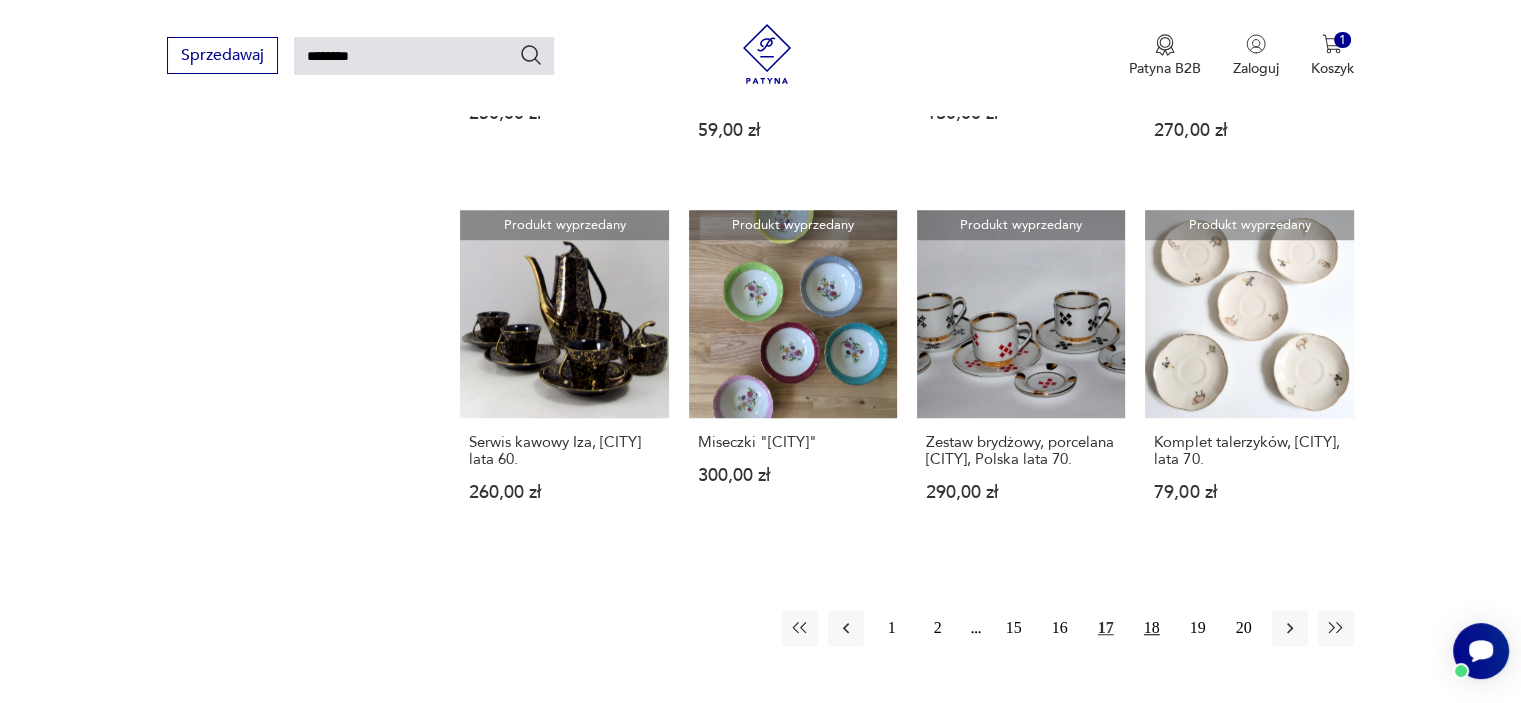 click on "18" at bounding box center (1152, 628) 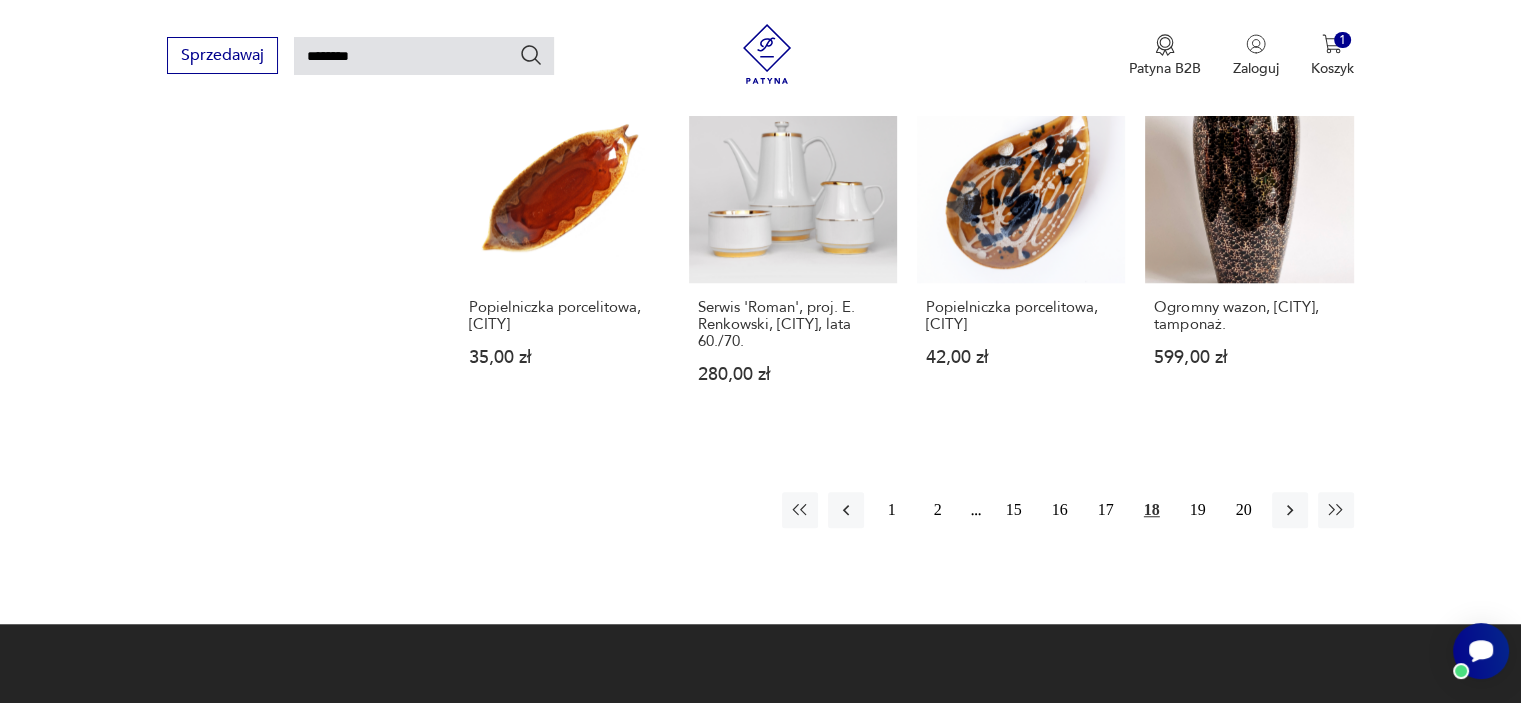 scroll, scrollTop: 1471, scrollLeft: 0, axis: vertical 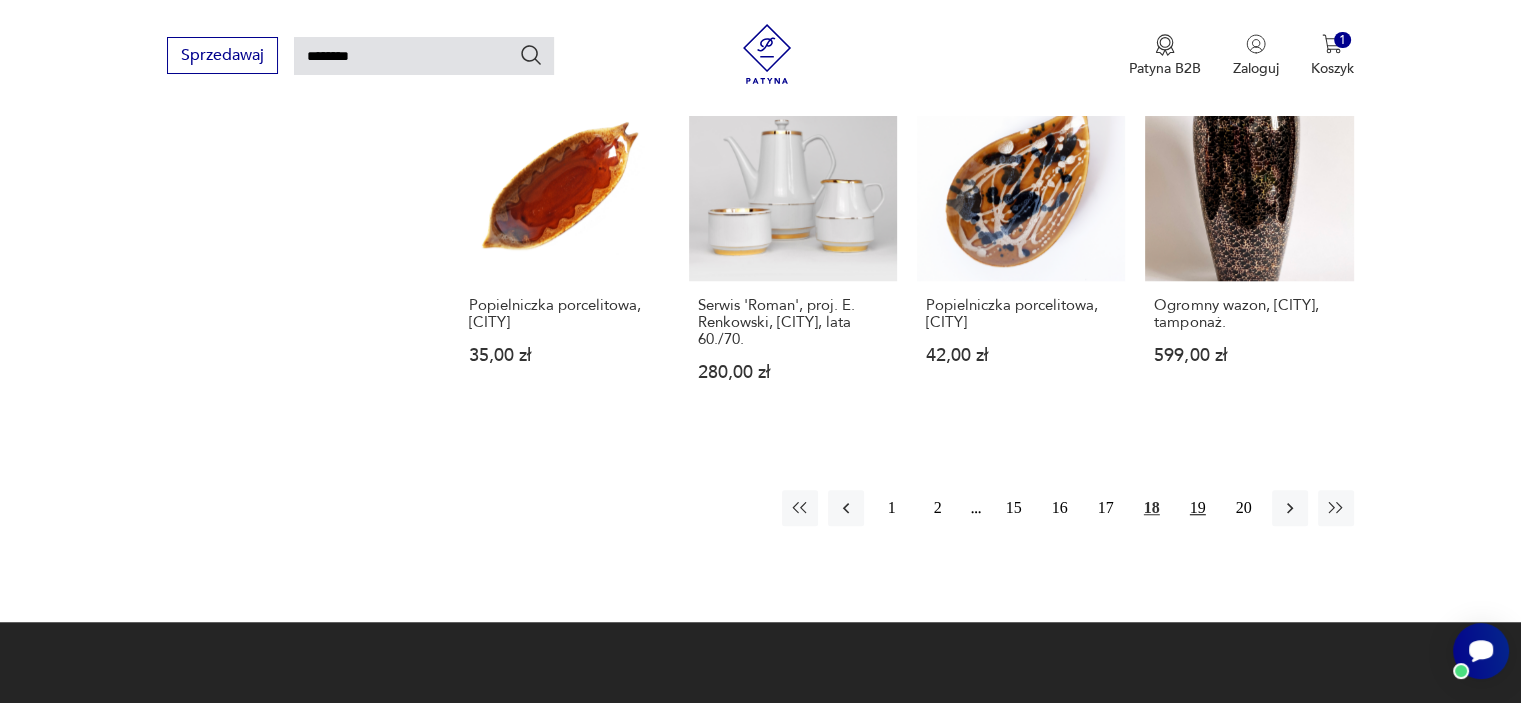 click on "19" at bounding box center [1198, 508] 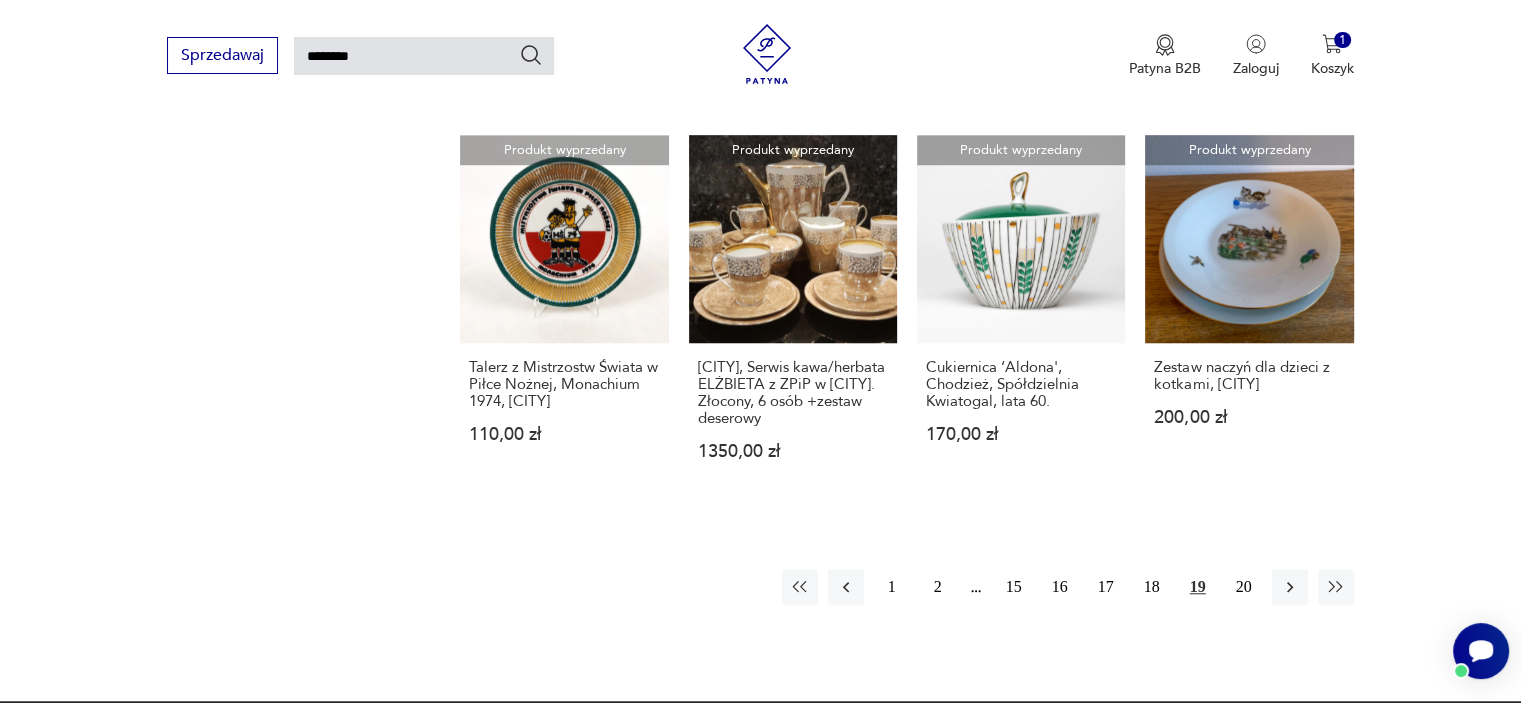 scroll, scrollTop: 1471, scrollLeft: 0, axis: vertical 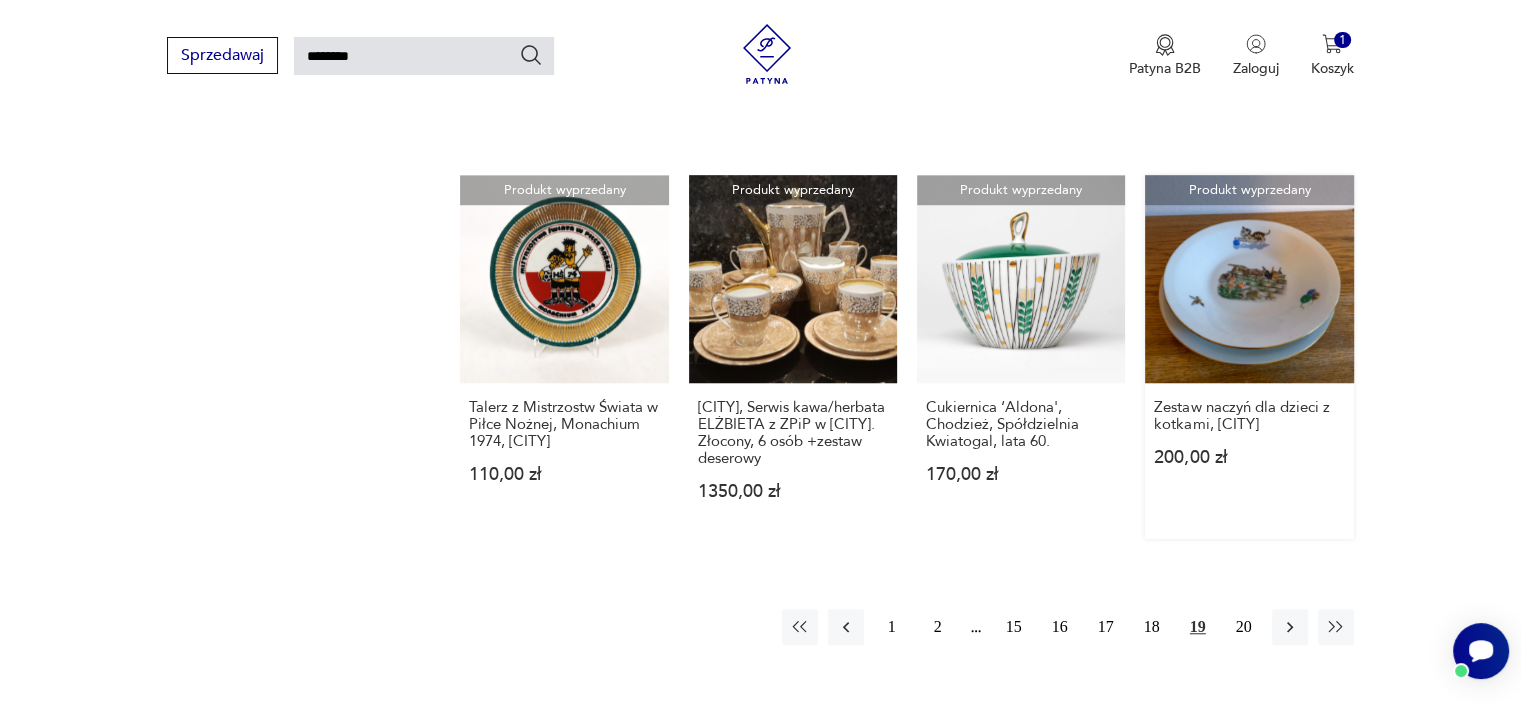 click on "Produkt wyprzedany Zestaw naczyń dla dzieci z kotkami, Chodzież 200,00 zł" at bounding box center (1249, 357) 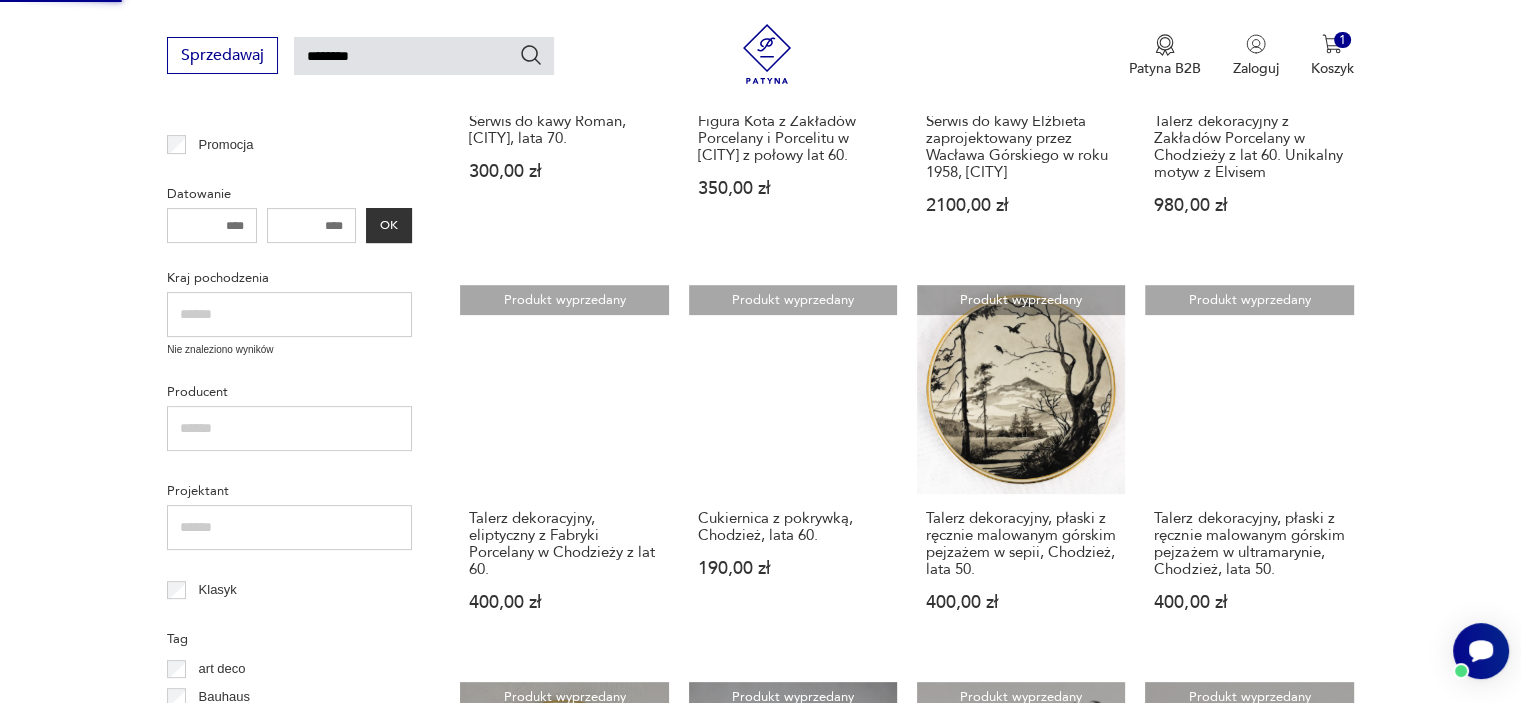 type 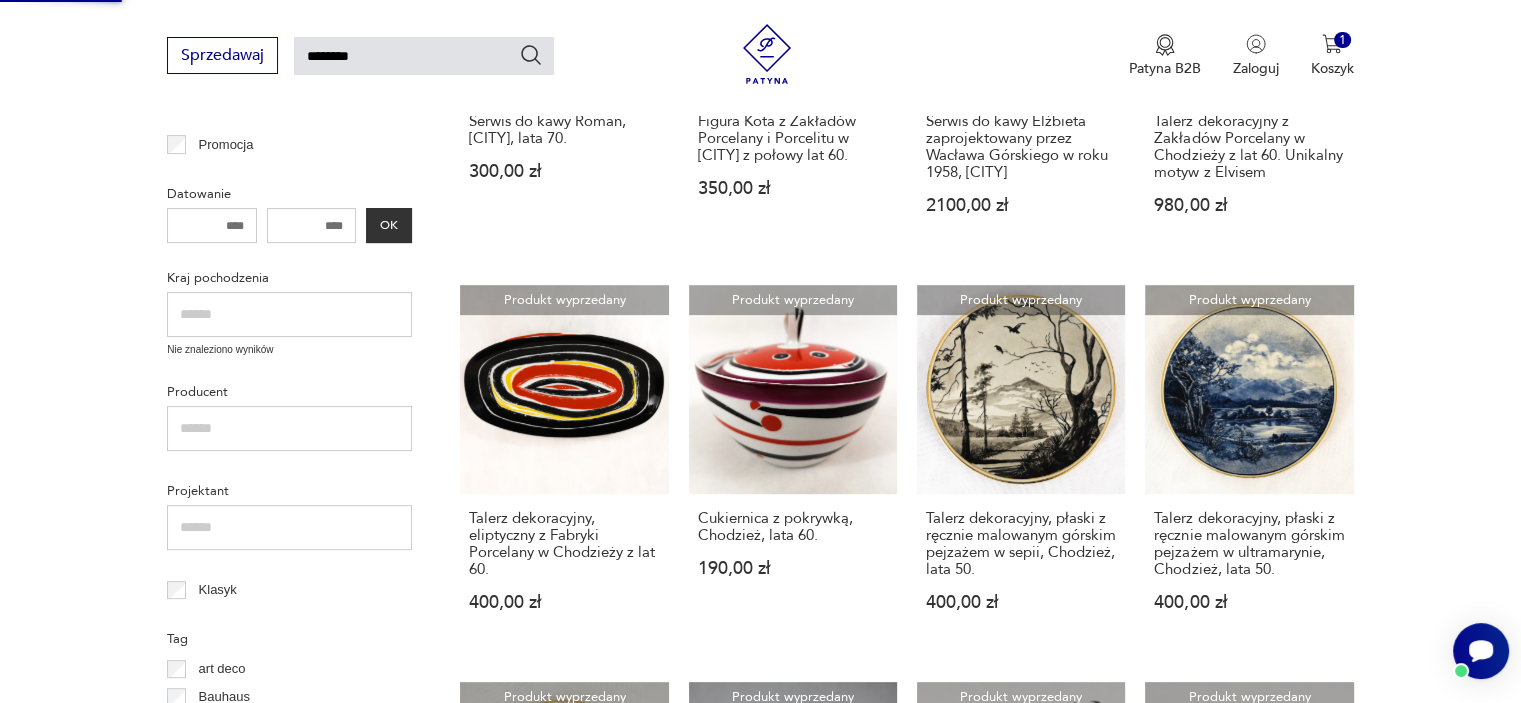 type 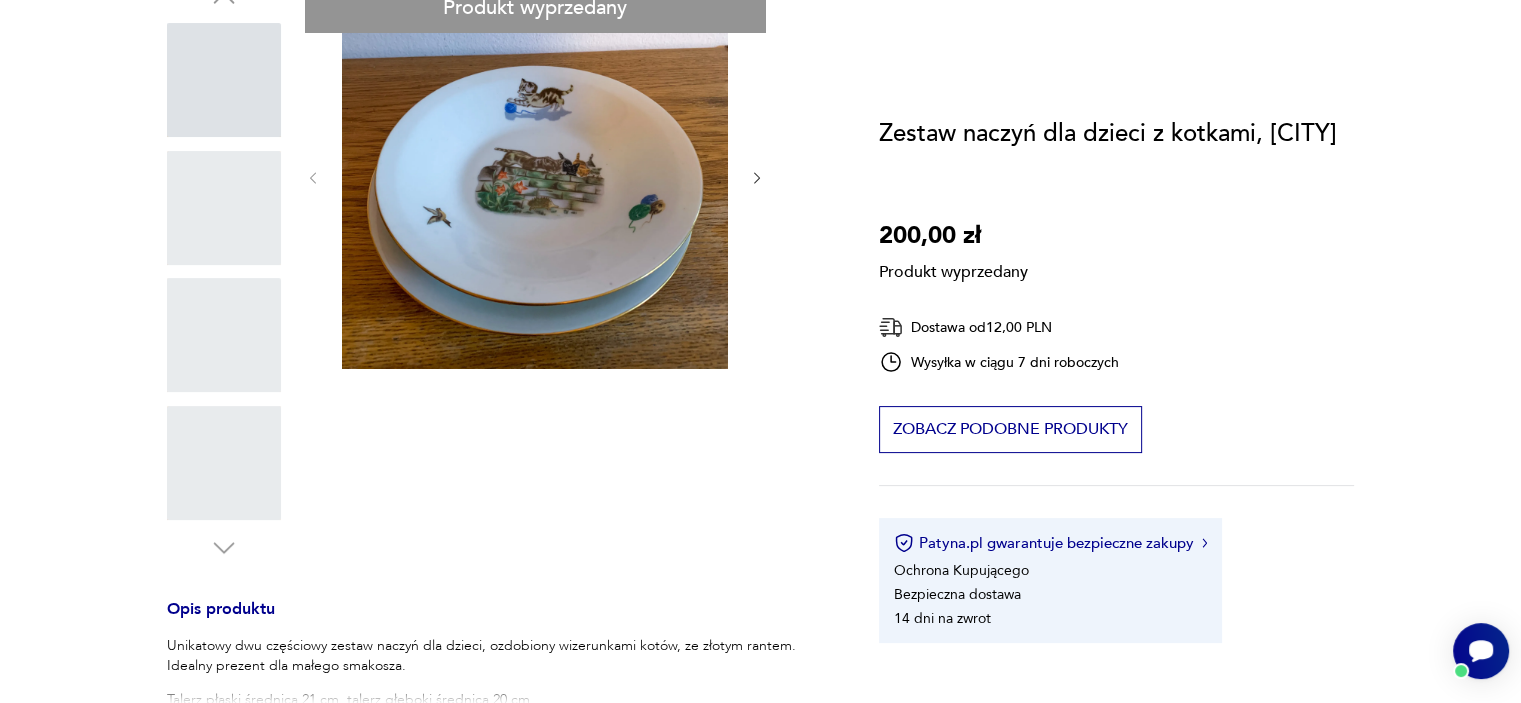 scroll, scrollTop: 0, scrollLeft: 0, axis: both 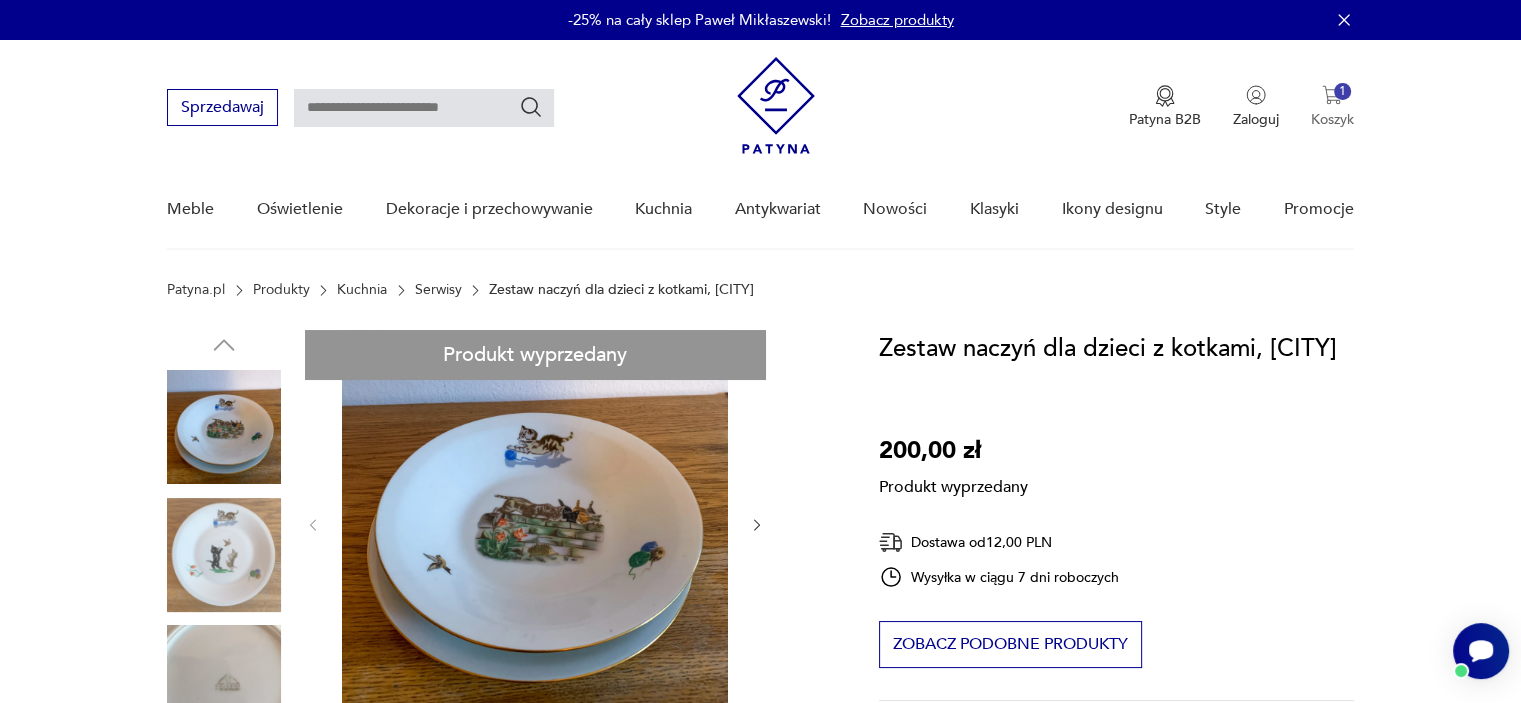 click on "1 Koszyk" at bounding box center (1332, 107) 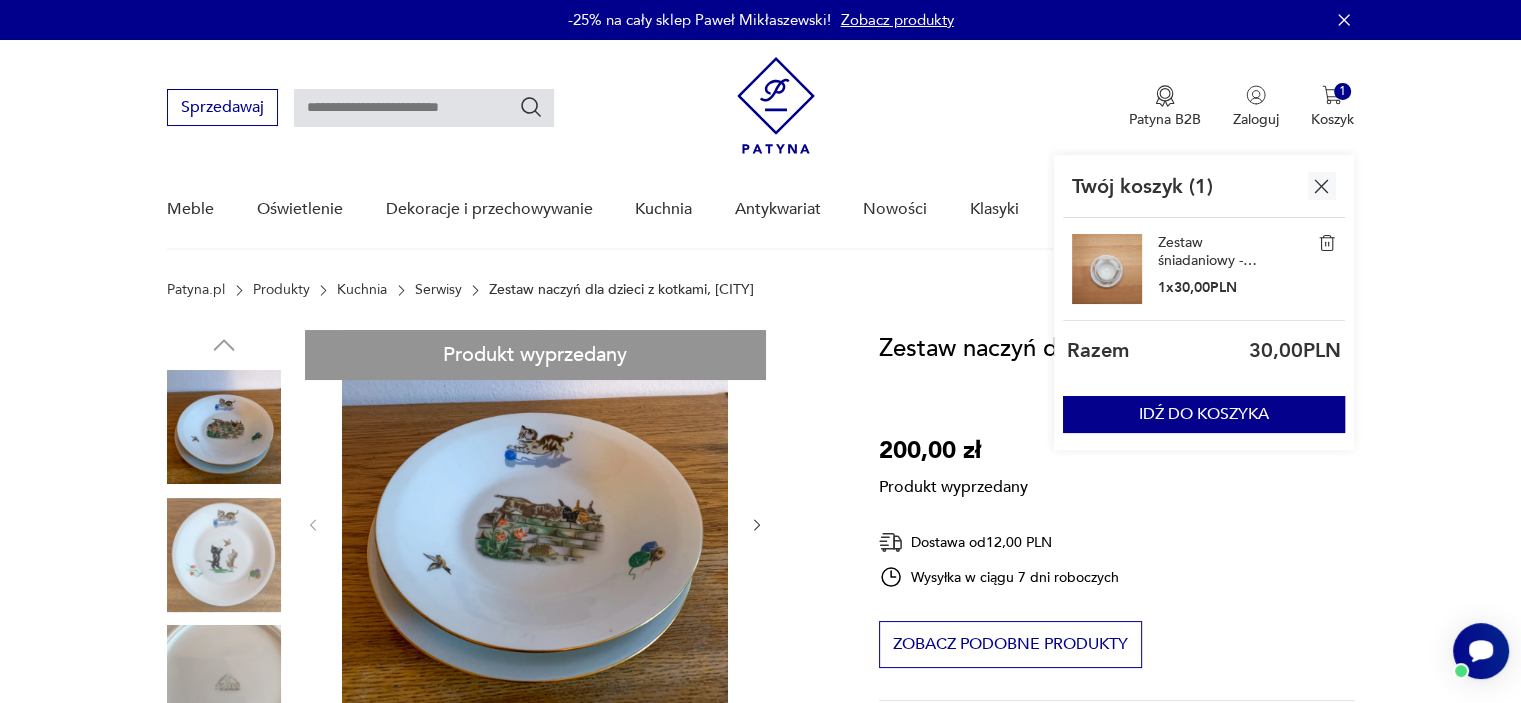 click at bounding box center [1327, 243] 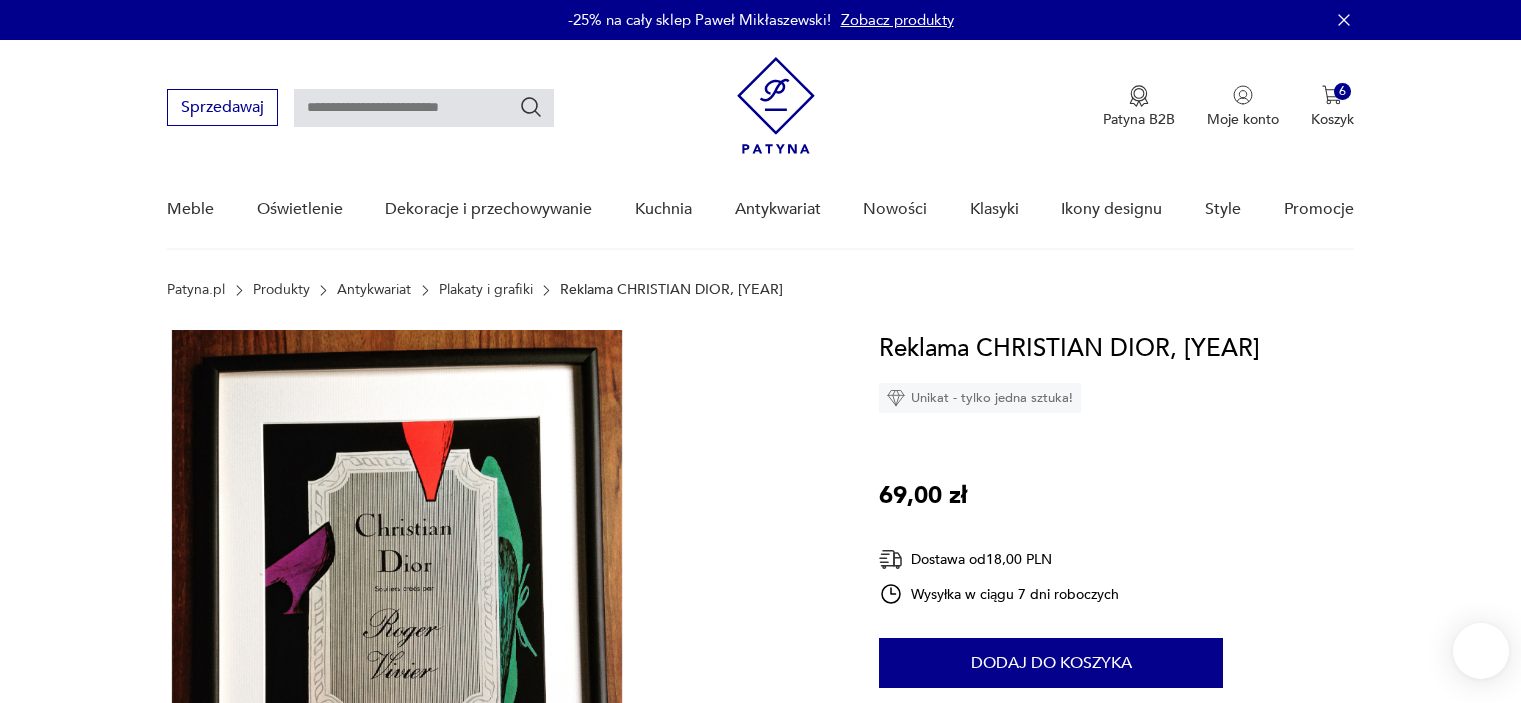 scroll, scrollTop: 0, scrollLeft: 0, axis: both 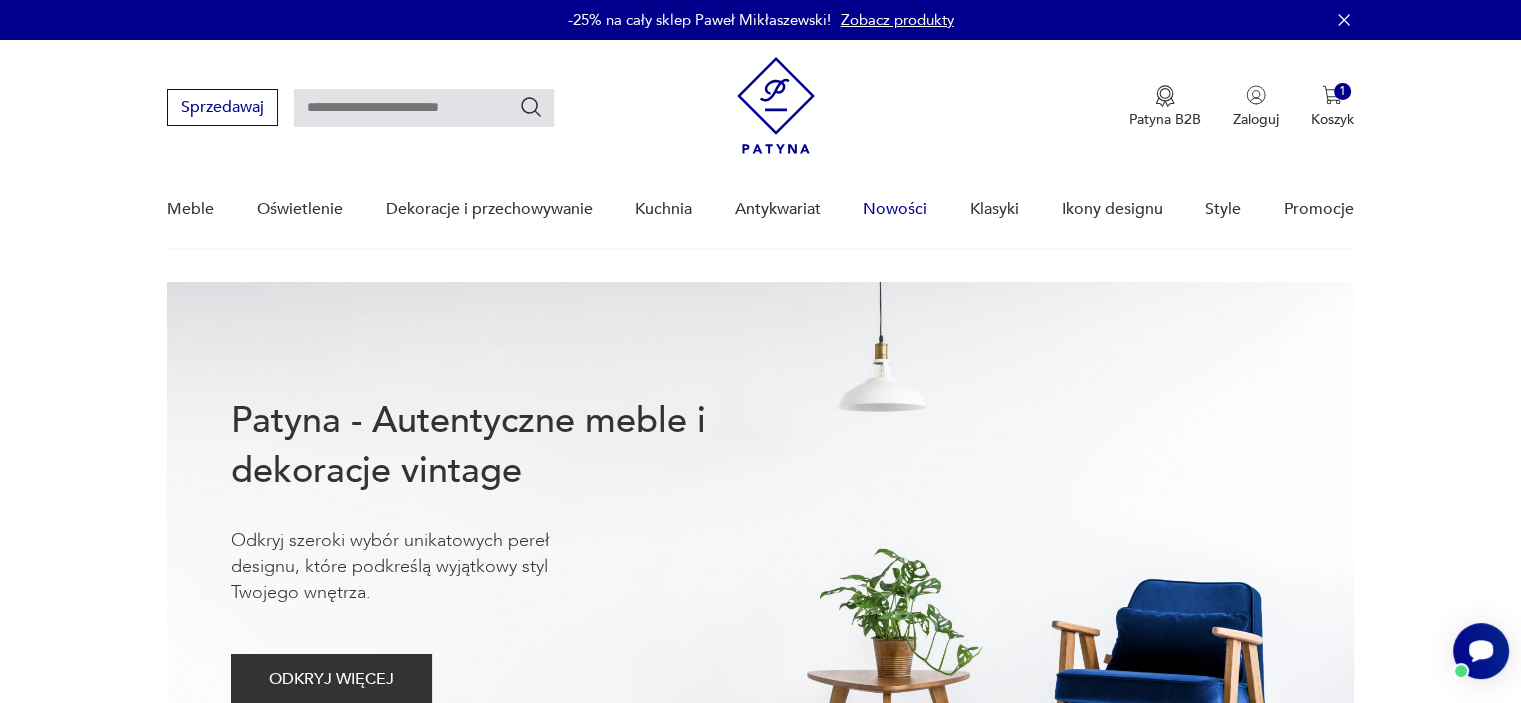 click on "Nowości" at bounding box center [895, 209] 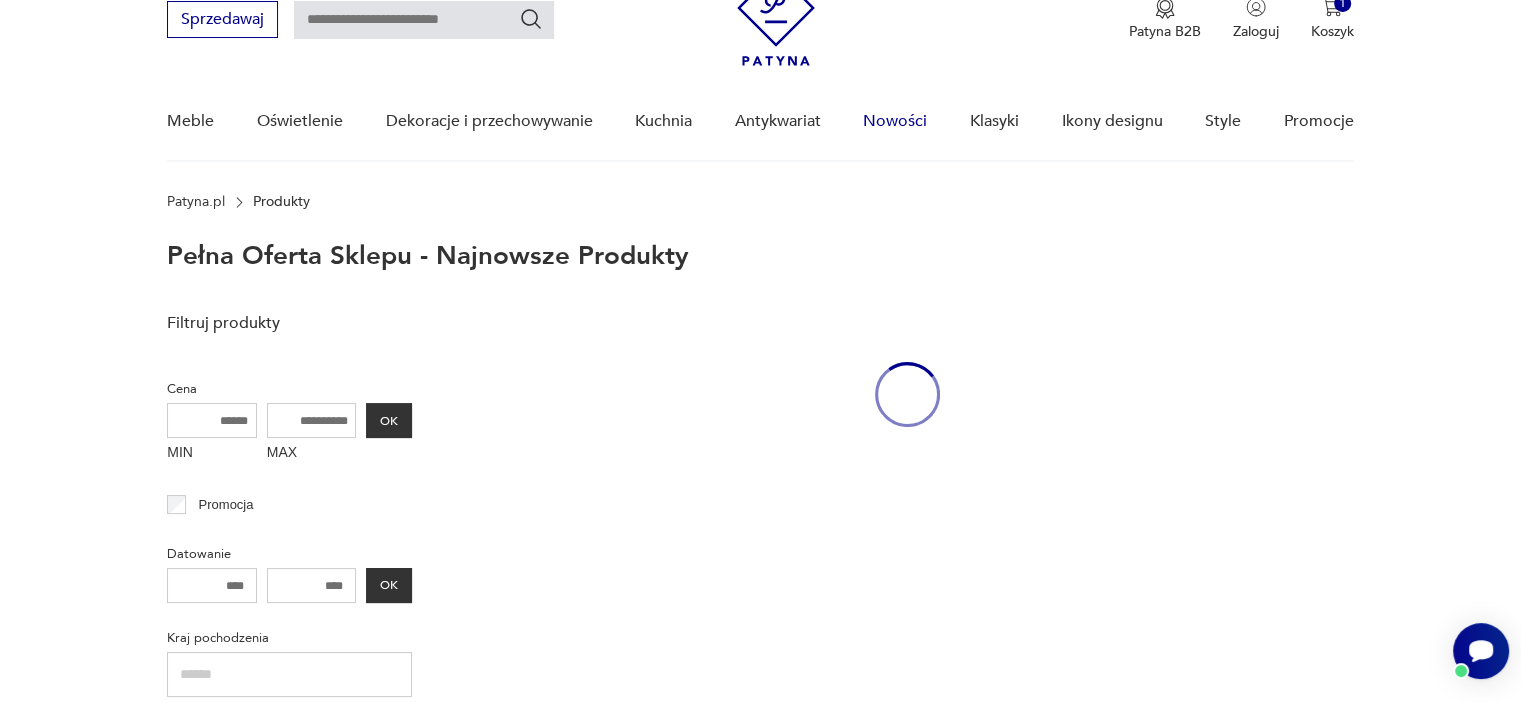 scroll, scrollTop: 89, scrollLeft: 0, axis: vertical 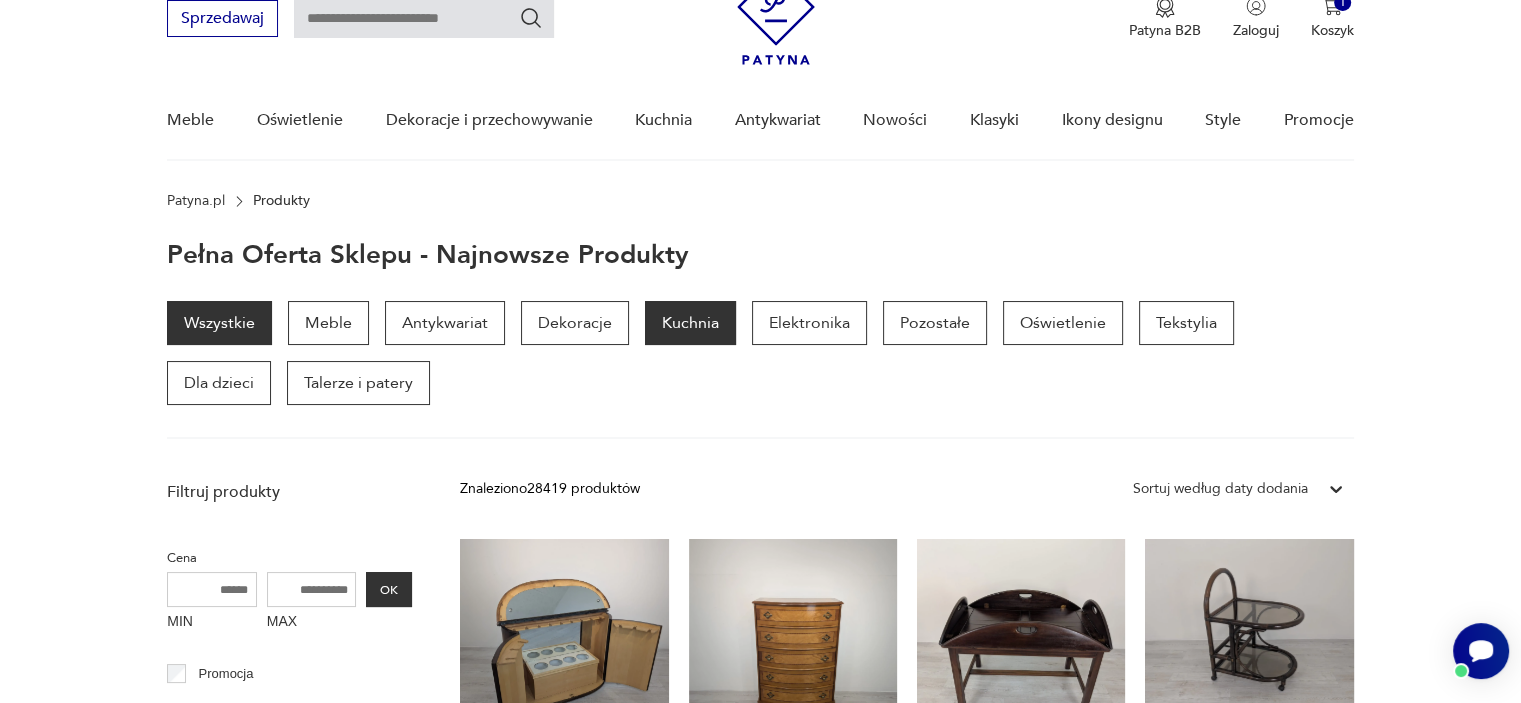 click on "Kuchnia" at bounding box center [690, 323] 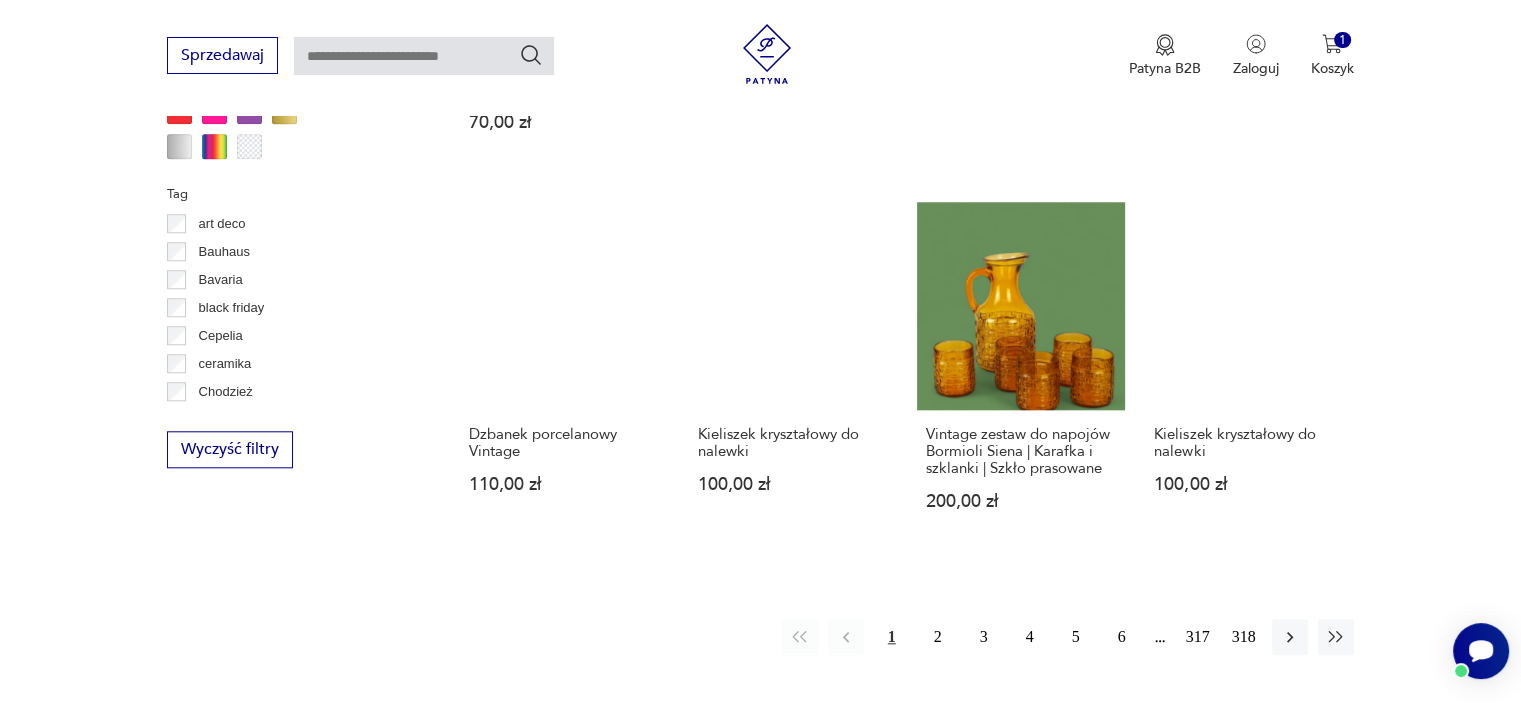 scroll, scrollTop: 1838, scrollLeft: 0, axis: vertical 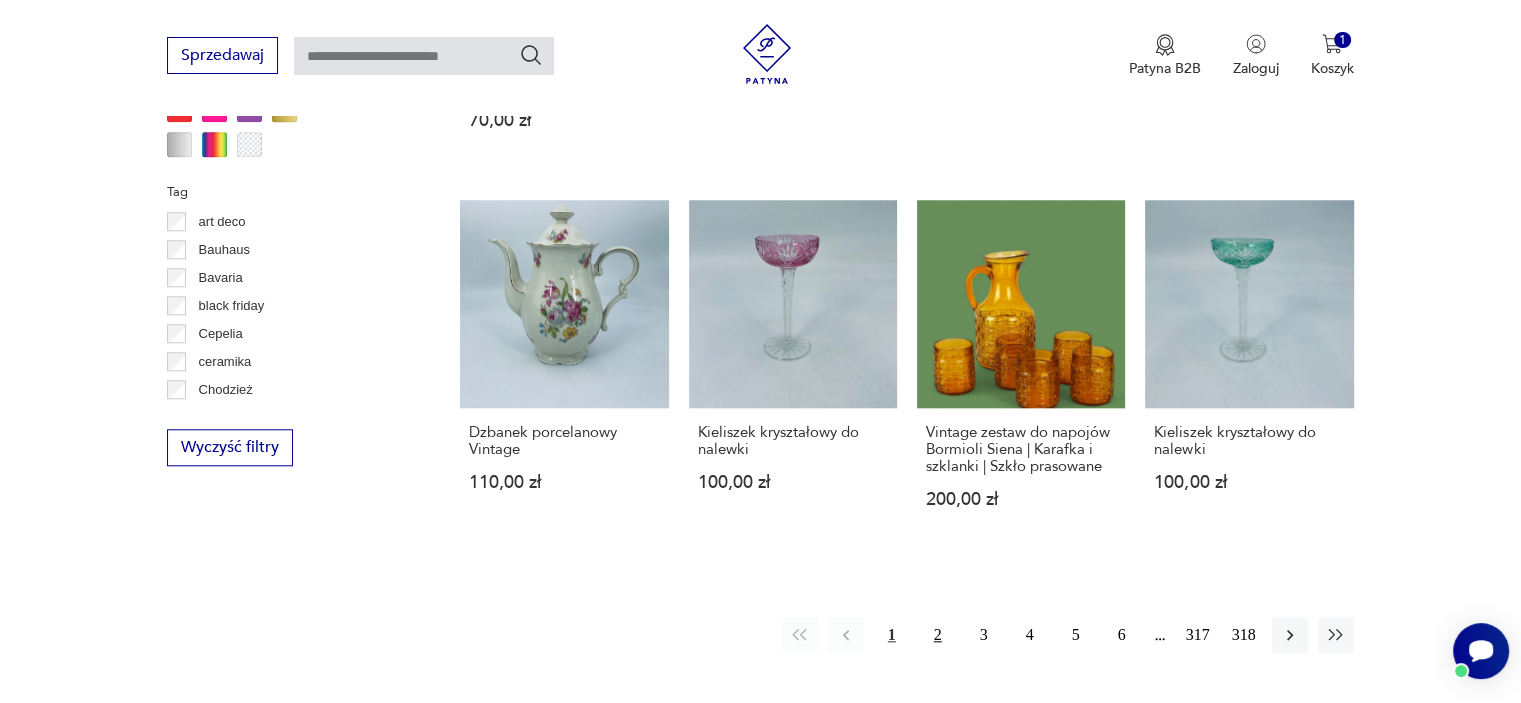 click on "2" at bounding box center (938, 635) 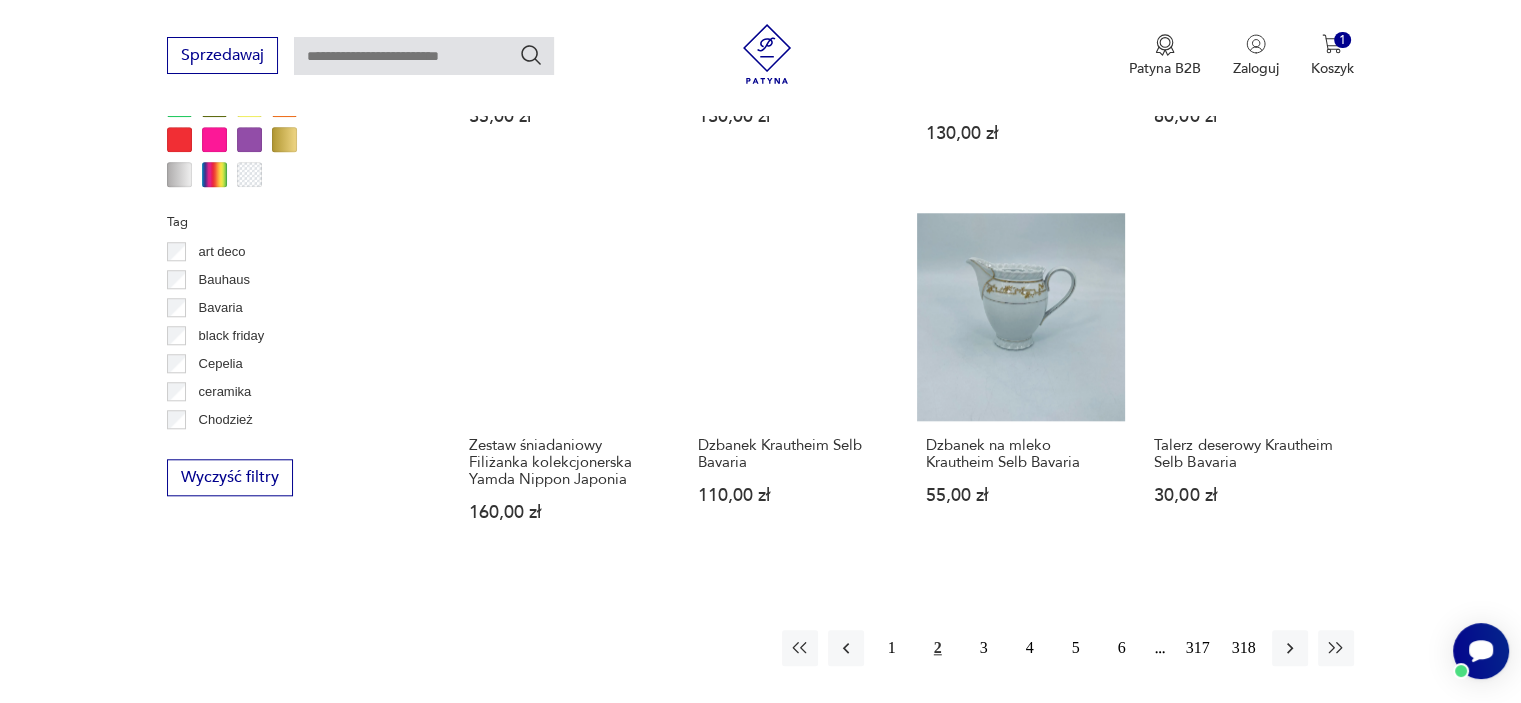 scroll, scrollTop: 1810, scrollLeft: 0, axis: vertical 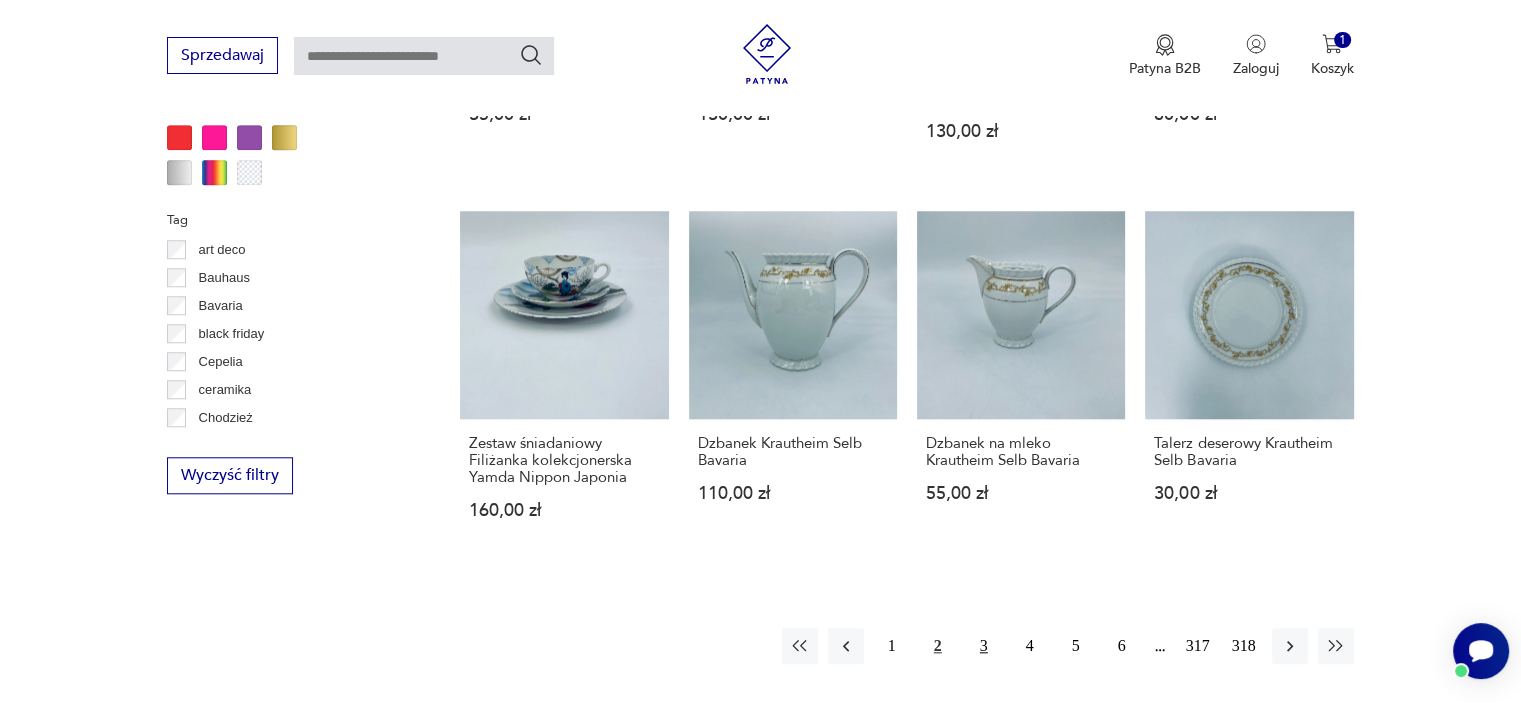 click on "3" at bounding box center [984, 646] 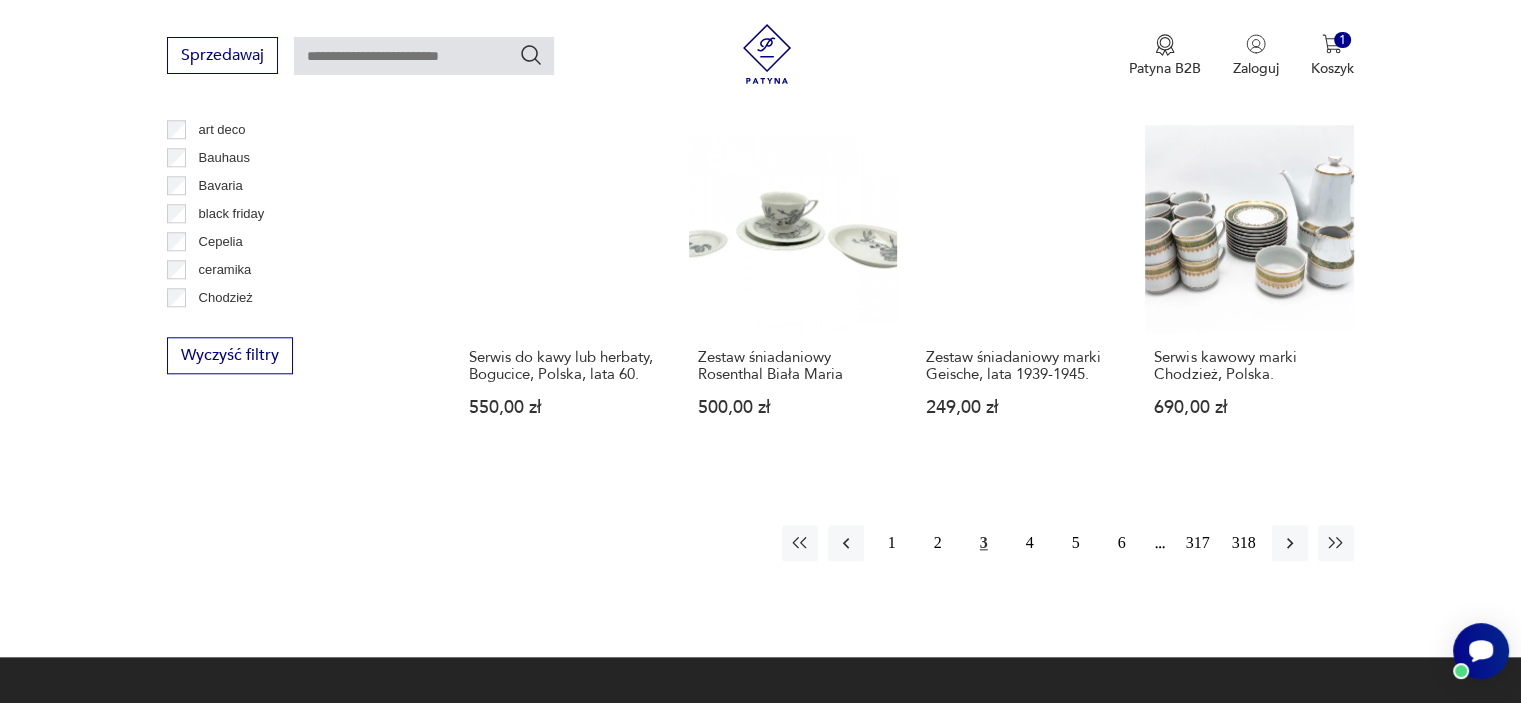 scroll, scrollTop: 1970, scrollLeft: 0, axis: vertical 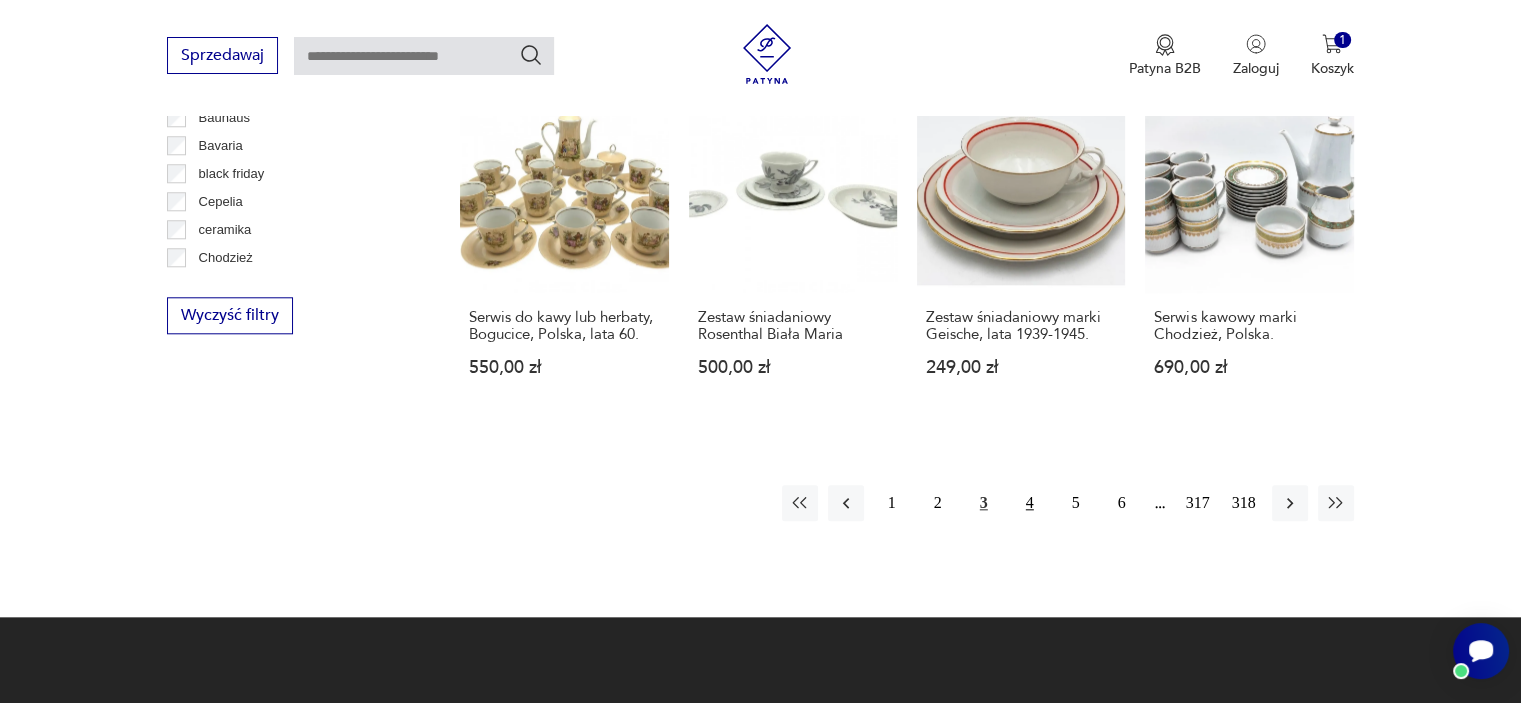 click on "4" at bounding box center [1030, 503] 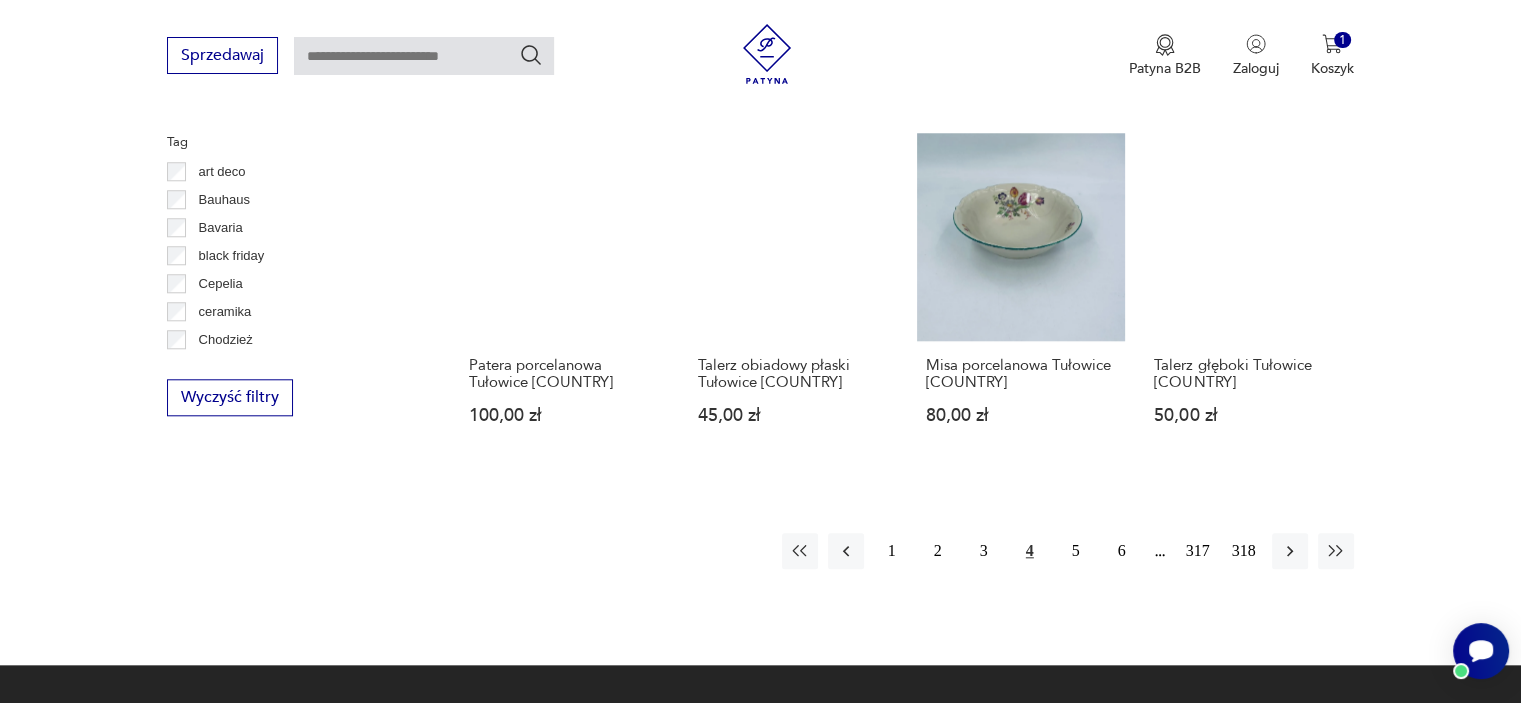 scroll, scrollTop: 1890, scrollLeft: 0, axis: vertical 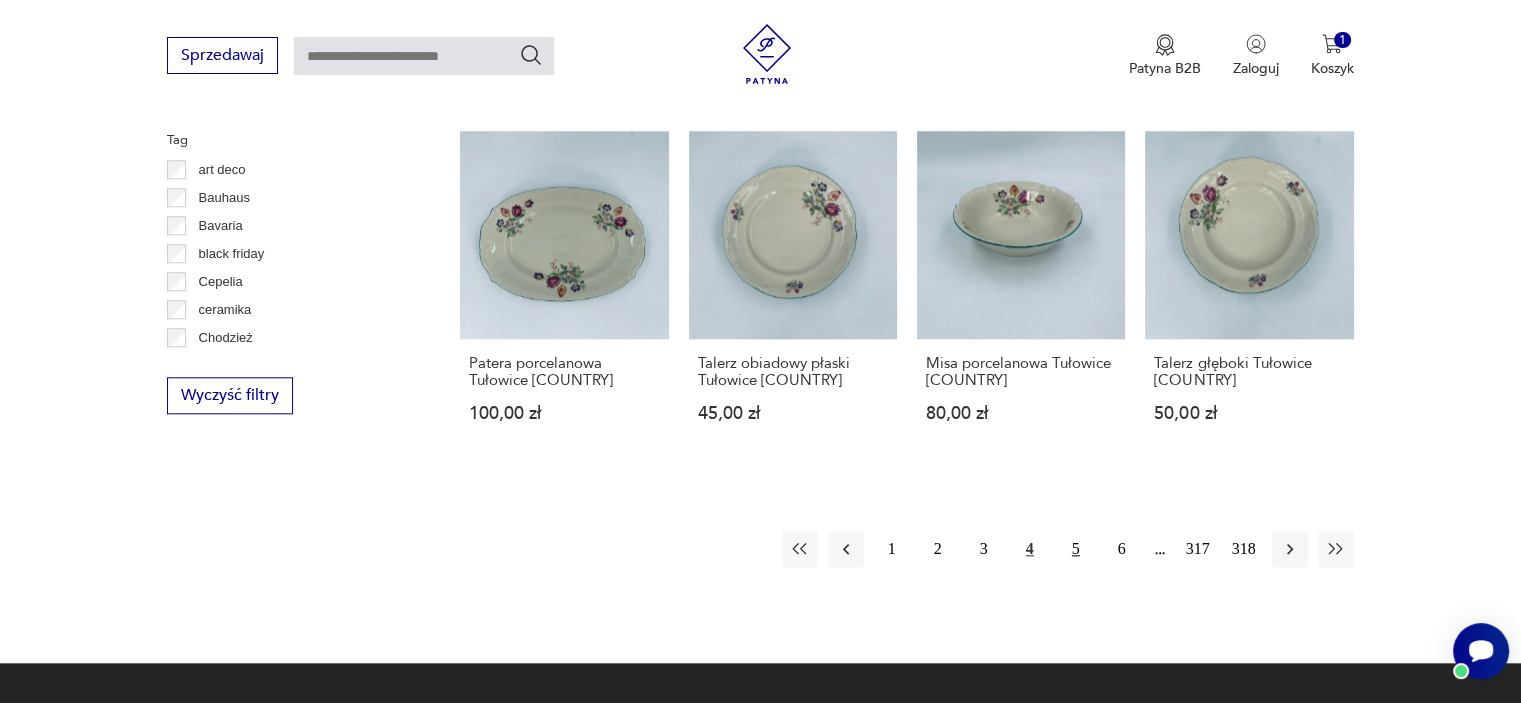 click on "5" at bounding box center (1076, 549) 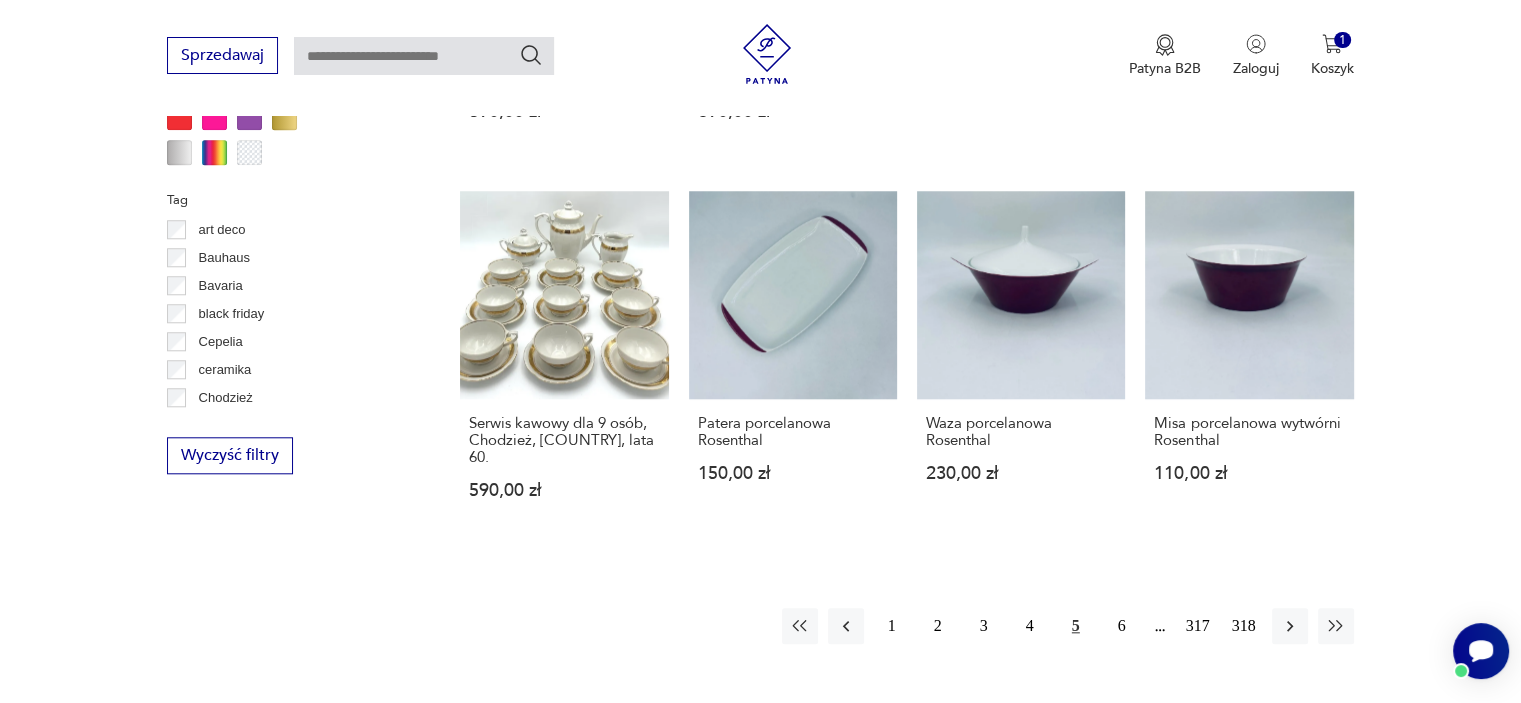 scroll, scrollTop: 1850, scrollLeft: 0, axis: vertical 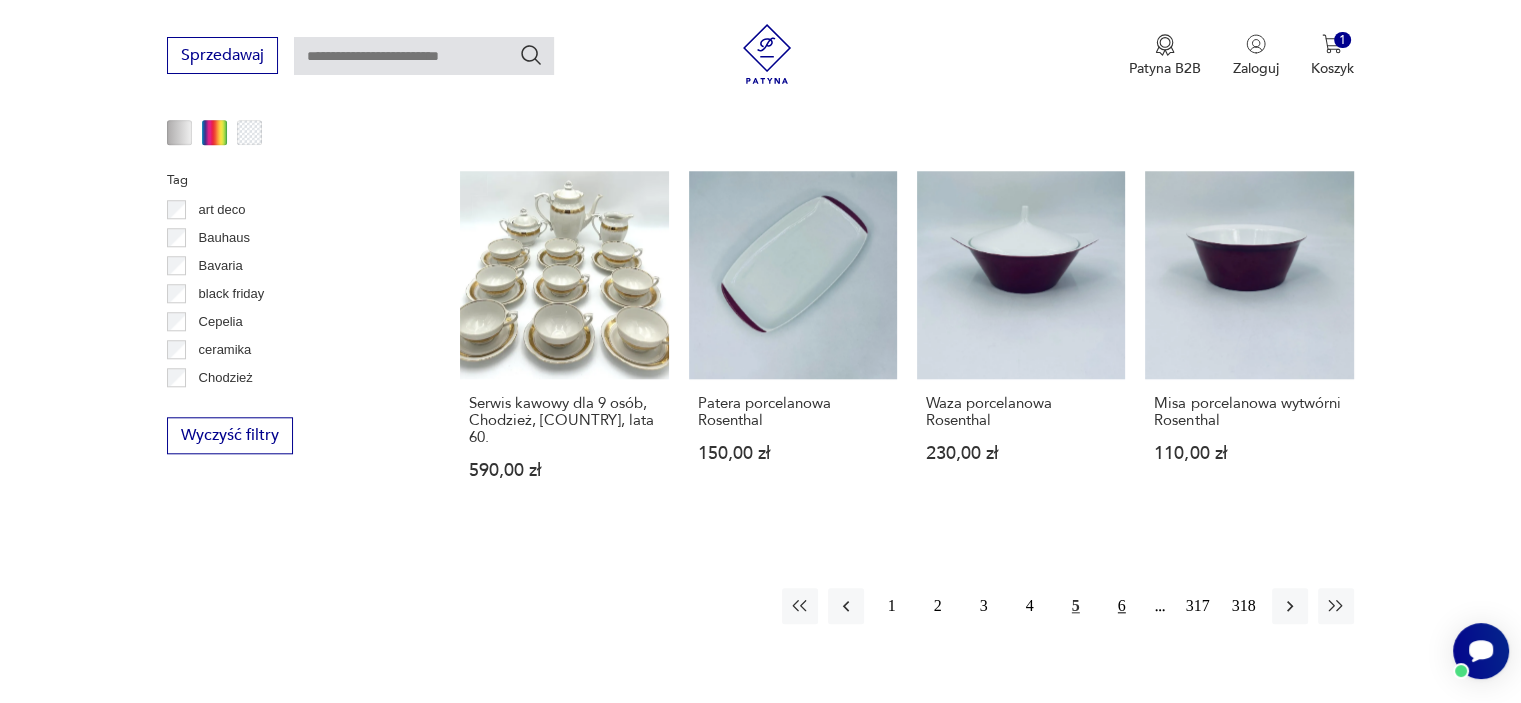 click on "6" at bounding box center [1122, 606] 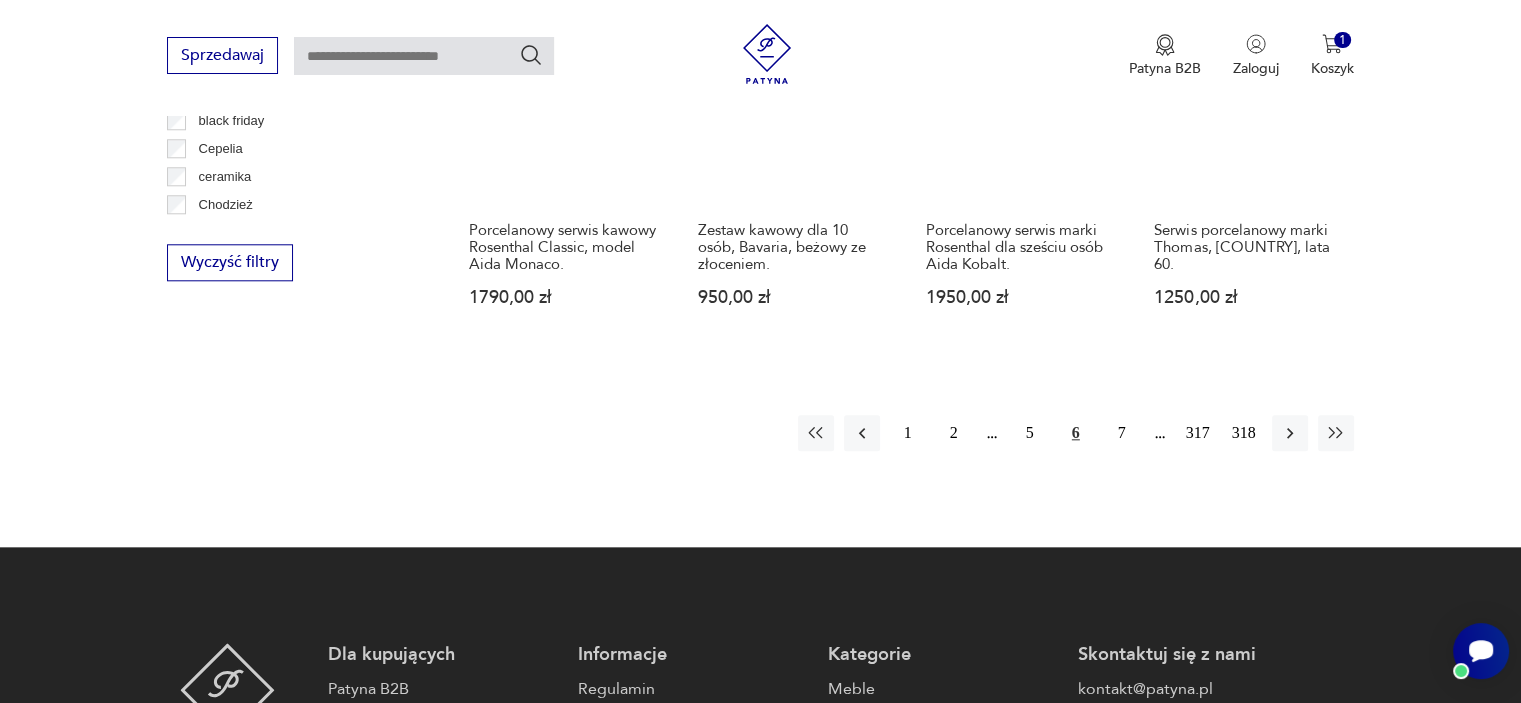 scroll, scrollTop: 2210, scrollLeft: 0, axis: vertical 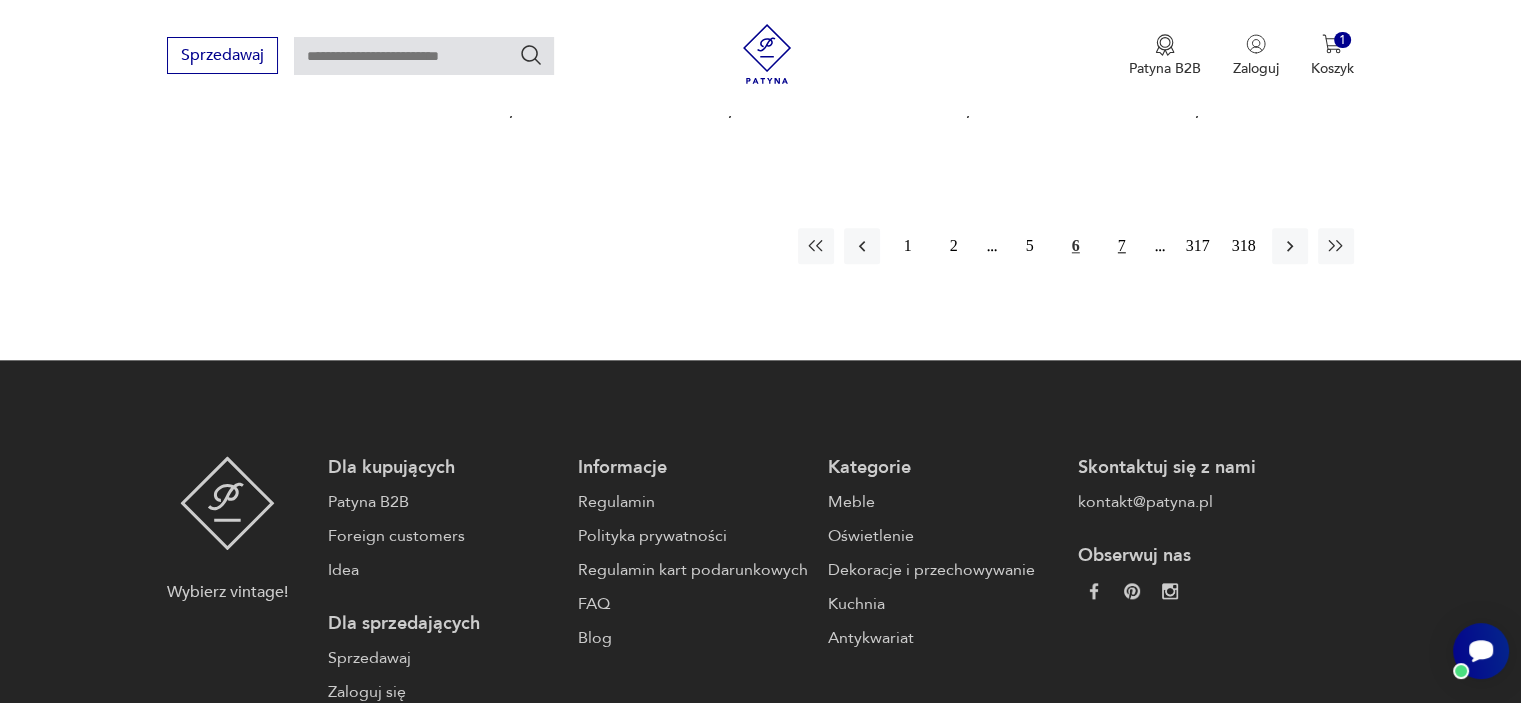click on "7" at bounding box center (1122, 246) 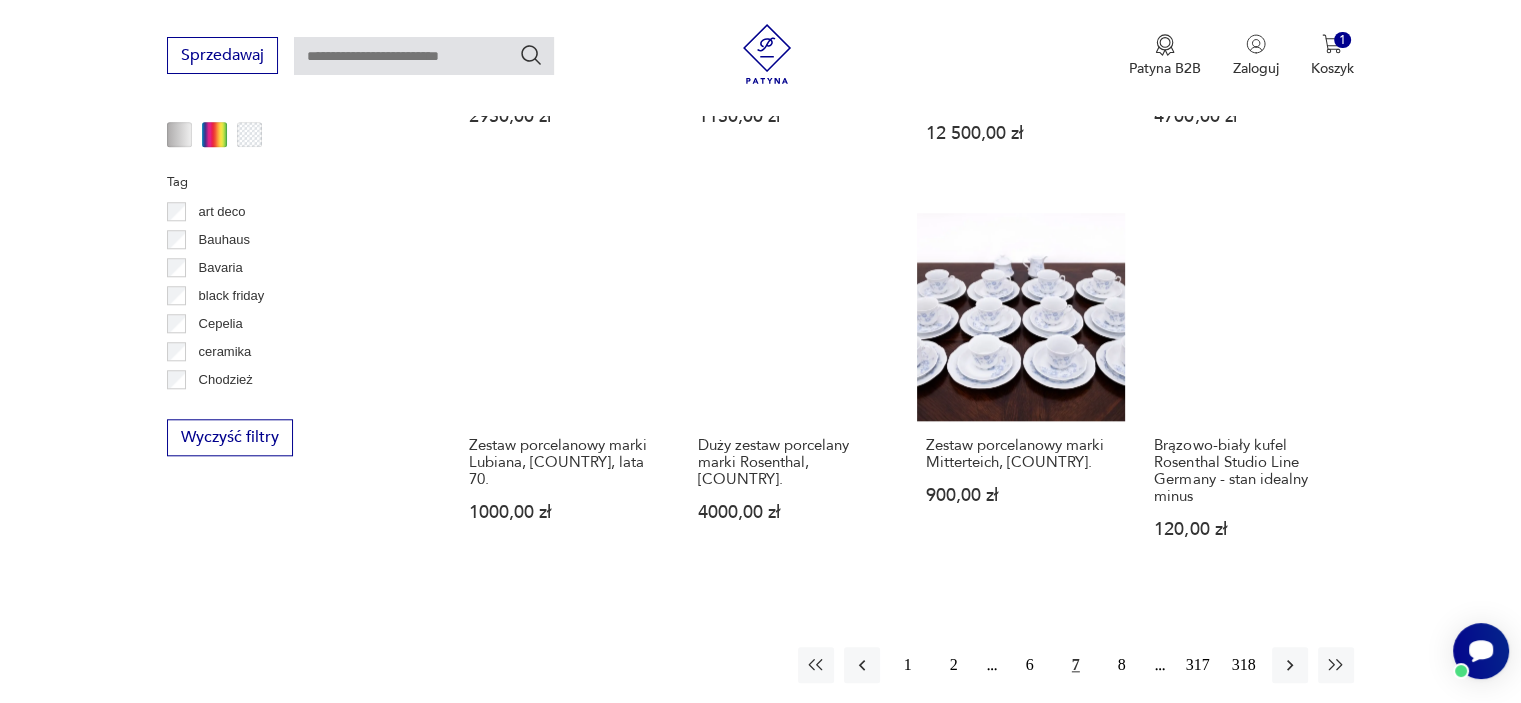 scroll, scrollTop: 1850, scrollLeft: 0, axis: vertical 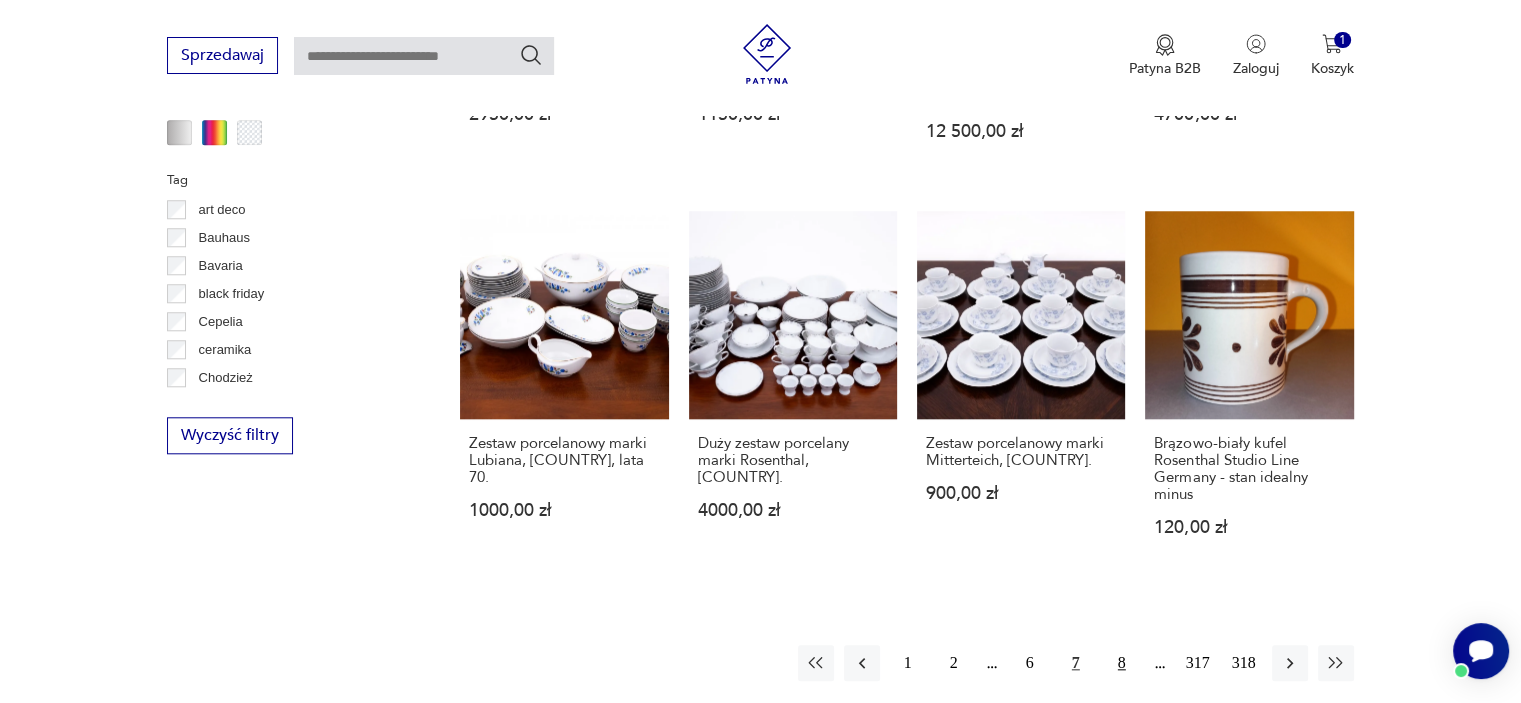 click on "8" at bounding box center (1122, 663) 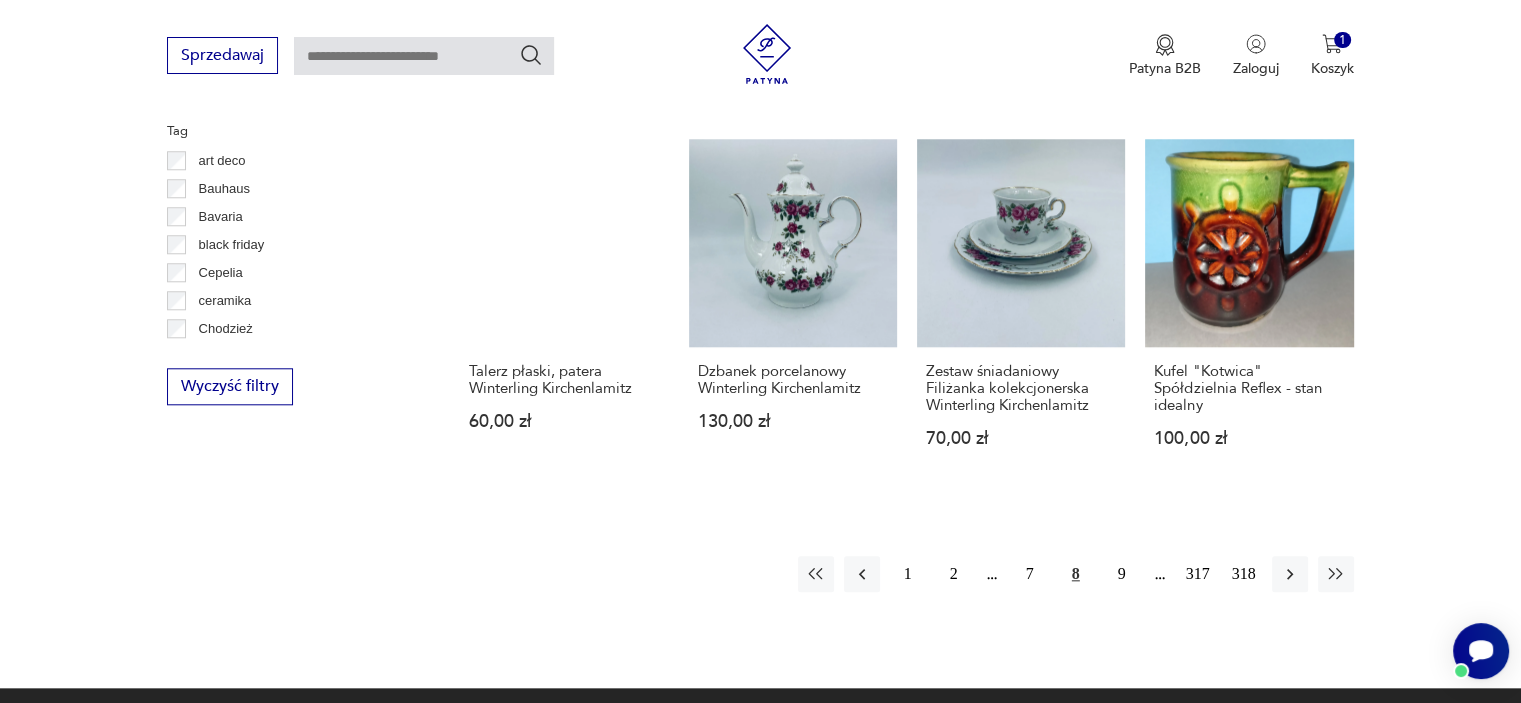 scroll, scrollTop: 1930, scrollLeft: 0, axis: vertical 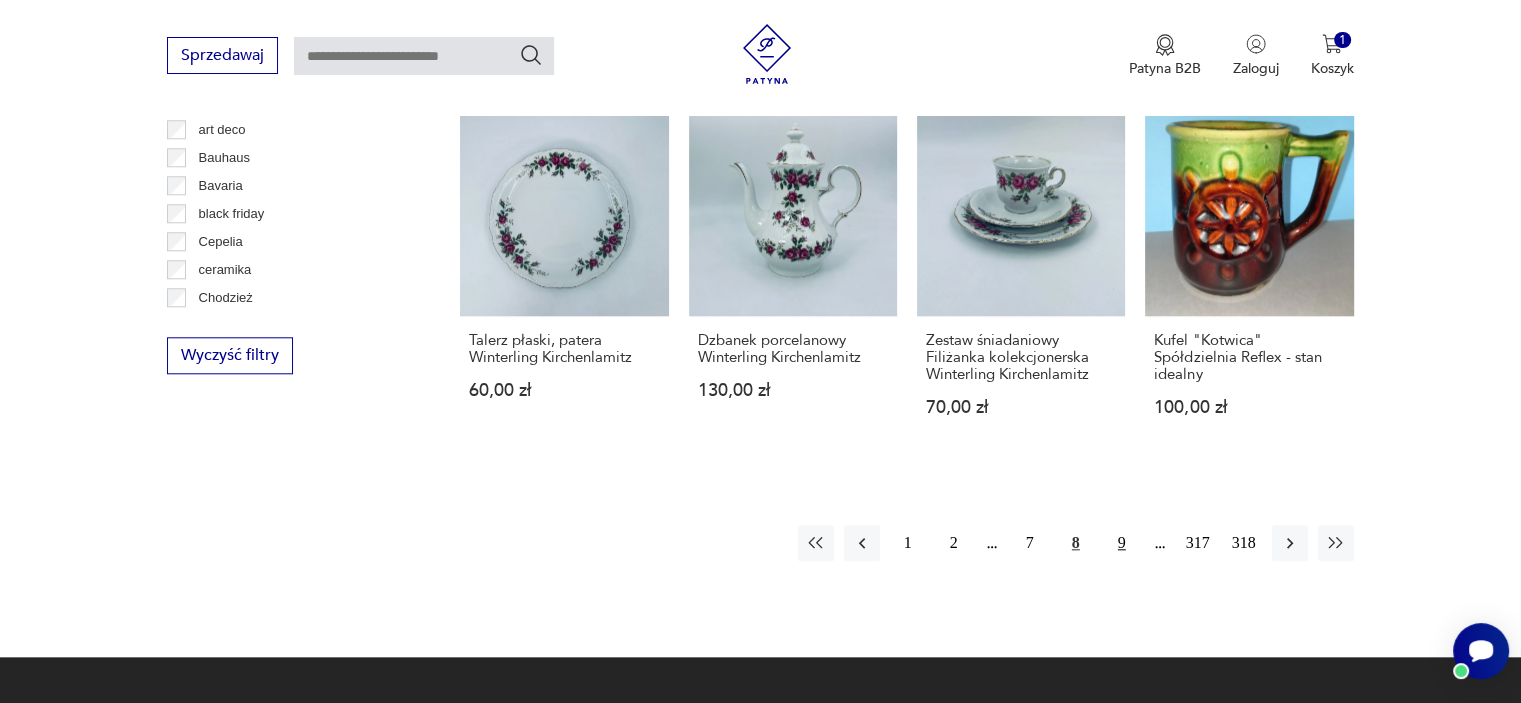 click on "9" at bounding box center [1122, 543] 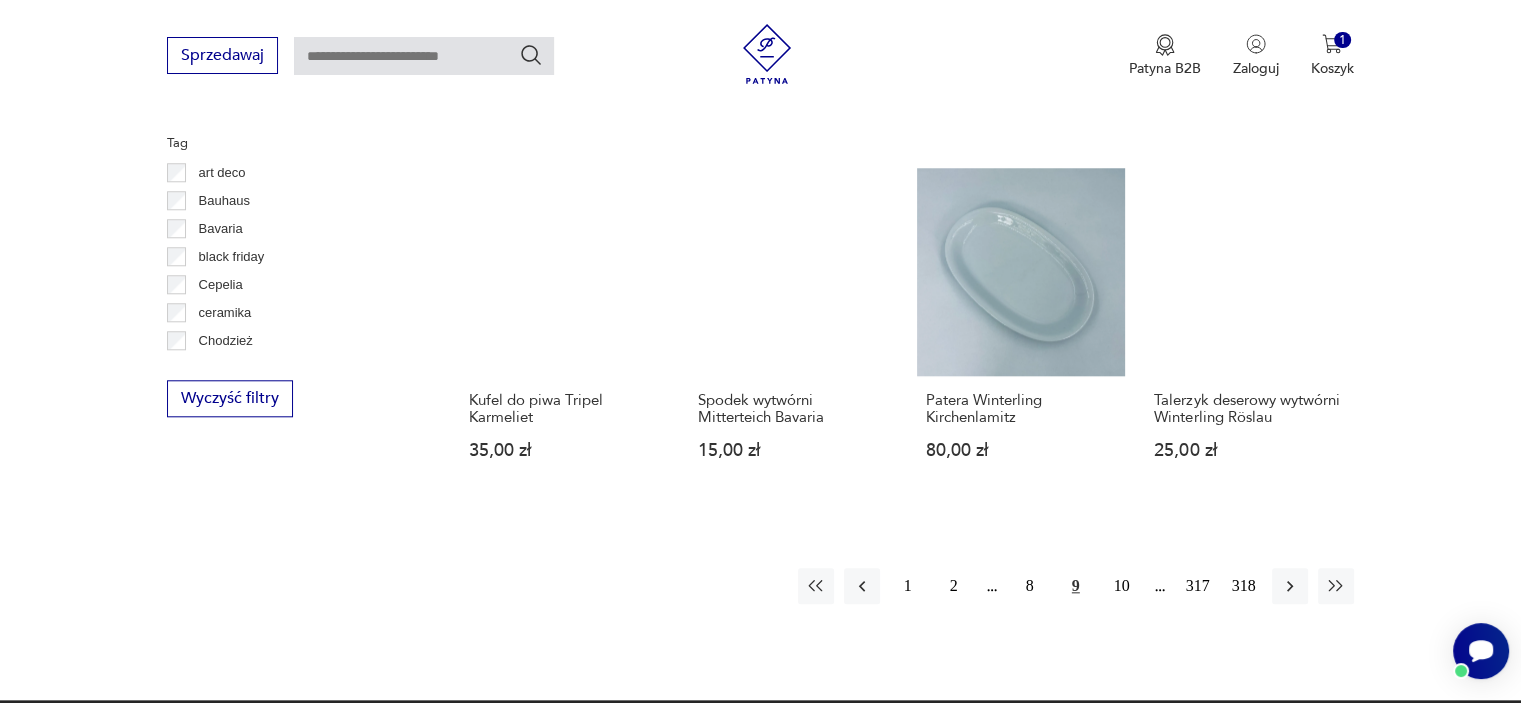 scroll, scrollTop: 1890, scrollLeft: 0, axis: vertical 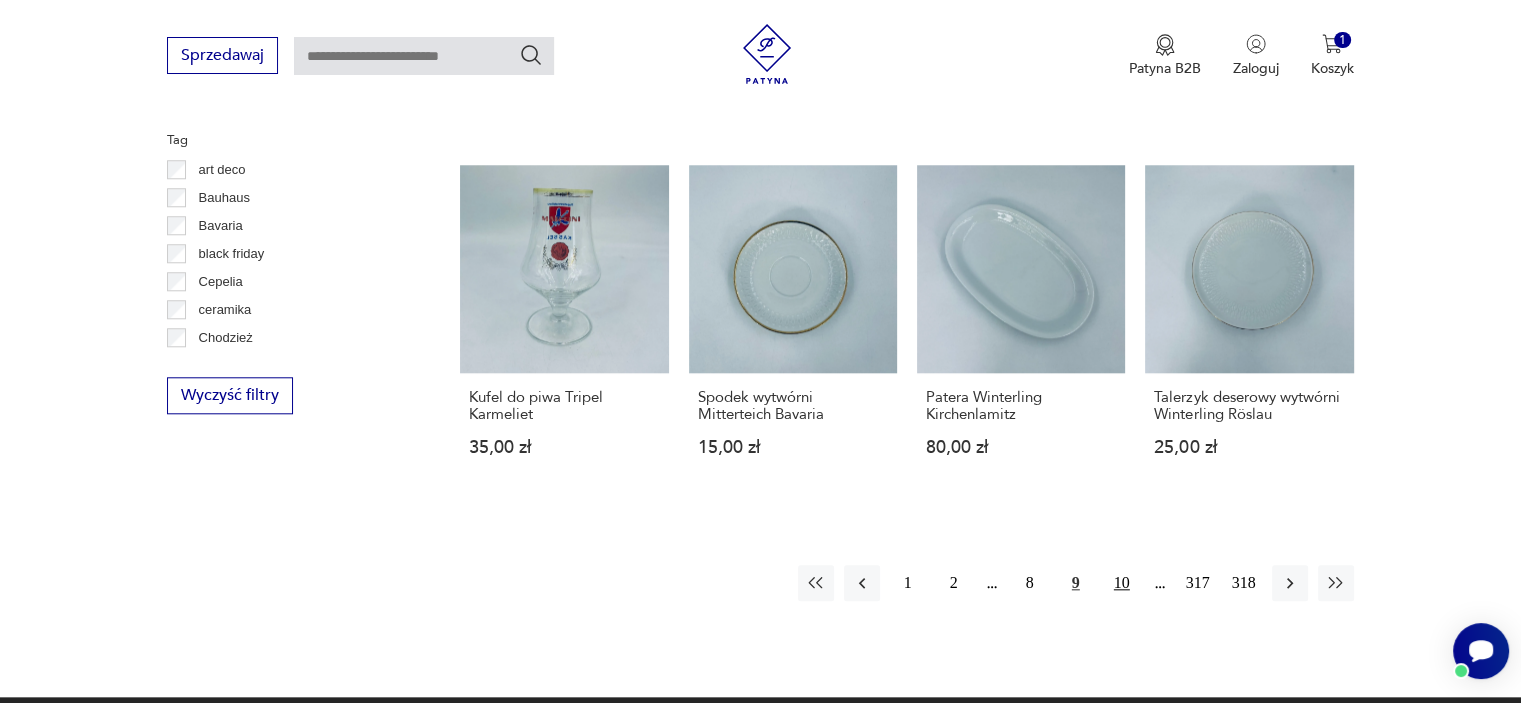 click on "10" at bounding box center [1122, 583] 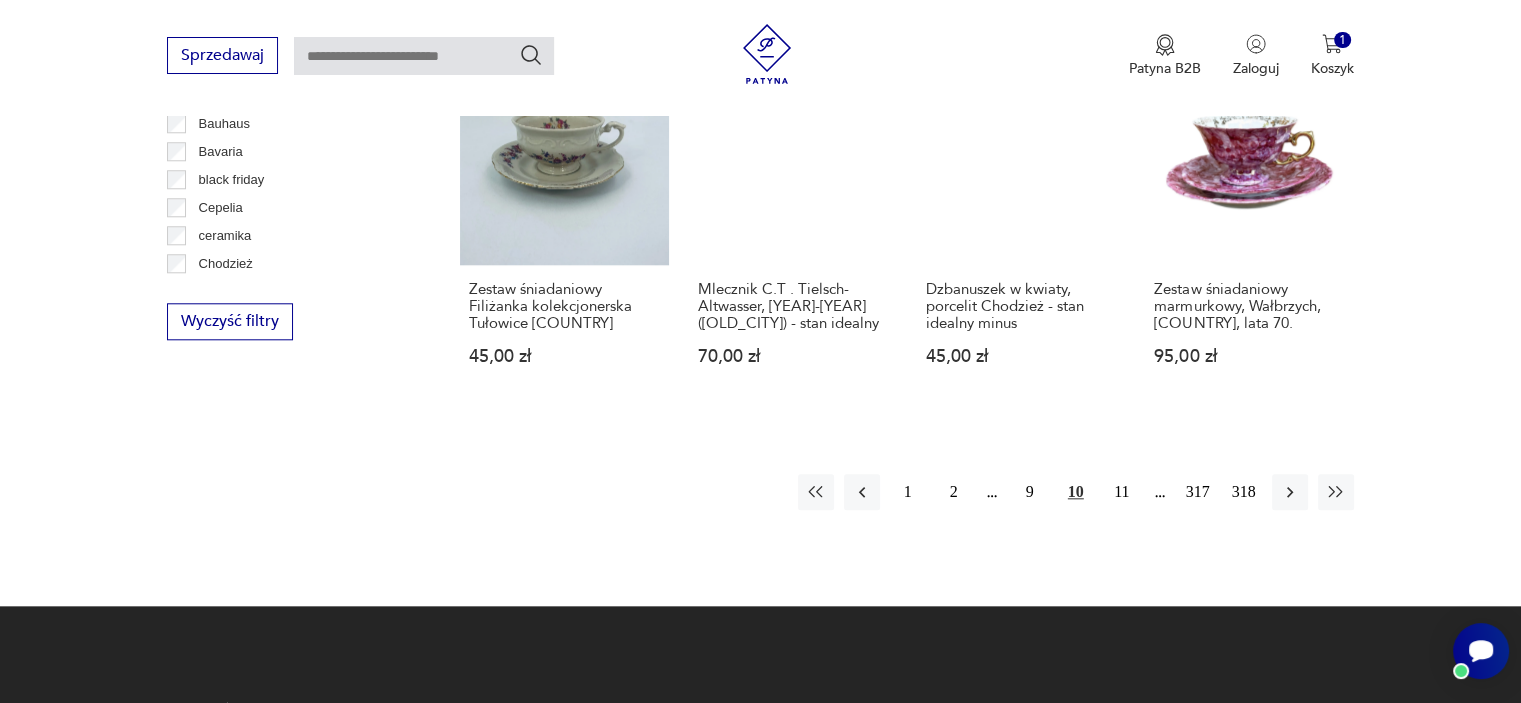 scroll, scrollTop: 2130, scrollLeft: 0, axis: vertical 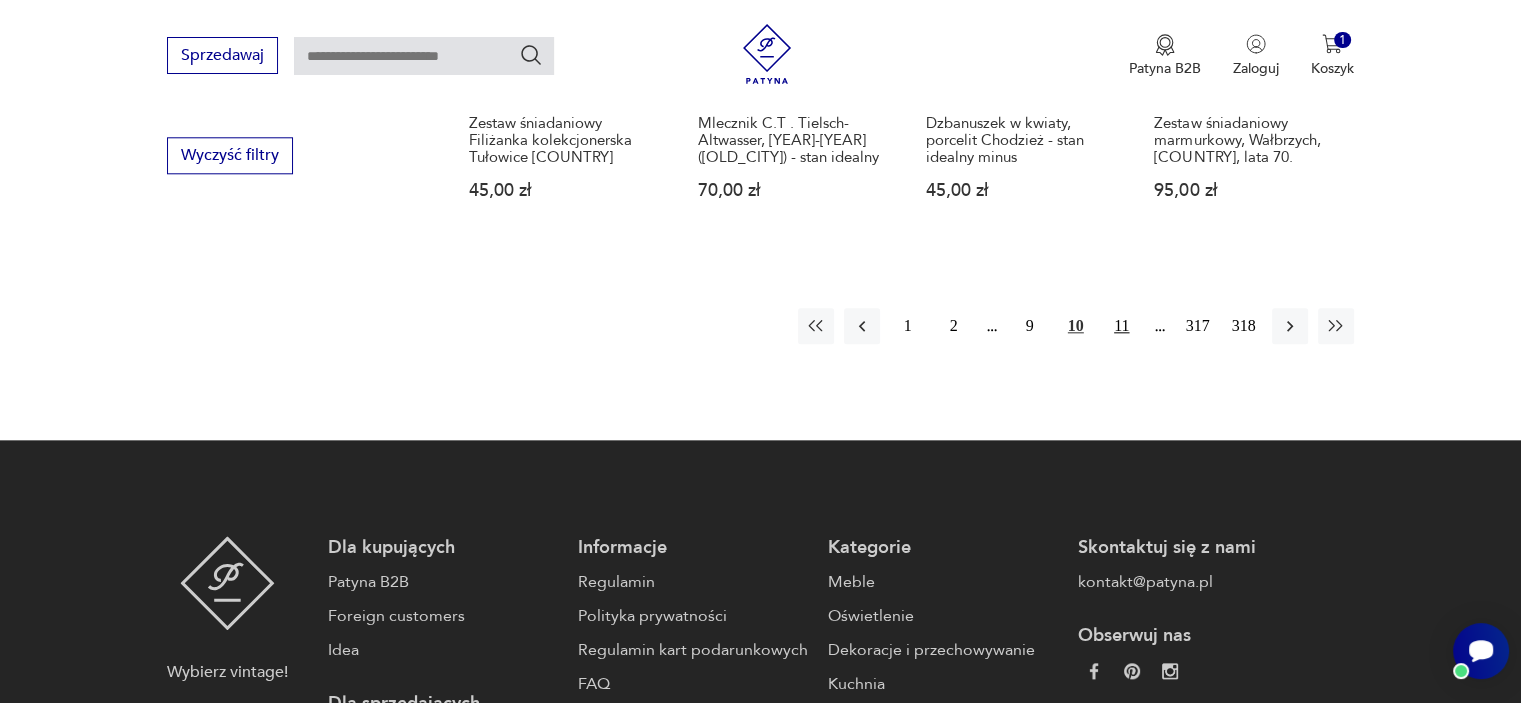 click on "11" at bounding box center (1122, 326) 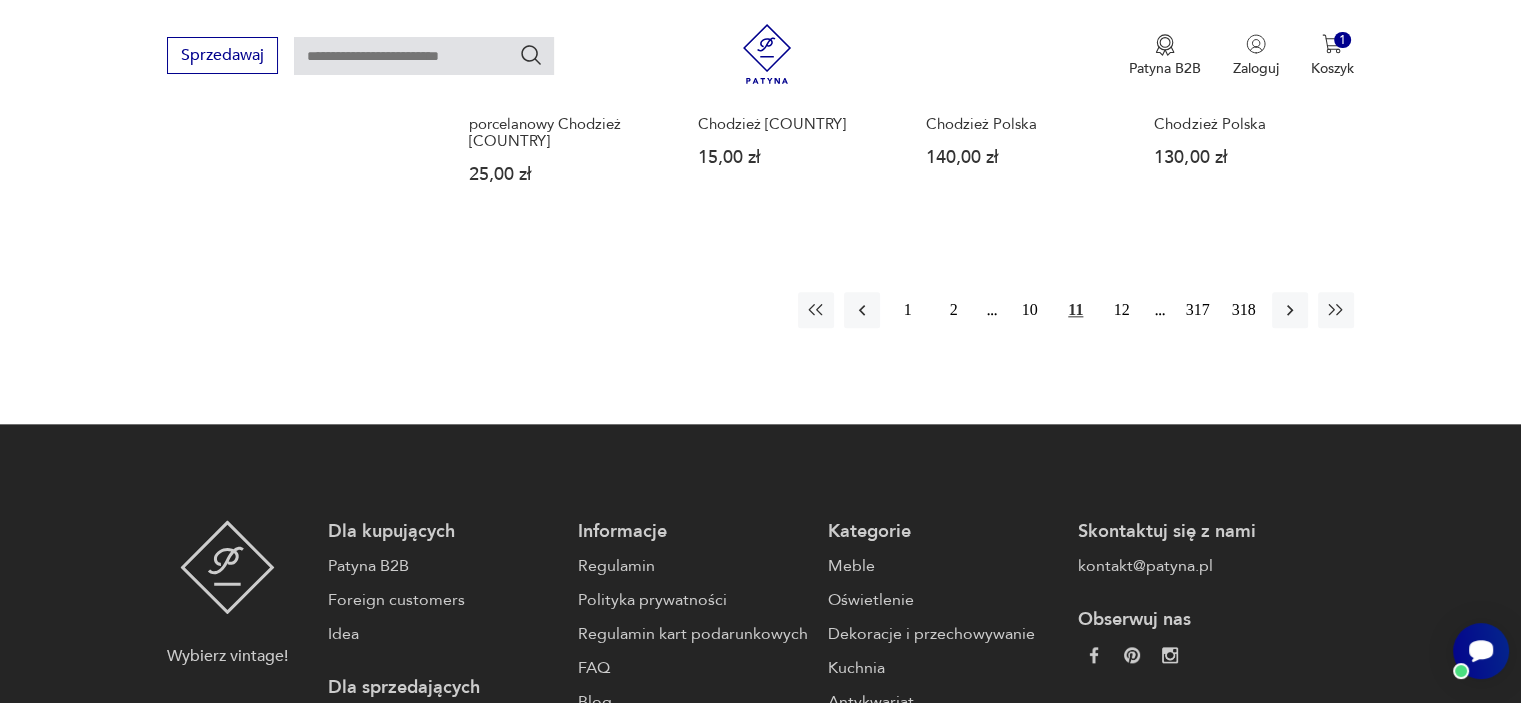 scroll, scrollTop: 2210, scrollLeft: 0, axis: vertical 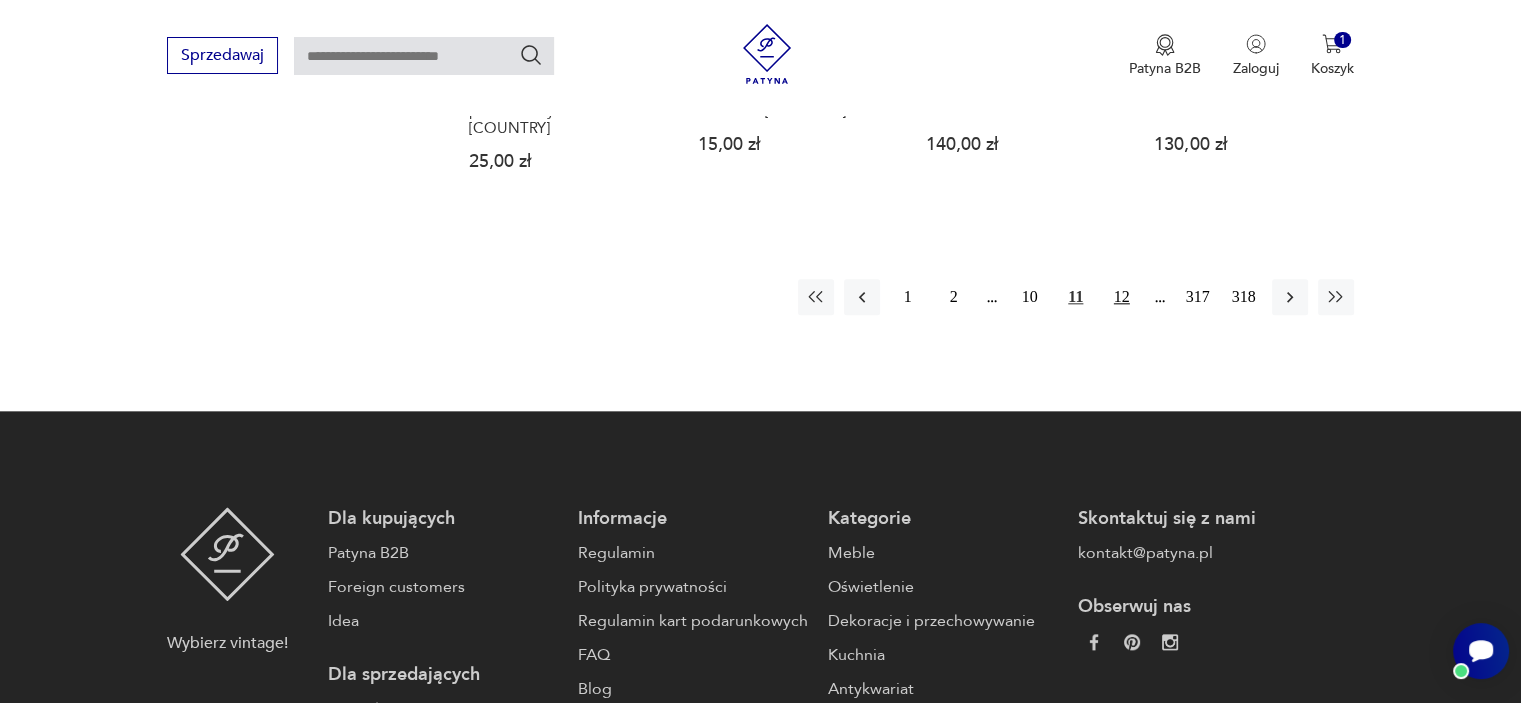 click on "12" at bounding box center (1122, 297) 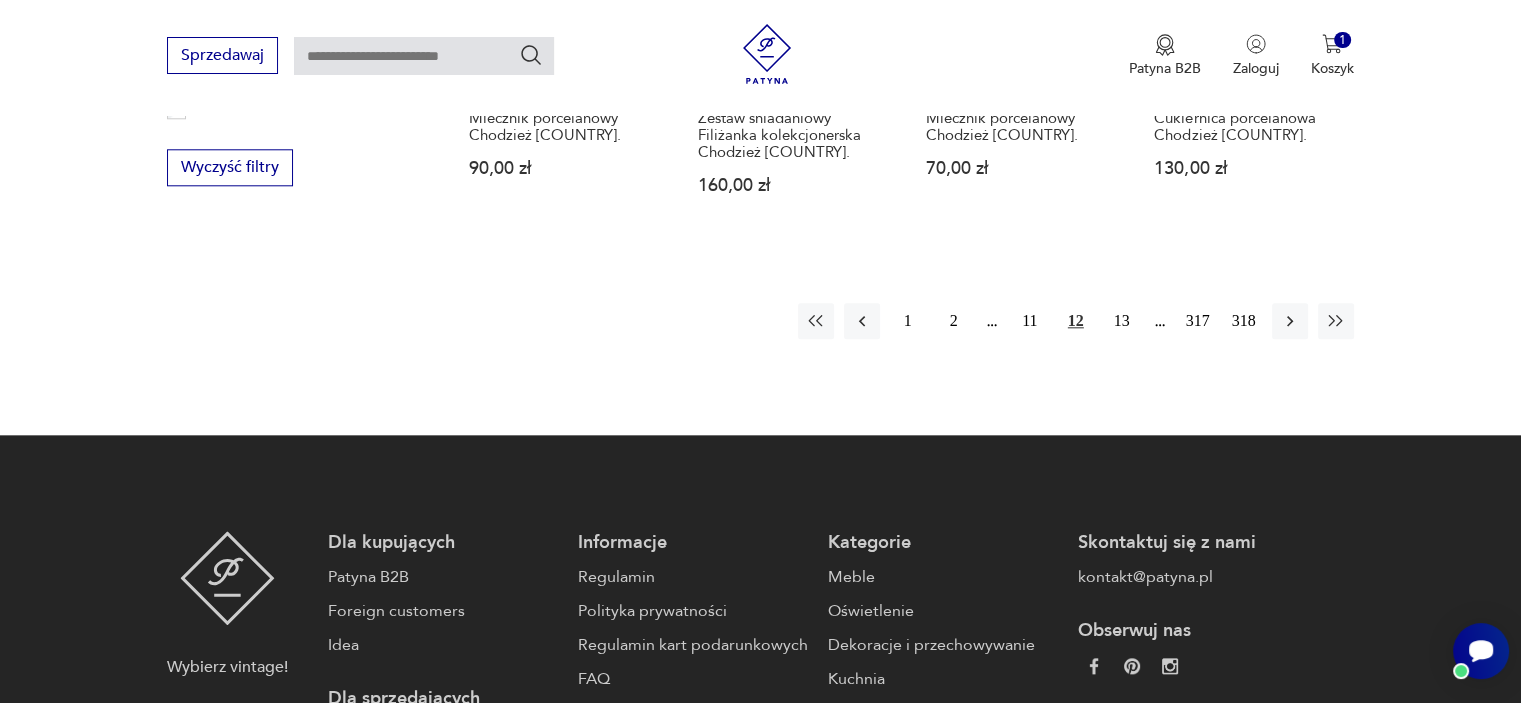 scroll, scrollTop: 2170, scrollLeft: 0, axis: vertical 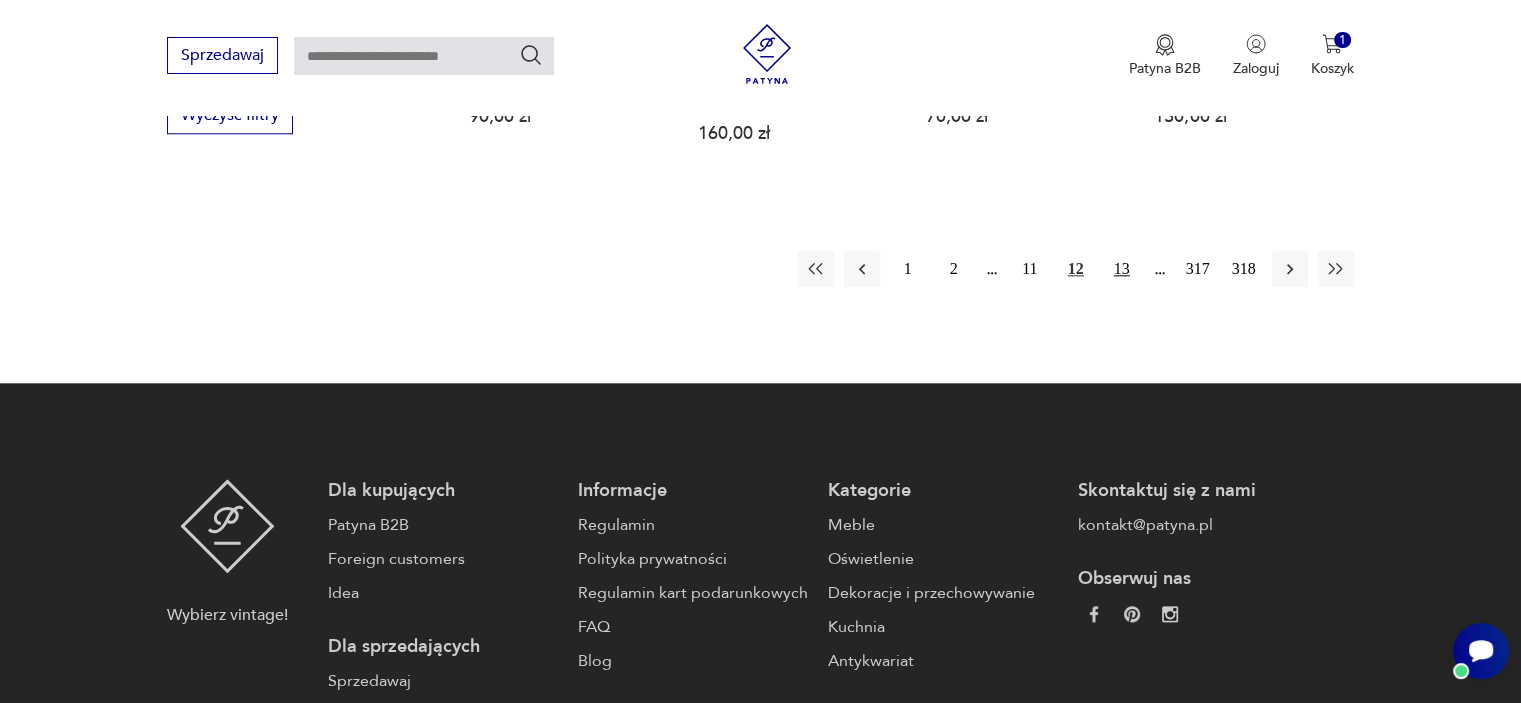 click on "13" at bounding box center (1122, 269) 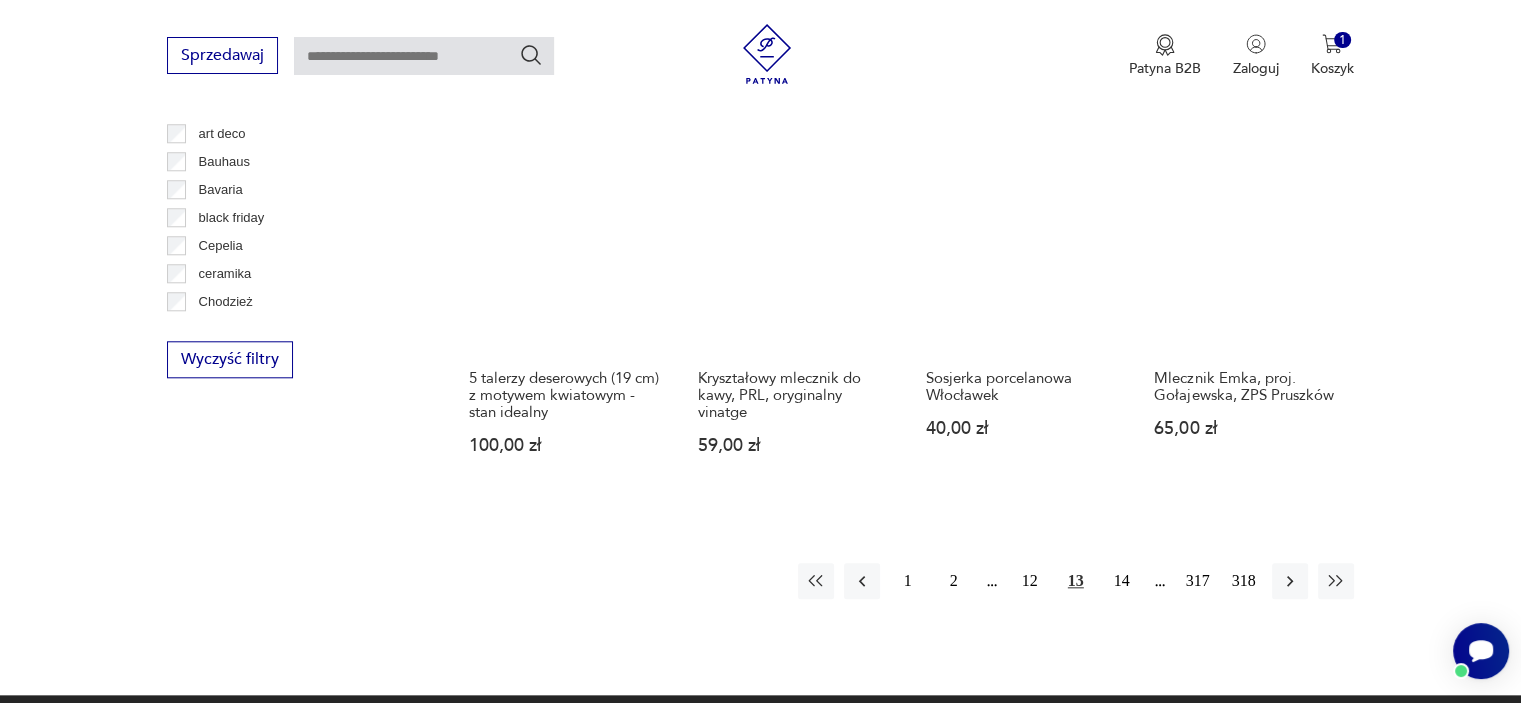 scroll, scrollTop: 1930, scrollLeft: 0, axis: vertical 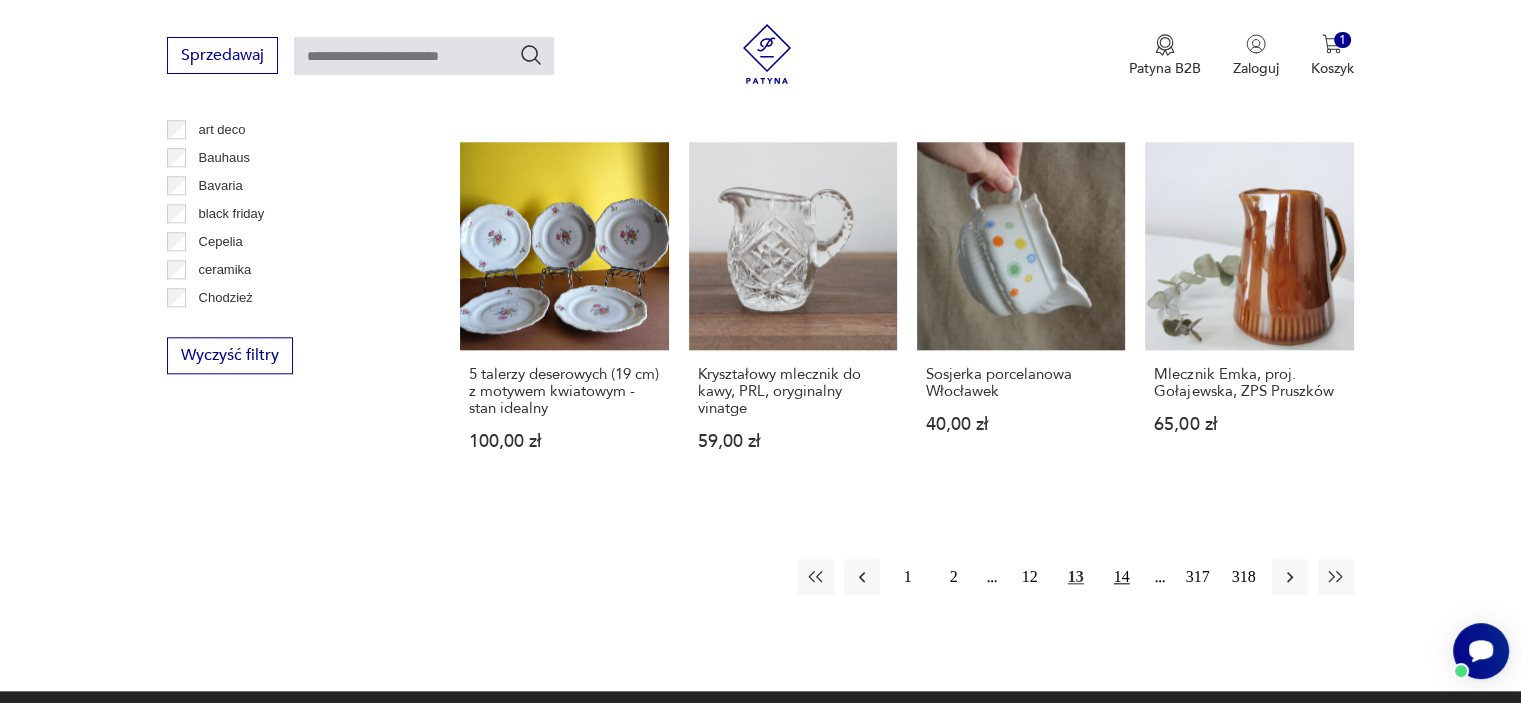 click on "14" at bounding box center (1122, 577) 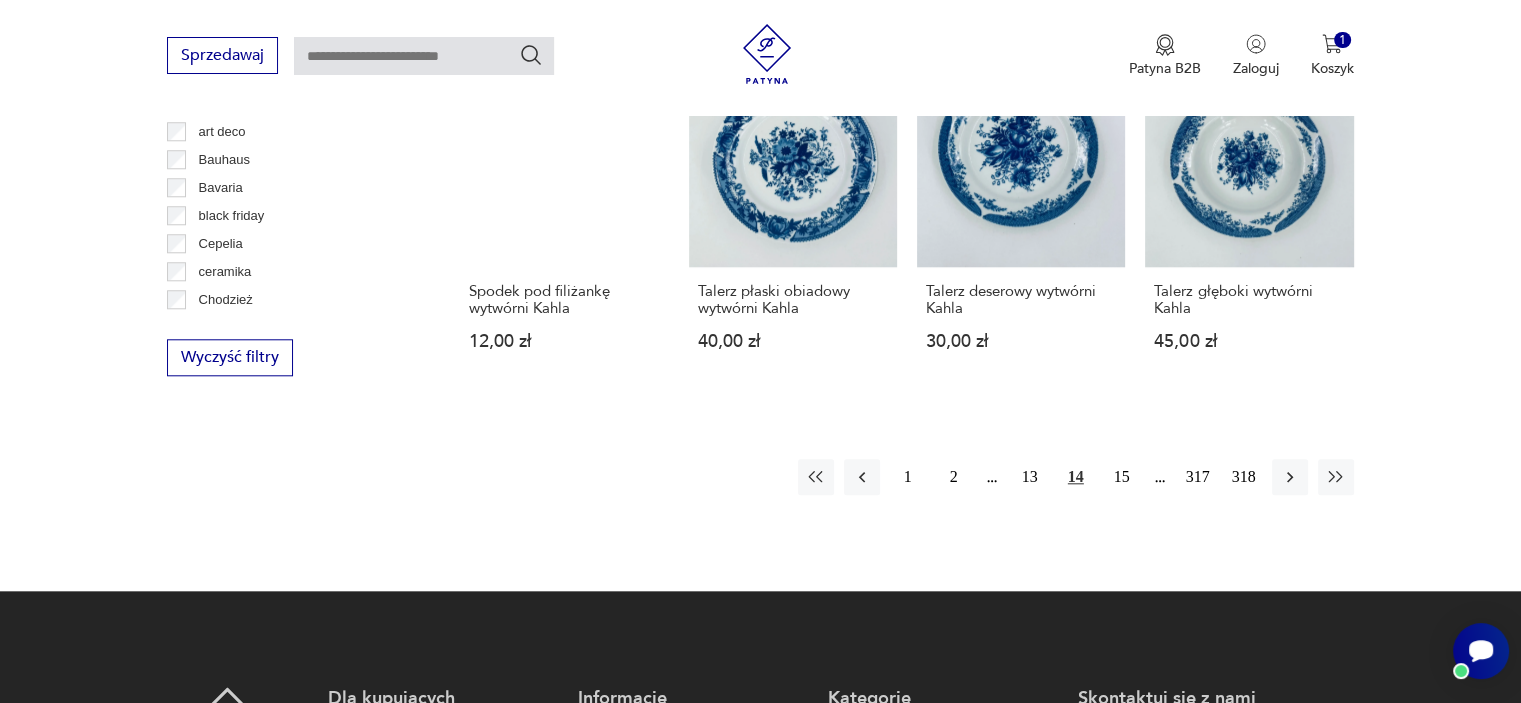 scroll, scrollTop: 1930, scrollLeft: 0, axis: vertical 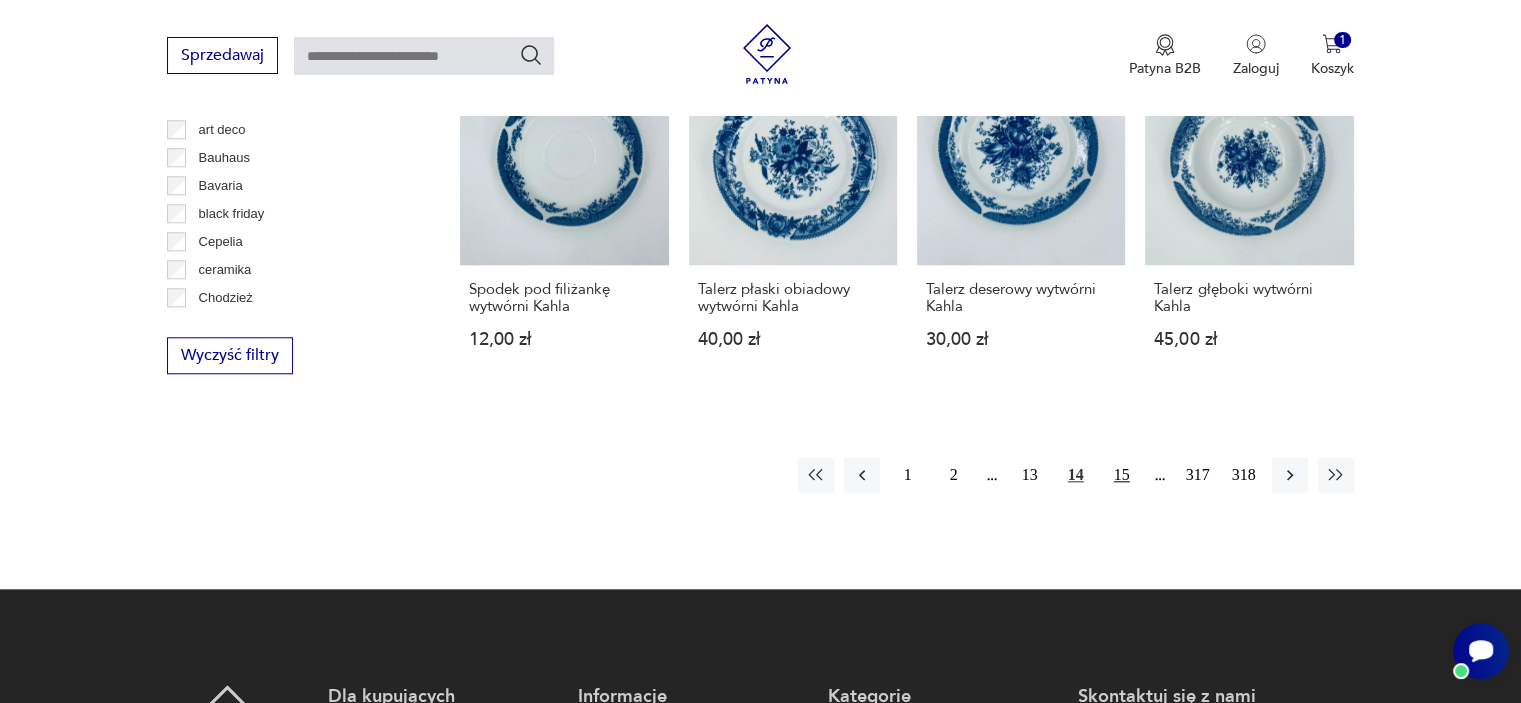 click on "15" at bounding box center (1122, 475) 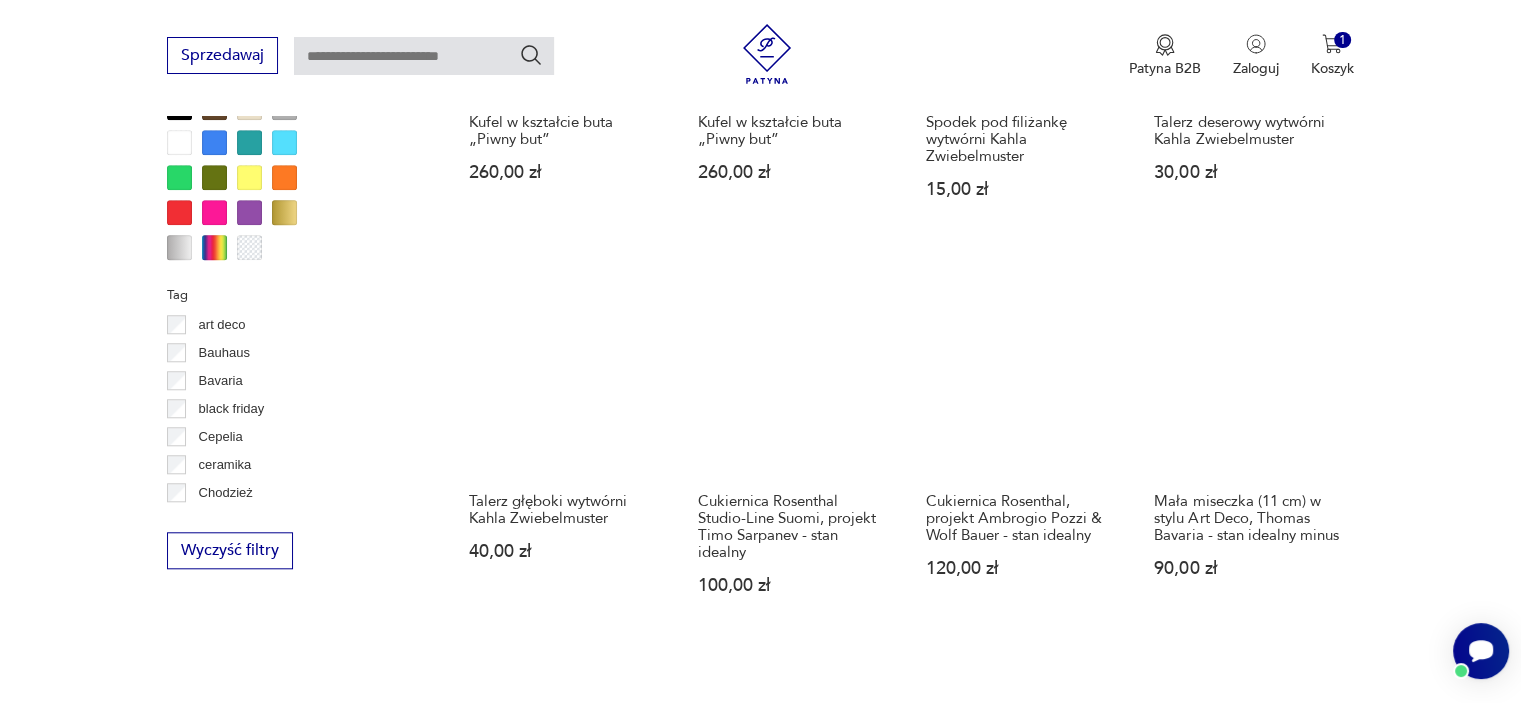 scroll, scrollTop: 1770, scrollLeft: 0, axis: vertical 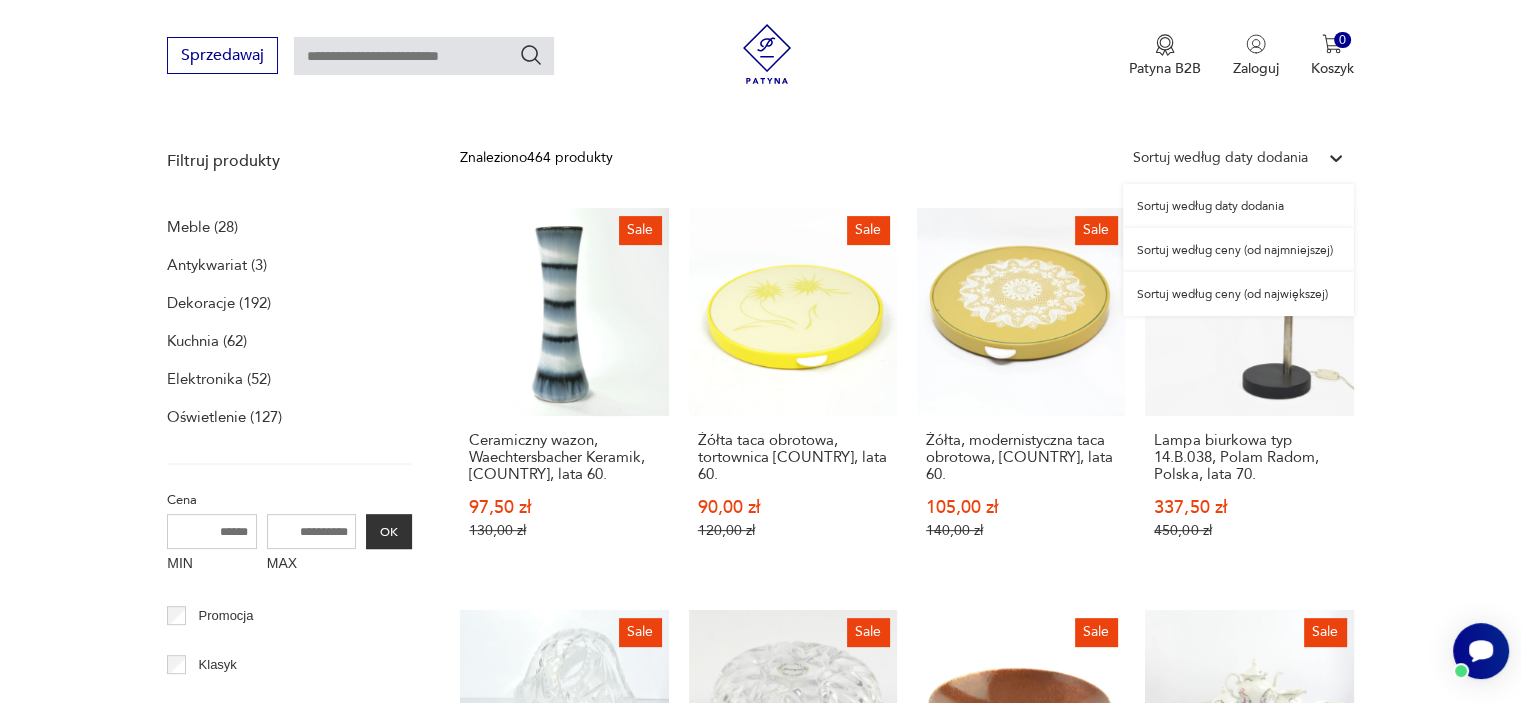 click on "Sortuj według daty dodania" at bounding box center [1220, 158] 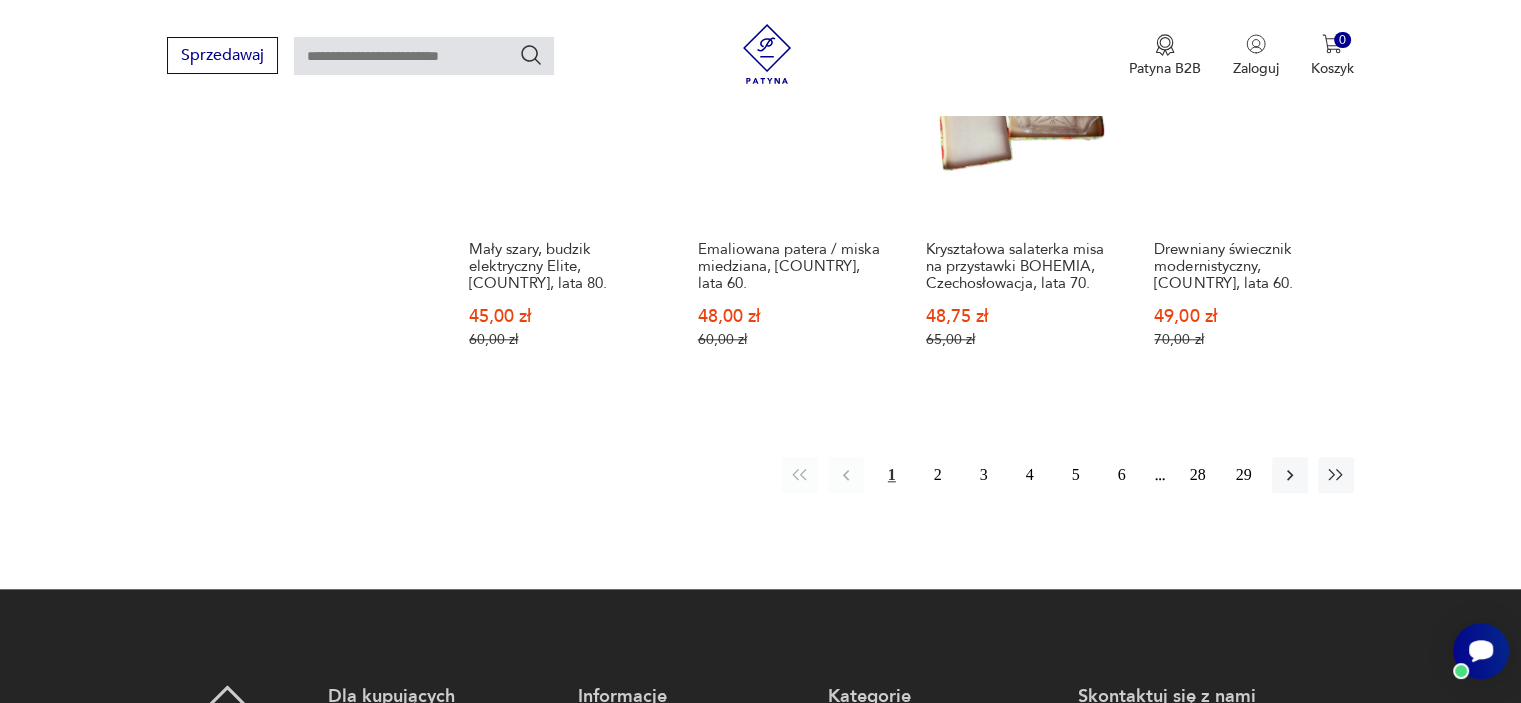 scroll, scrollTop: 1972, scrollLeft: 0, axis: vertical 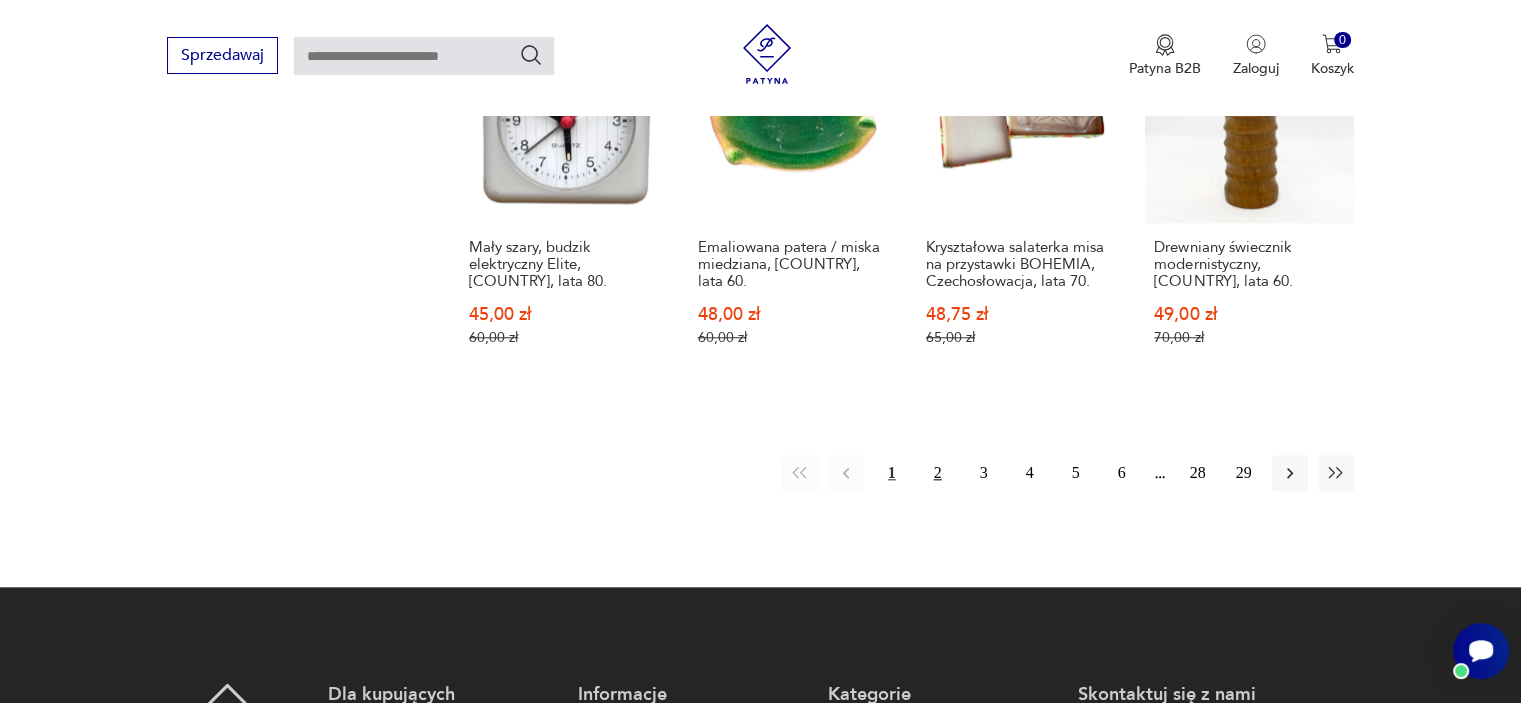 click on "2" at bounding box center [938, 473] 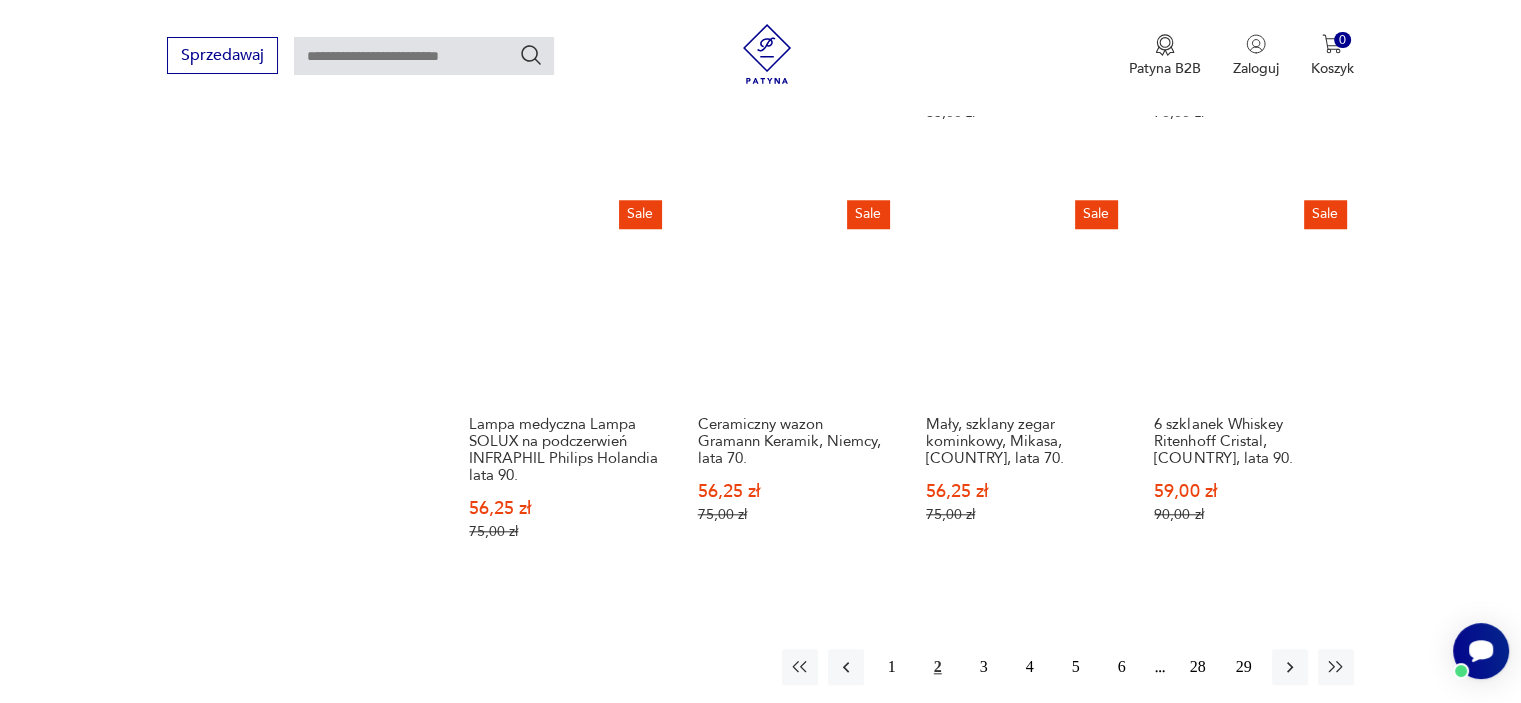scroll, scrollTop: 1852, scrollLeft: 0, axis: vertical 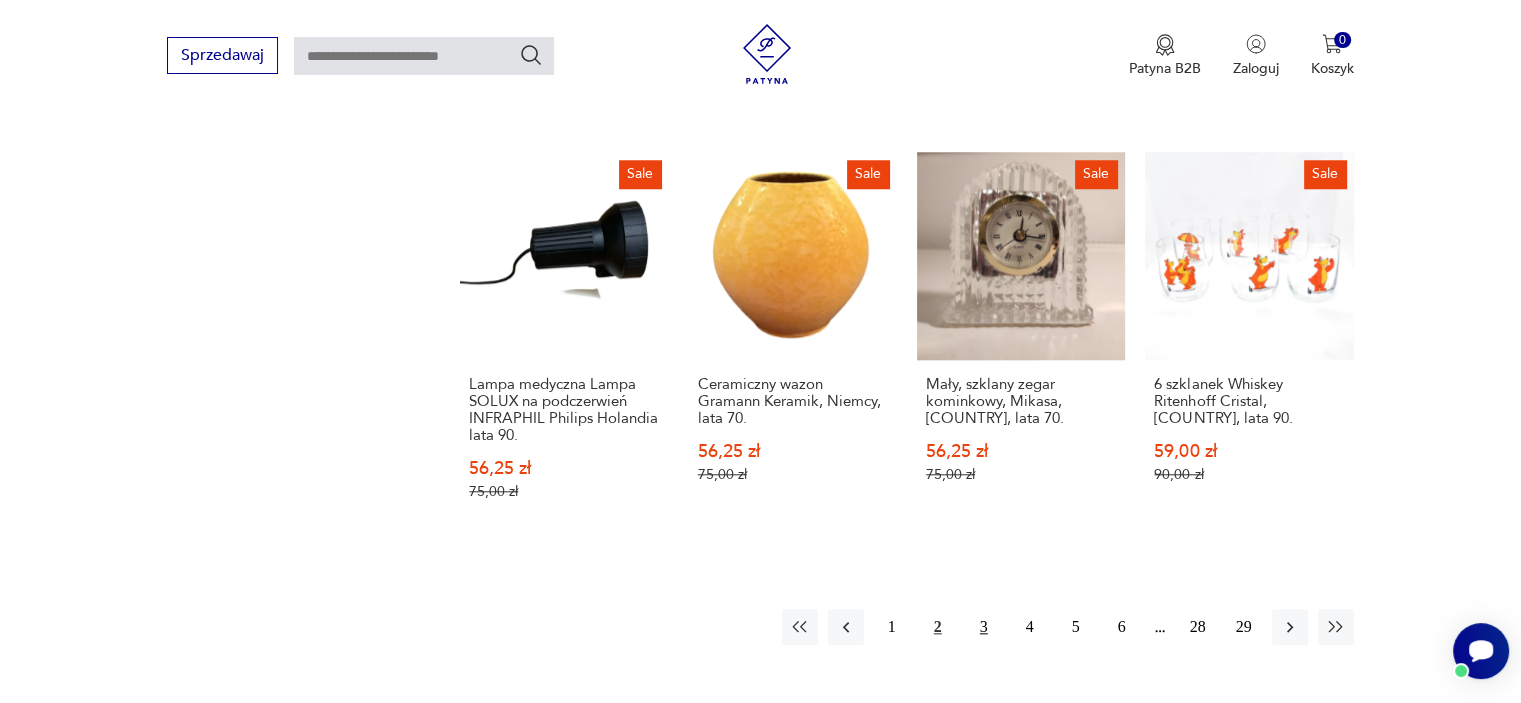 click on "3" at bounding box center (984, 627) 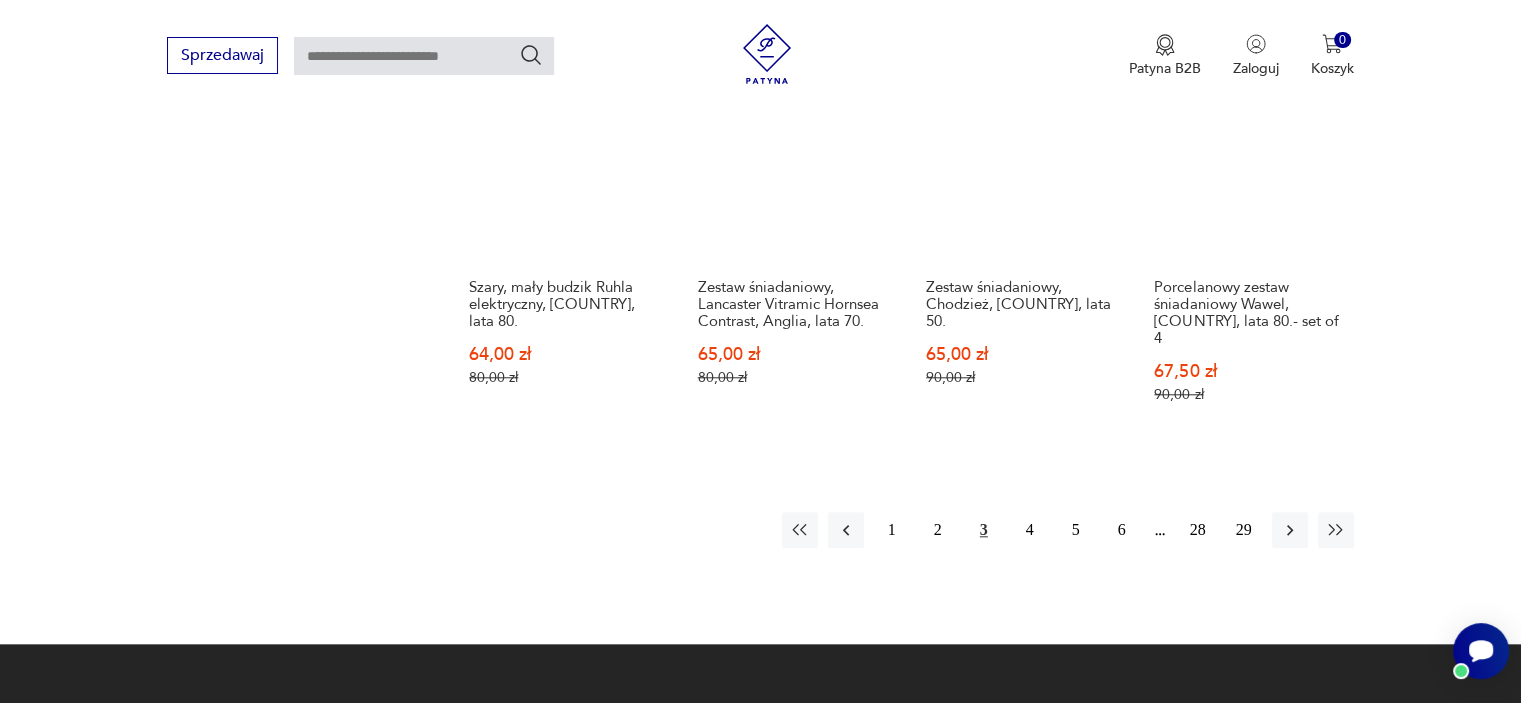 scroll, scrollTop: 1892, scrollLeft: 0, axis: vertical 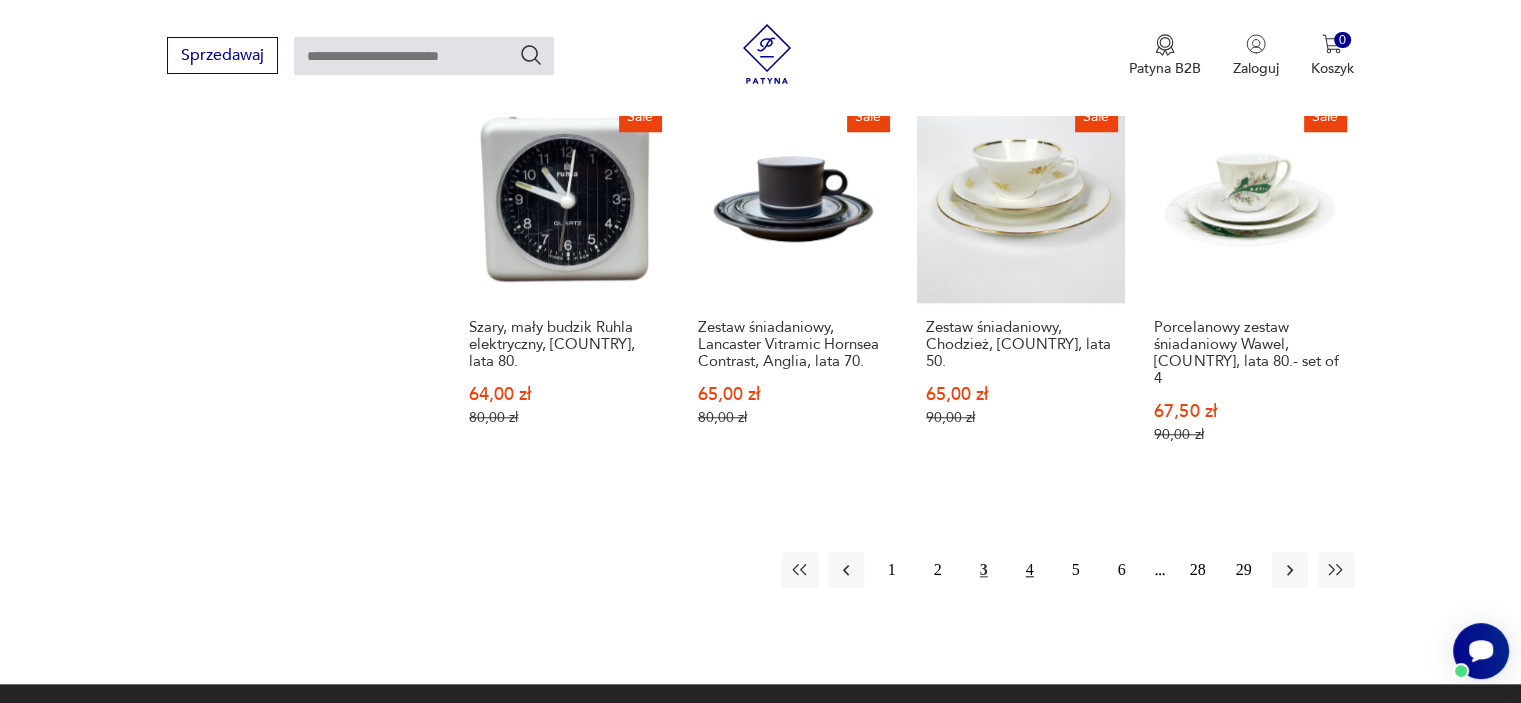 click on "4" at bounding box center [1030, 570] 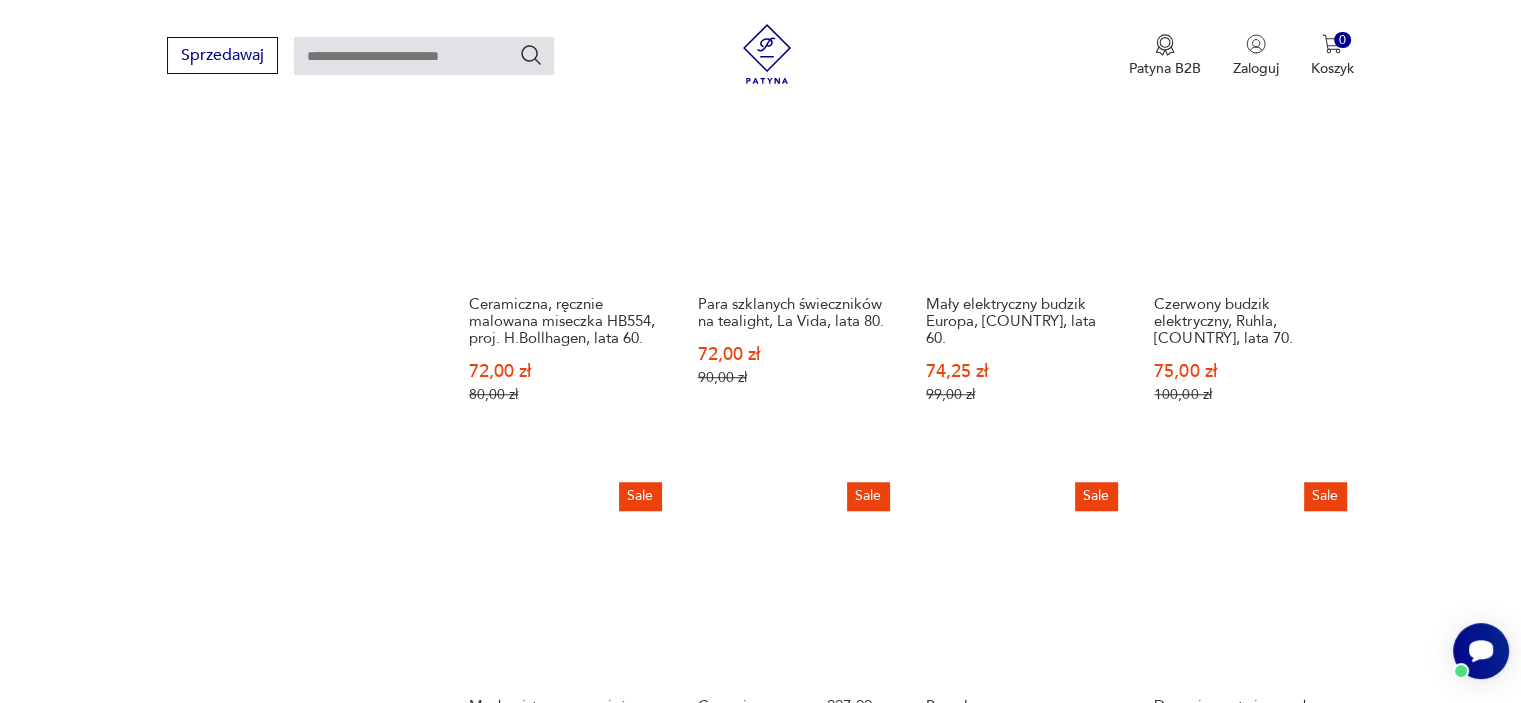 scroll, scrollTop: 1812, scrollLeft: 0, axis: vertical 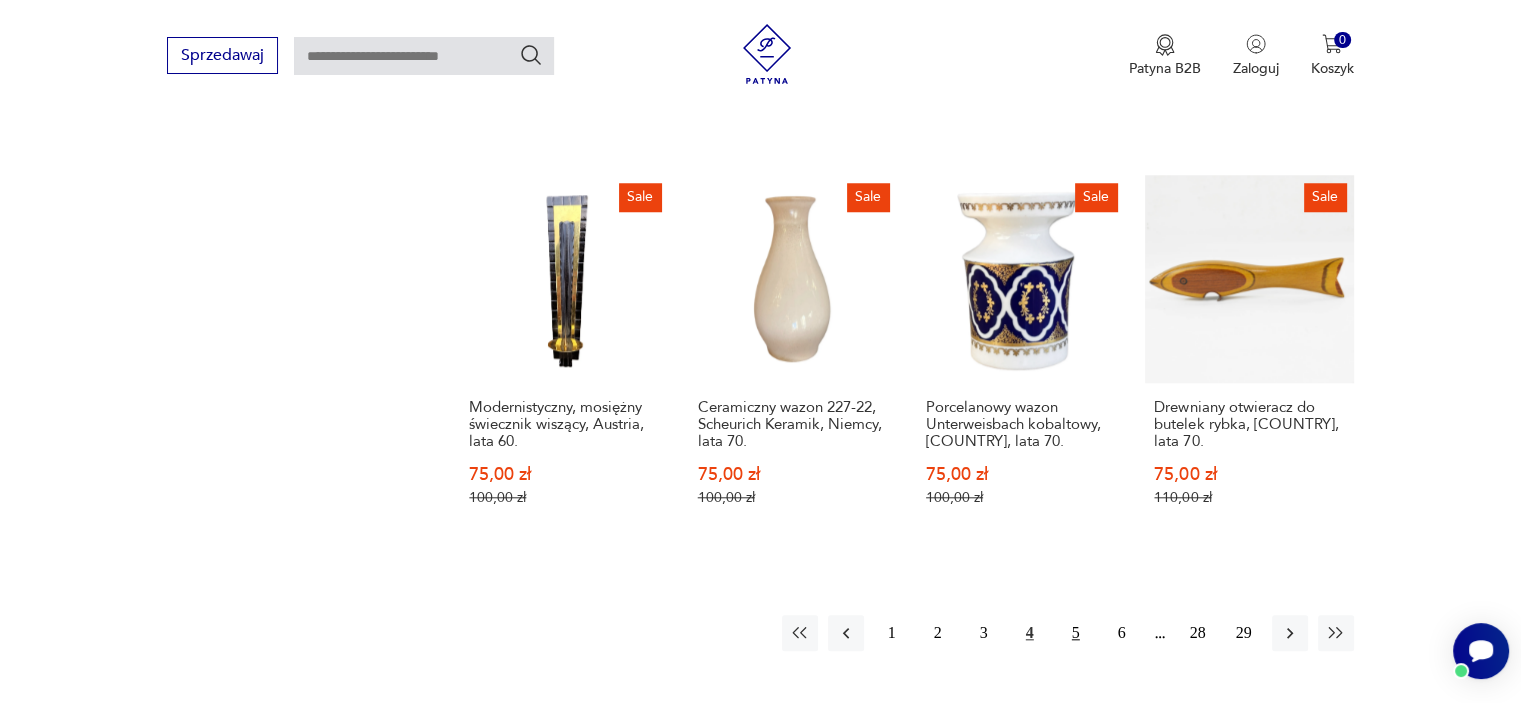 click on "5" at bounding box center (1076, 633) 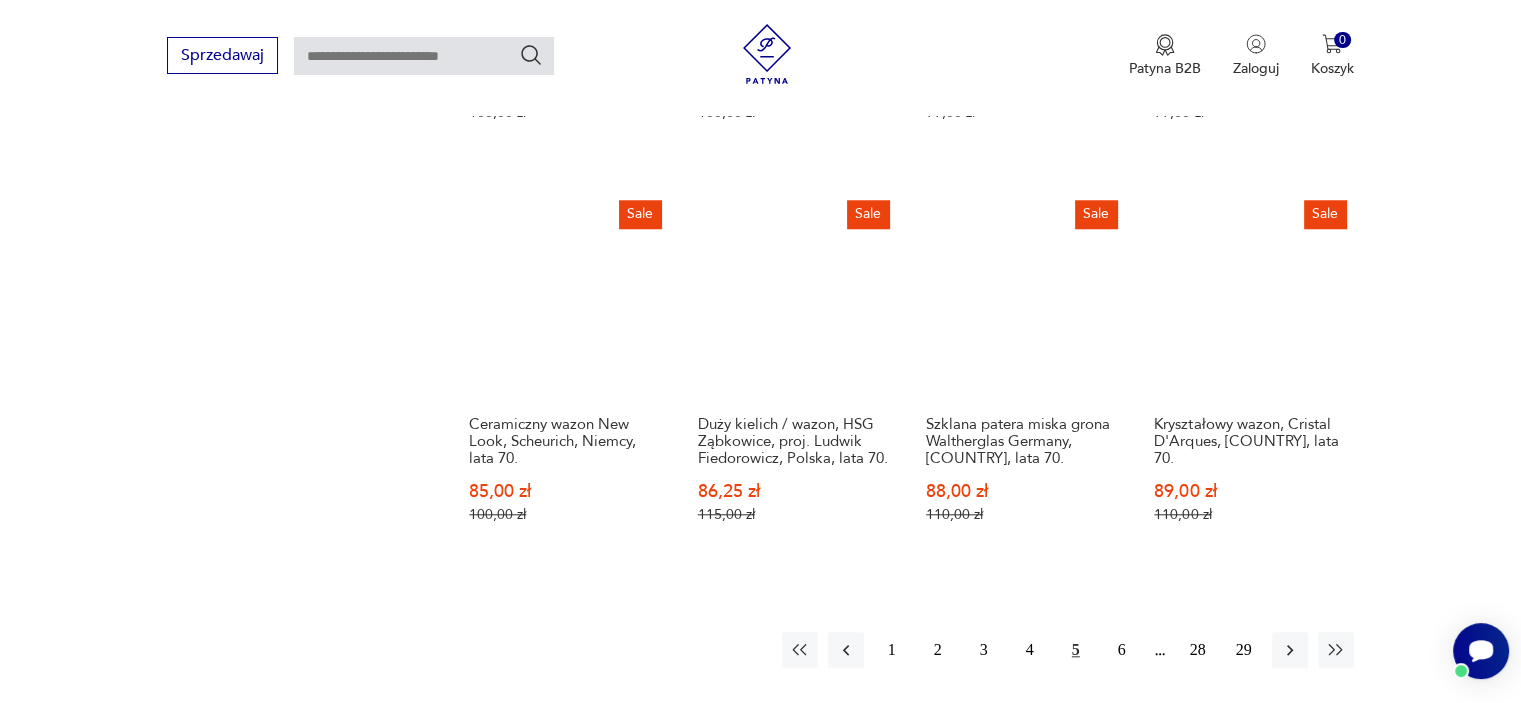 scroll, scrollTop: 1852, scrollLeft: 0, axis: vertical 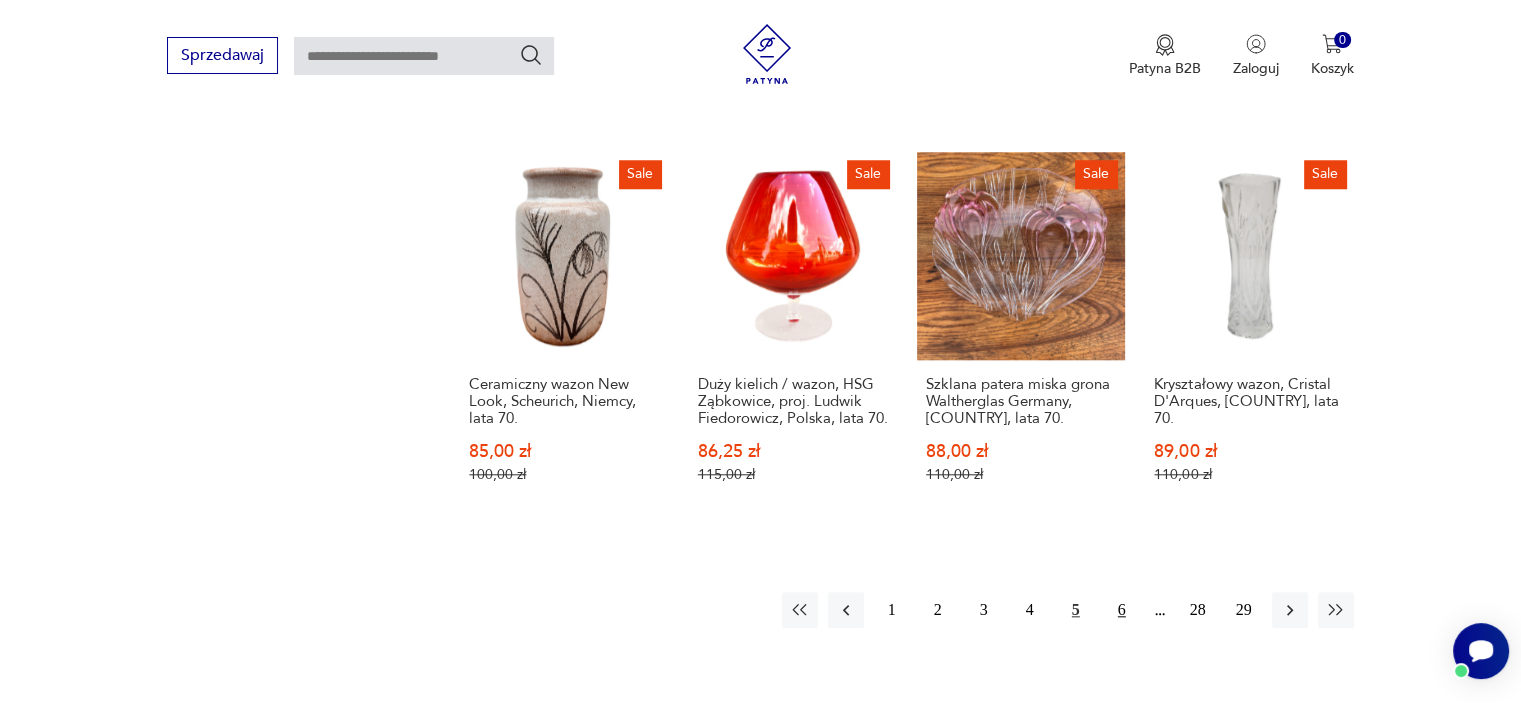 click on "6" at bounding box center (1122, 610) 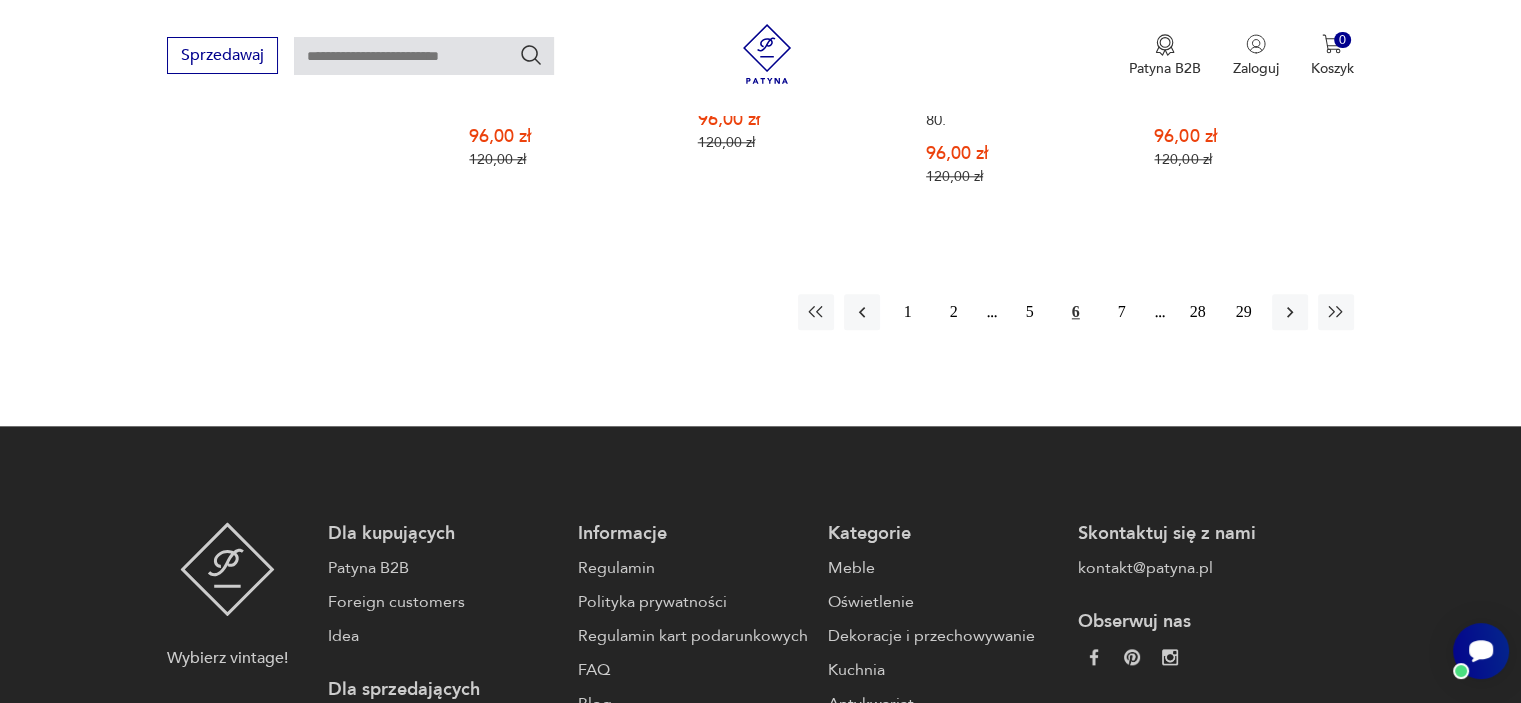 scroll, scrollTop: 2212, scrollLeft: 0, axis: vertical 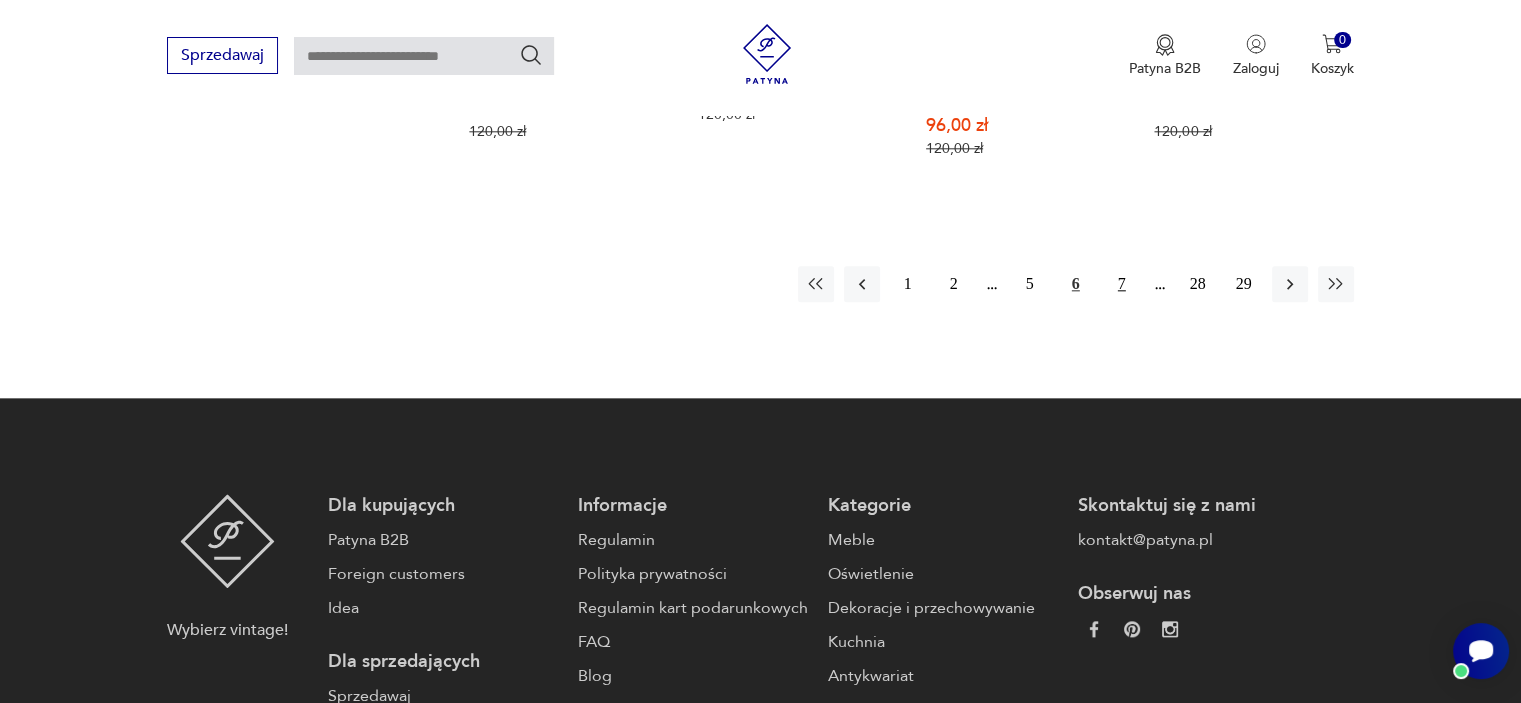 click on "7" at bounding box center [1122, 284] 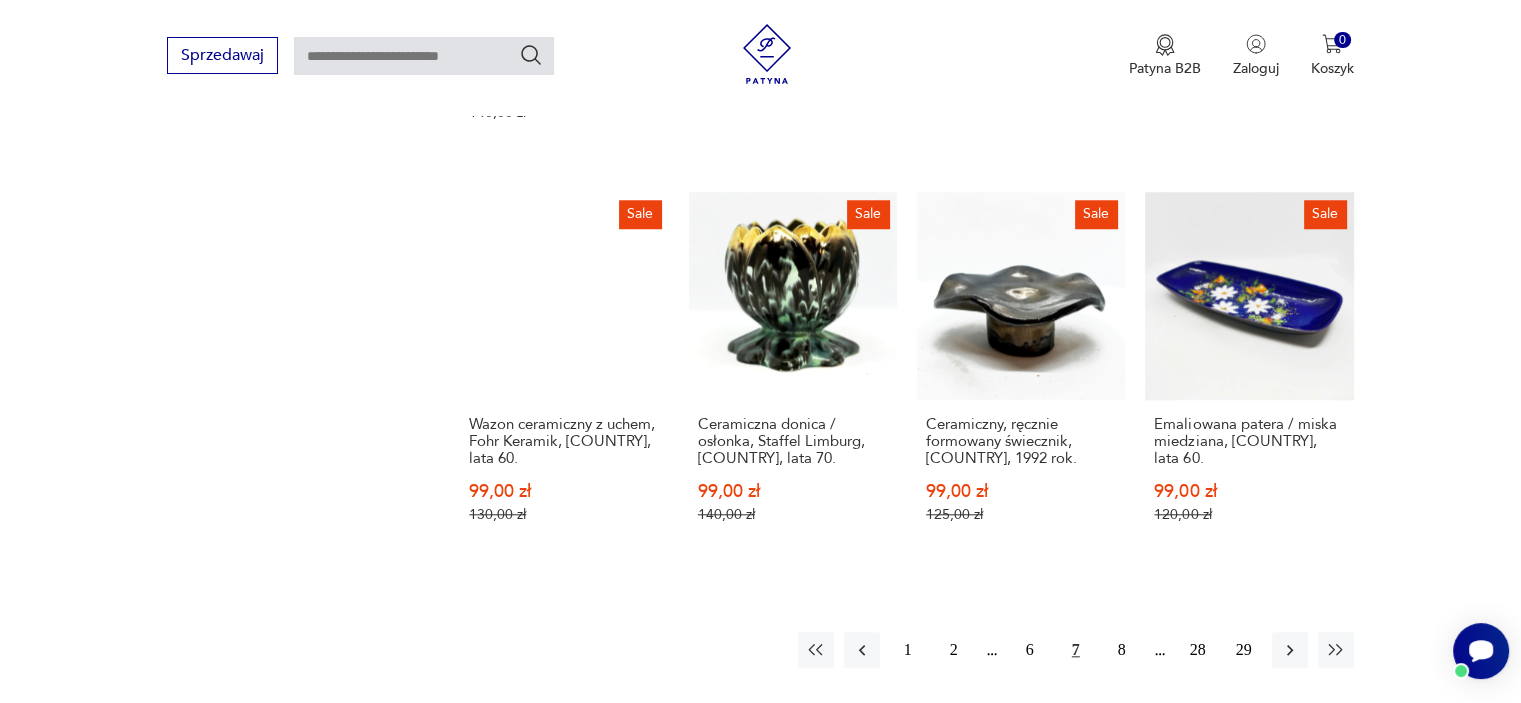 scroll, scrollTop: 1852, scrollLeft: 0, axis: vertical 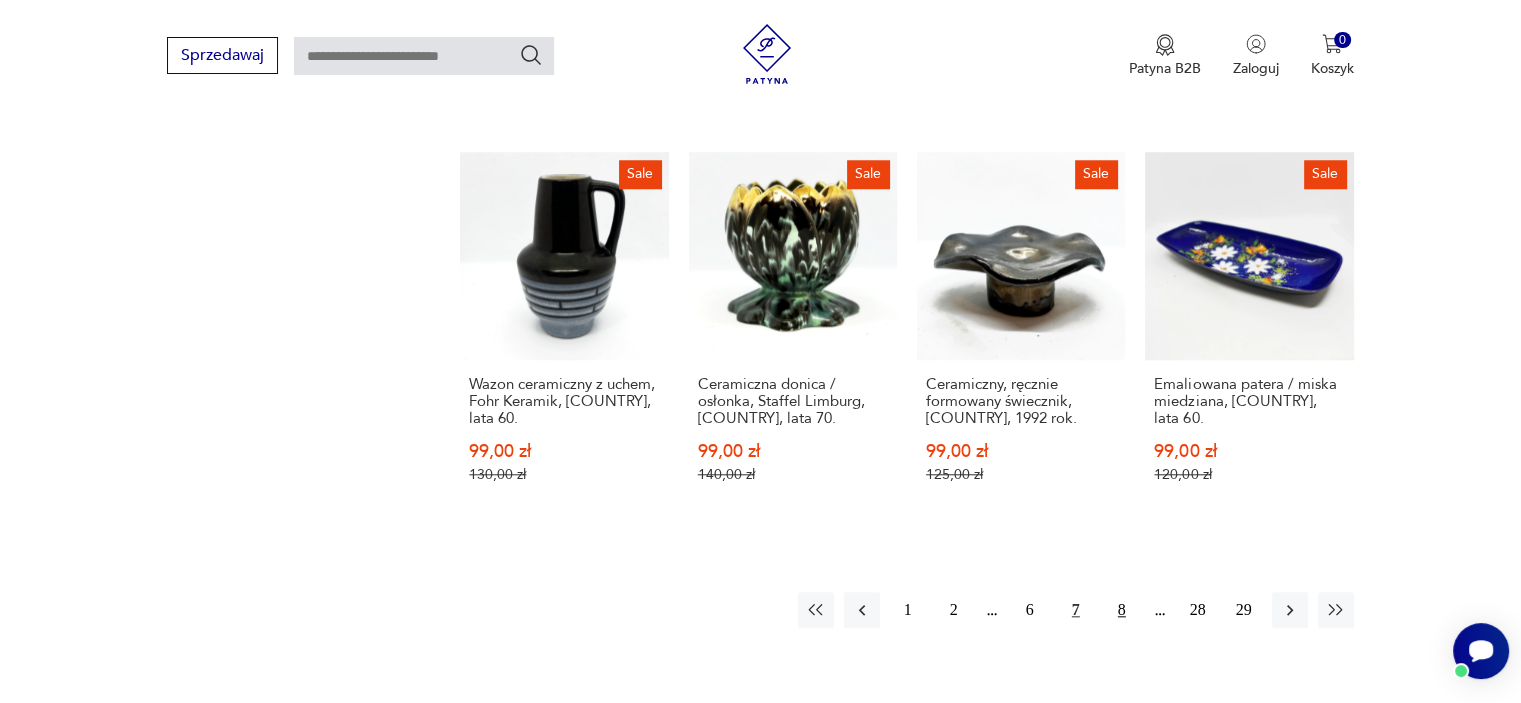 click on "8" at bounding box center [1122, 610] 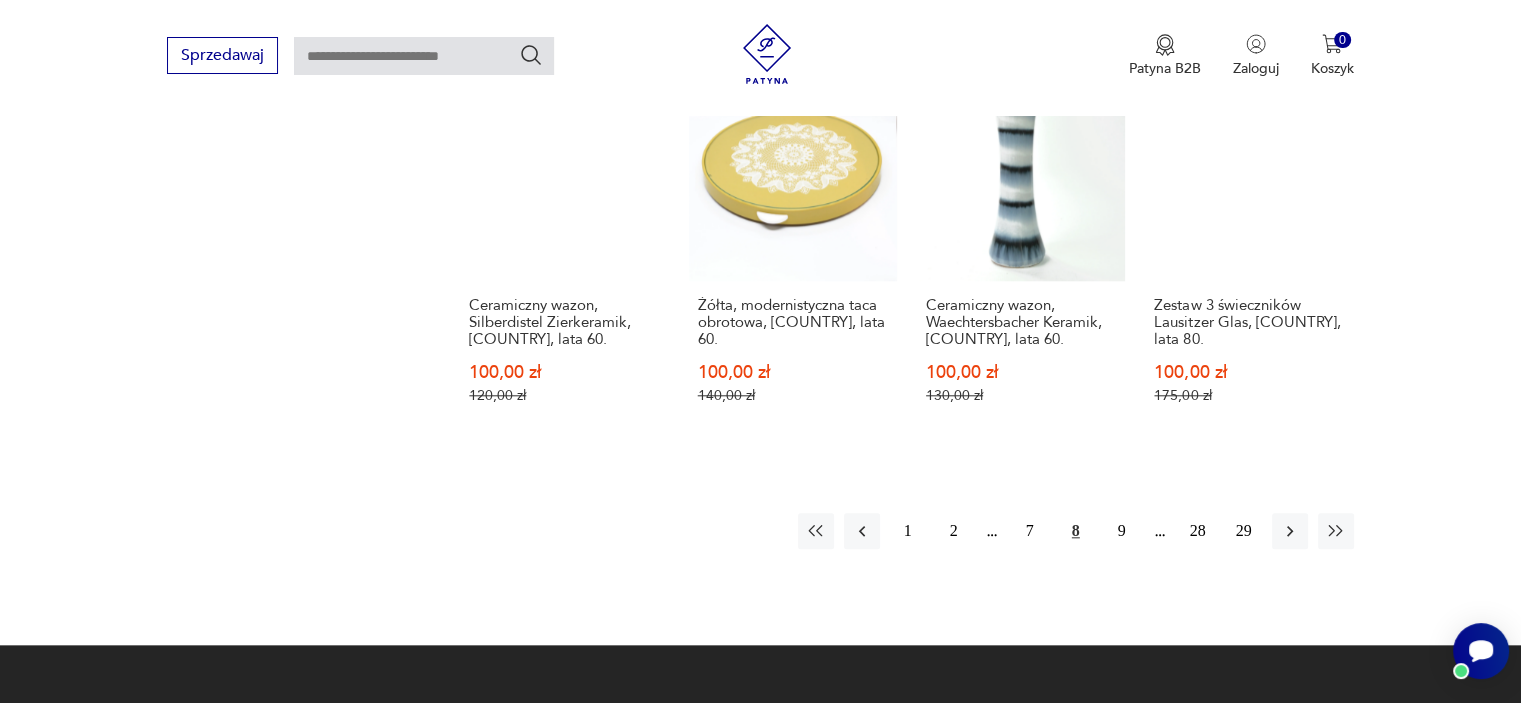 scroll, scrollTop: 1932, scrollLeft: 0, axis: vertical 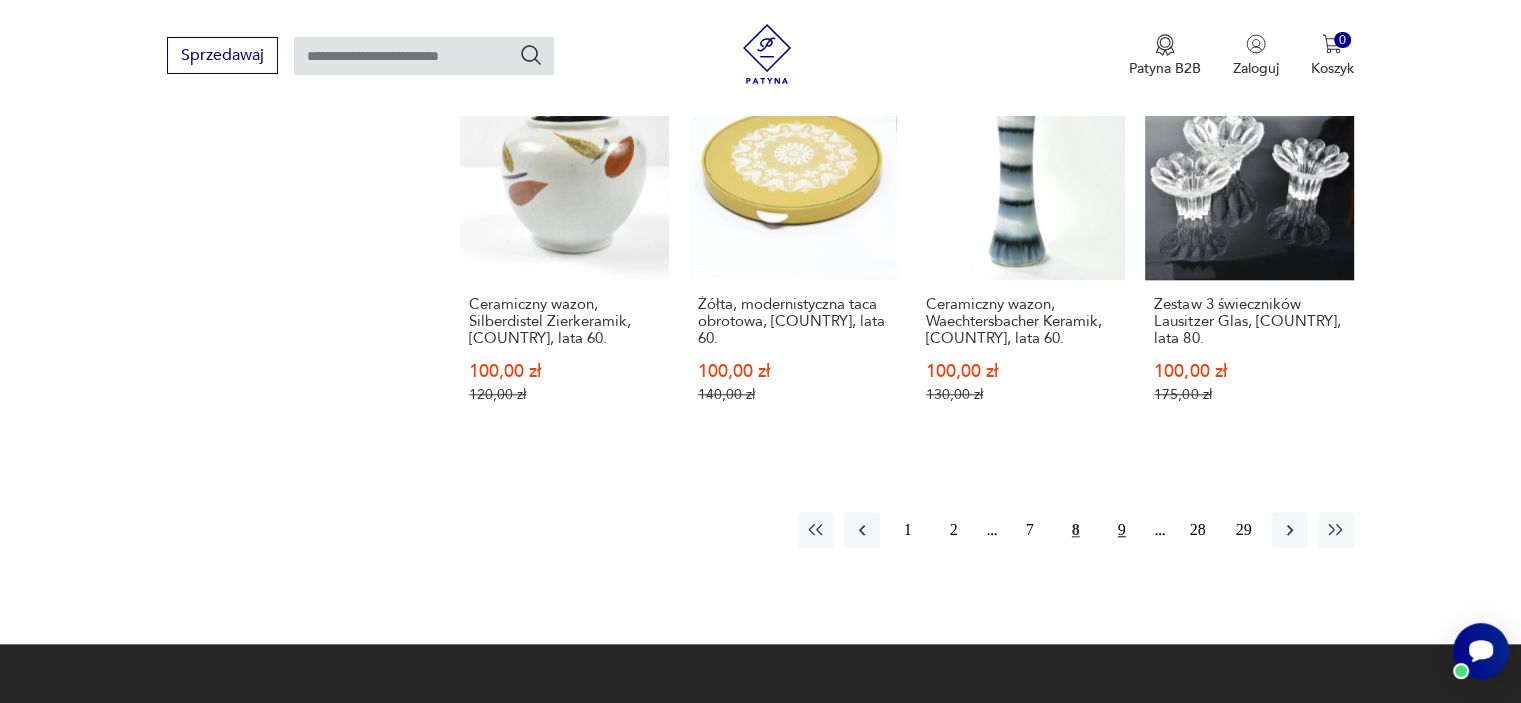 click on "9" at bounding box center [1122, 530] 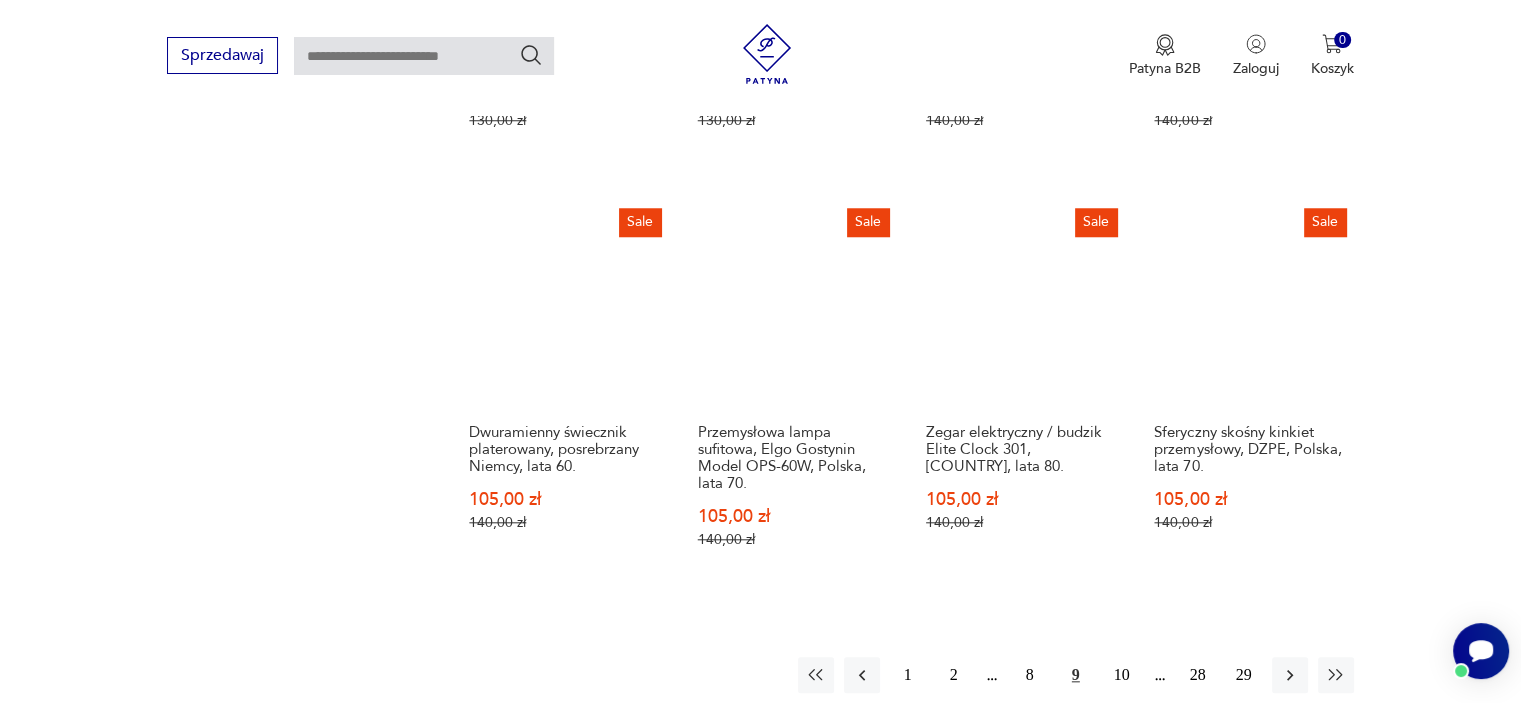 scroll, scrollTop: 1932, scrollLeft: 0, axis: vertical 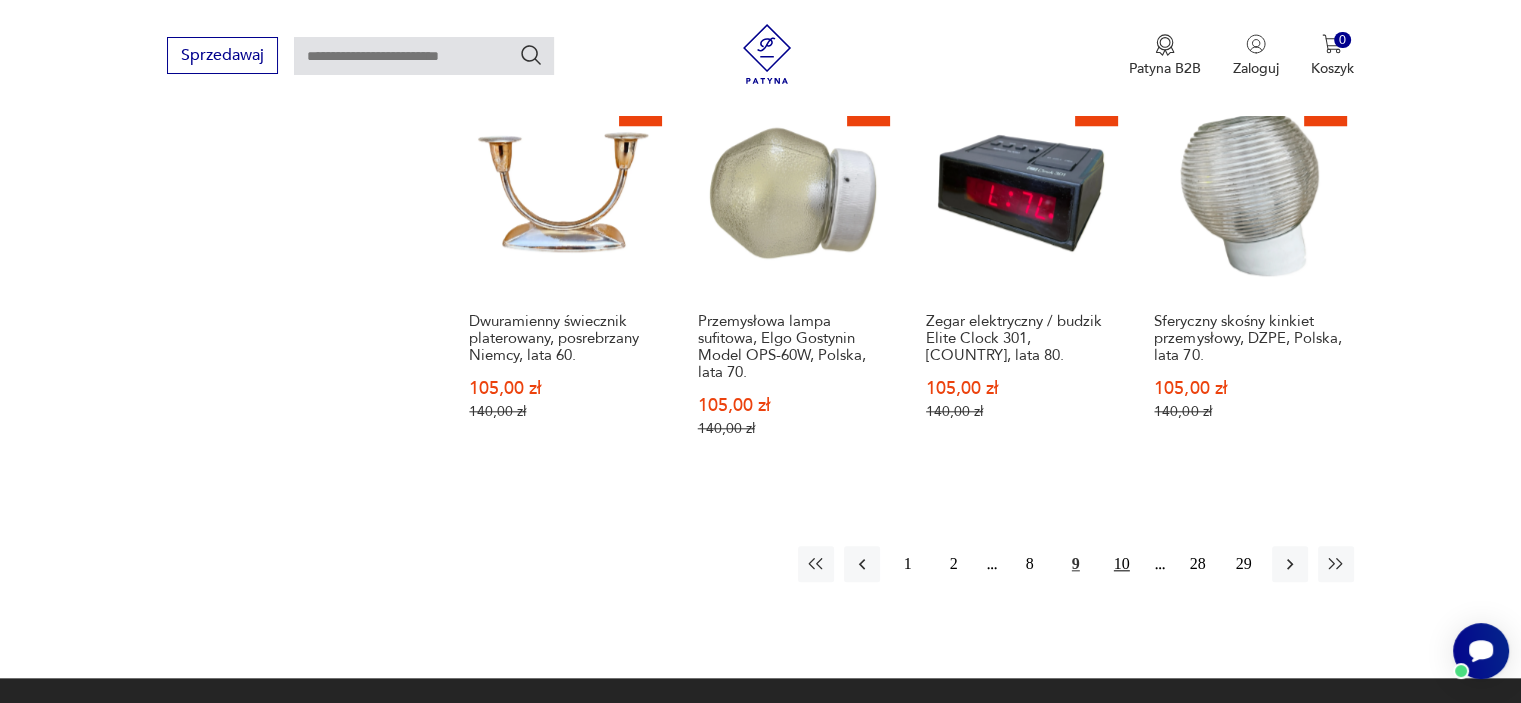 click on "10" at bounding box center (1122, 564) 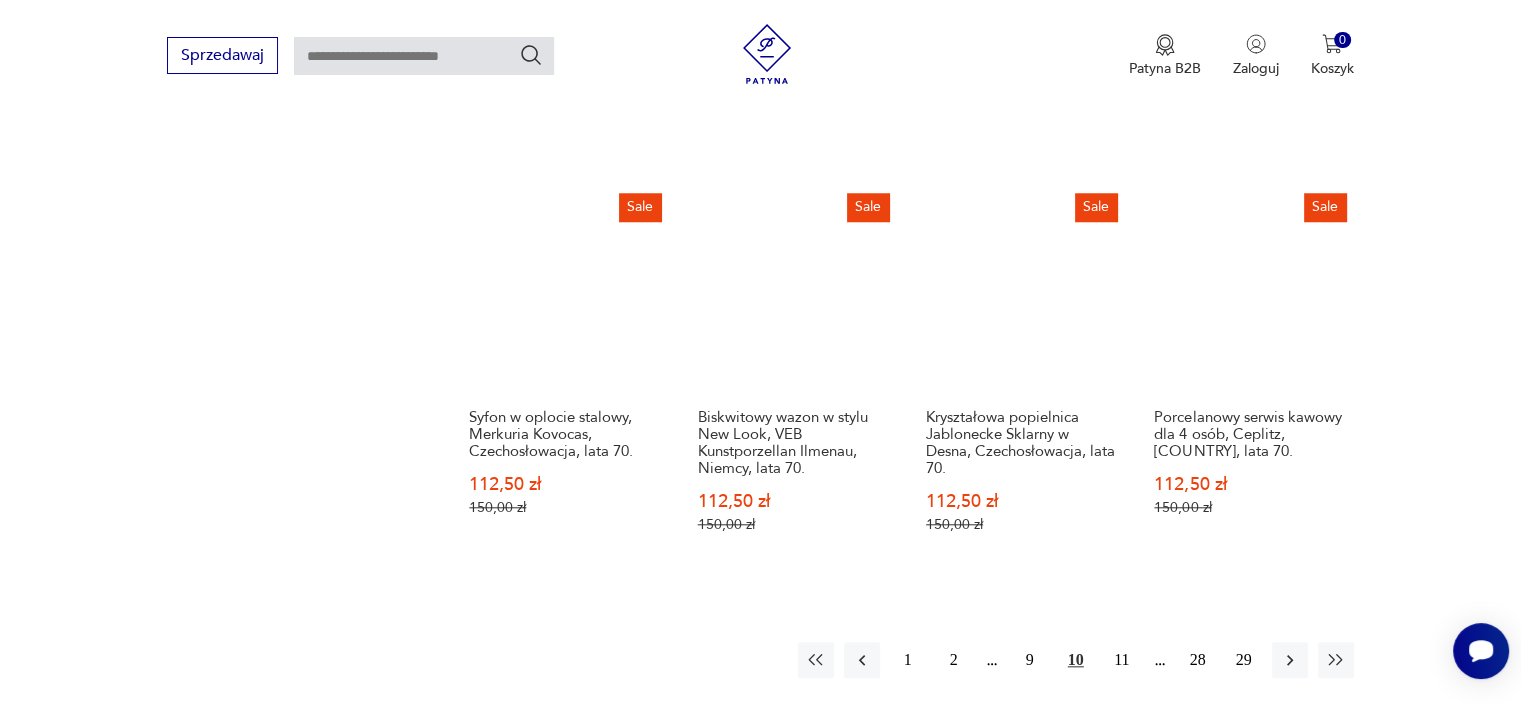 scroll, scrollTop: 1852, scrollLeft: 0, axis: vertical 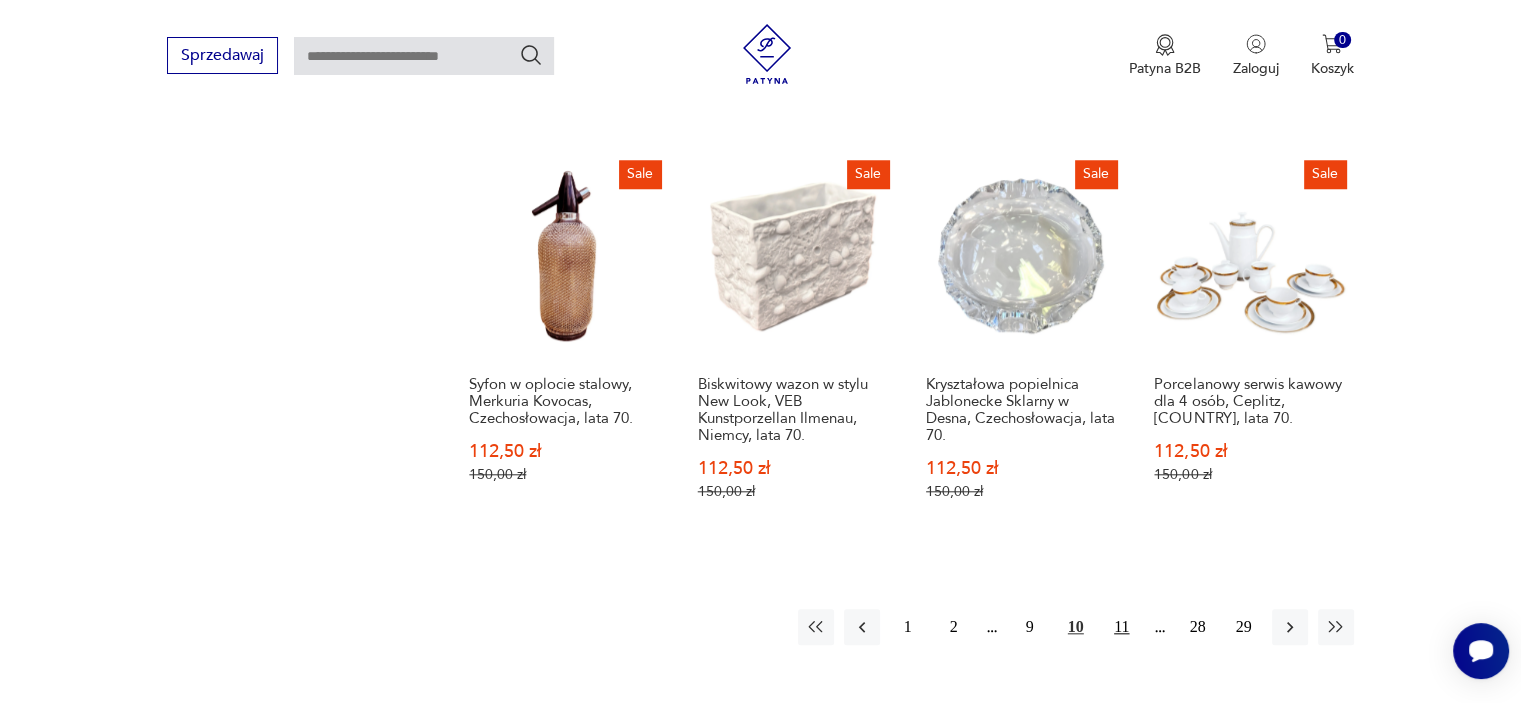 click on "11" at bounding box center (1122, 627) 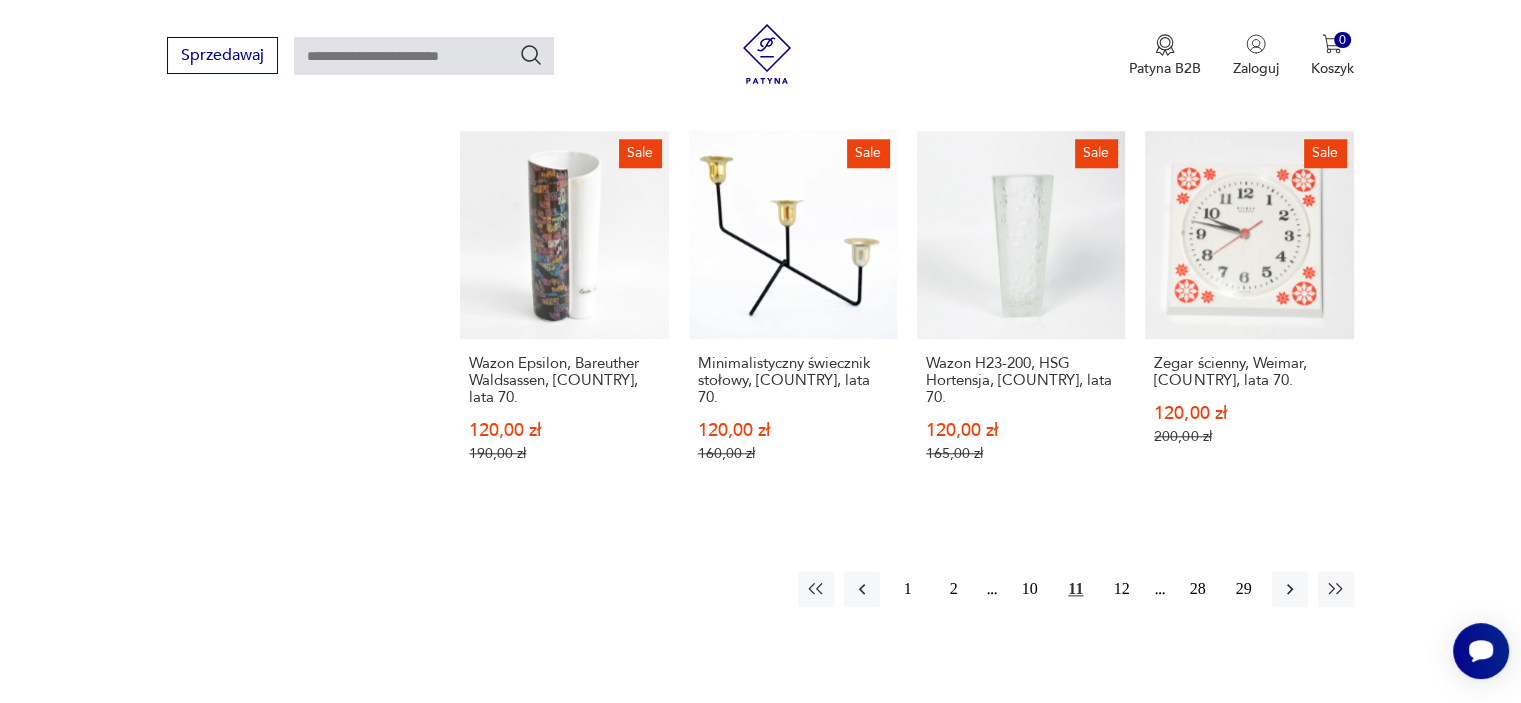 scroll, scrollTop: 1892, scrollLeft: 0, axis: vertical 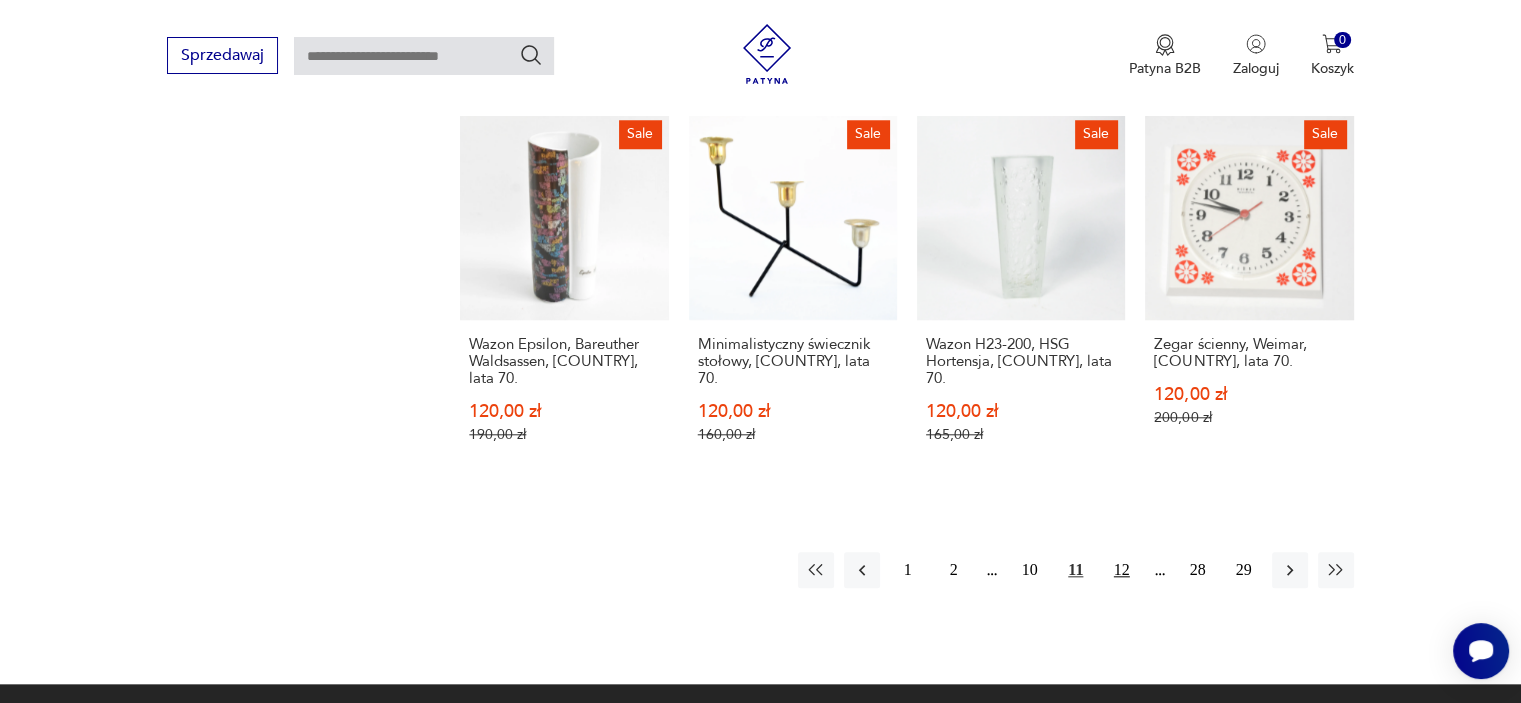 click on "12" at bounding box center (1122, 570) 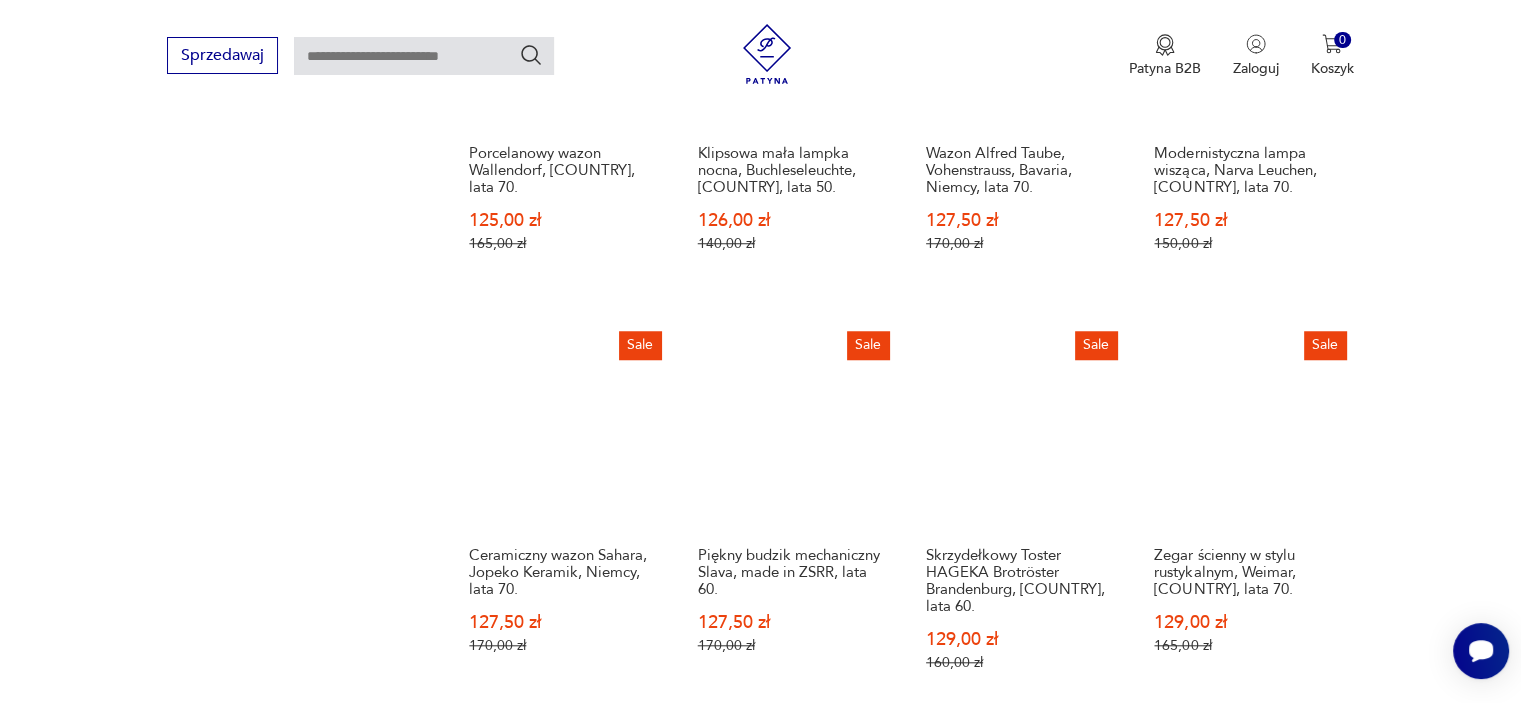 scroll, scrollTop: 1812, scrollLeft: 0, axis: vertical 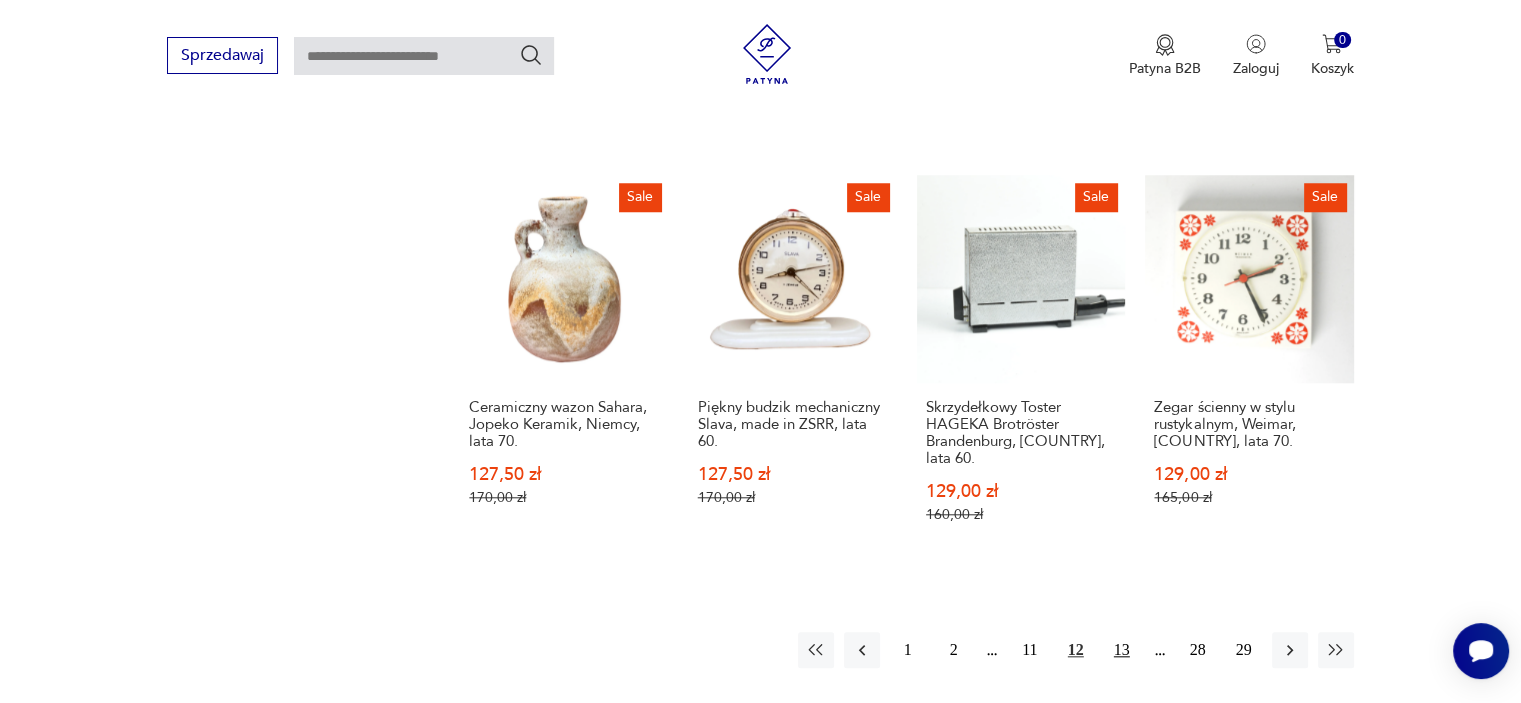 click on "13" at bounding box center [1122, 650] 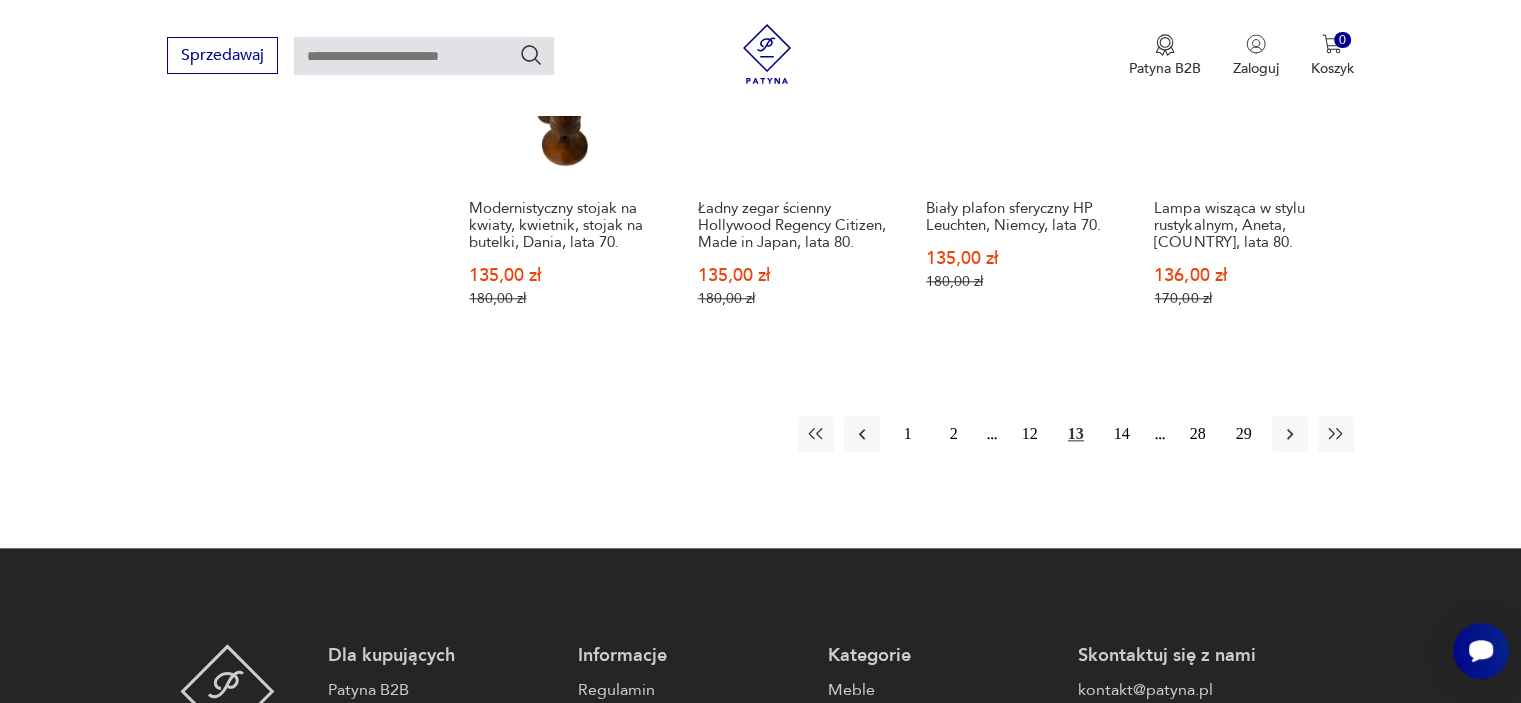 scroll, scrollTop: 2052, scrollLeft: 0, axis: vertical 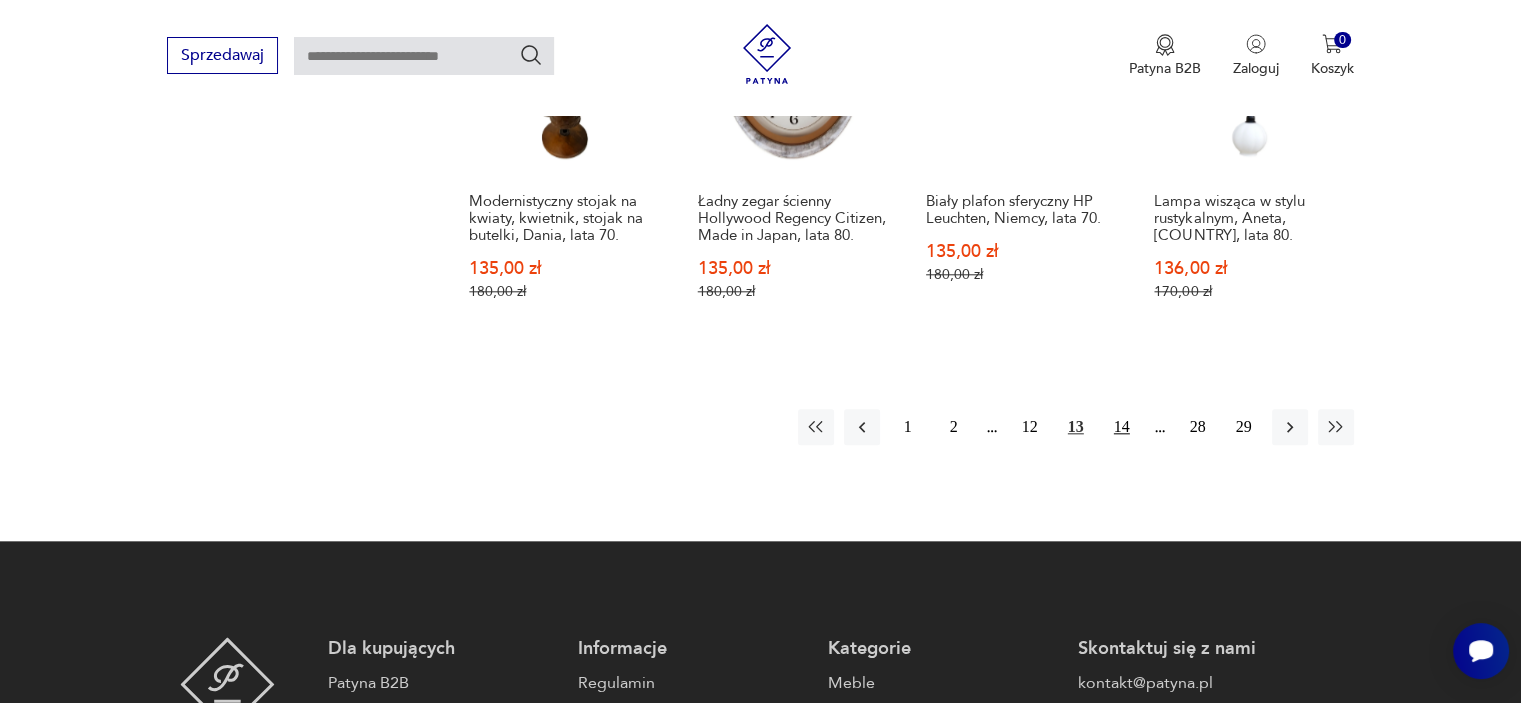 click on "14" at bounding box center (1122, 427) 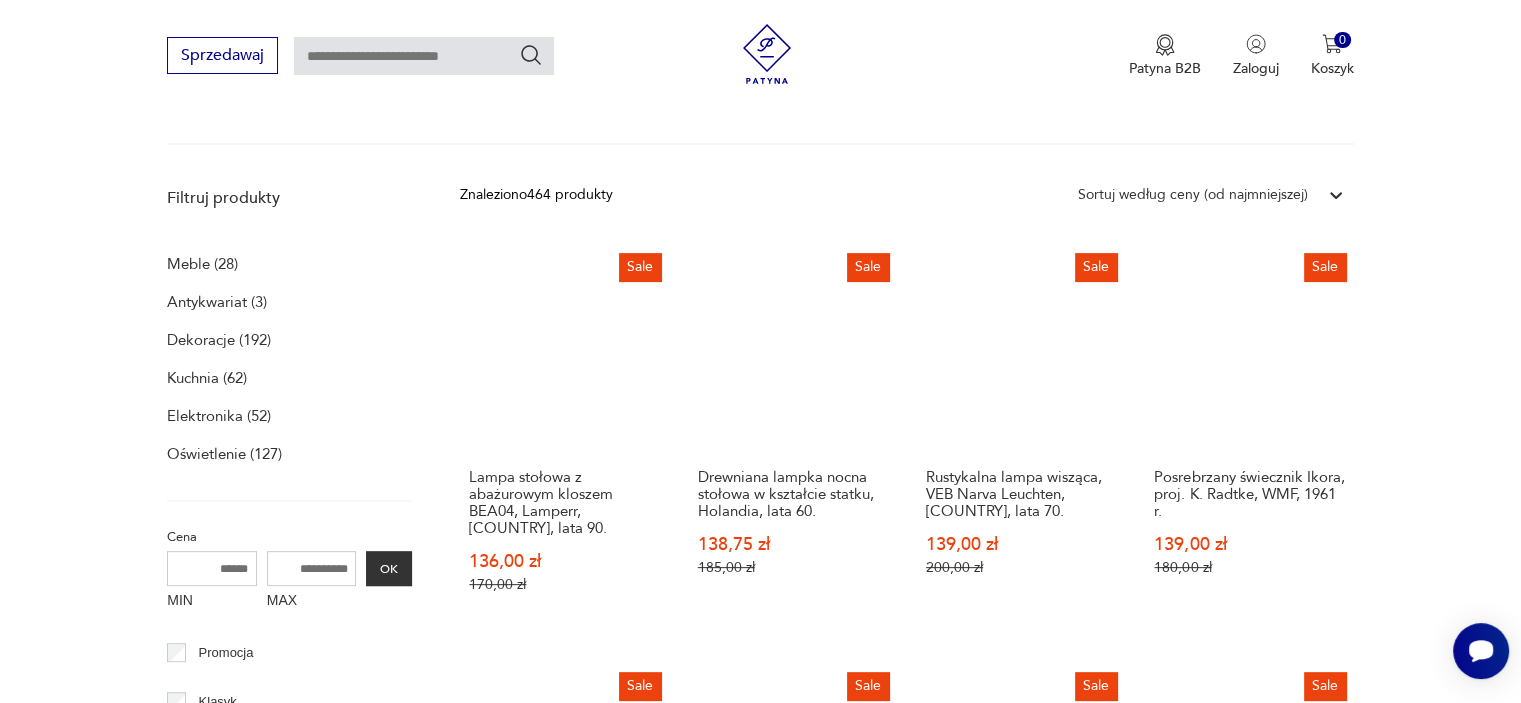 scroll, scrollTop: 572, scrollLeft: 0, axis: vertical 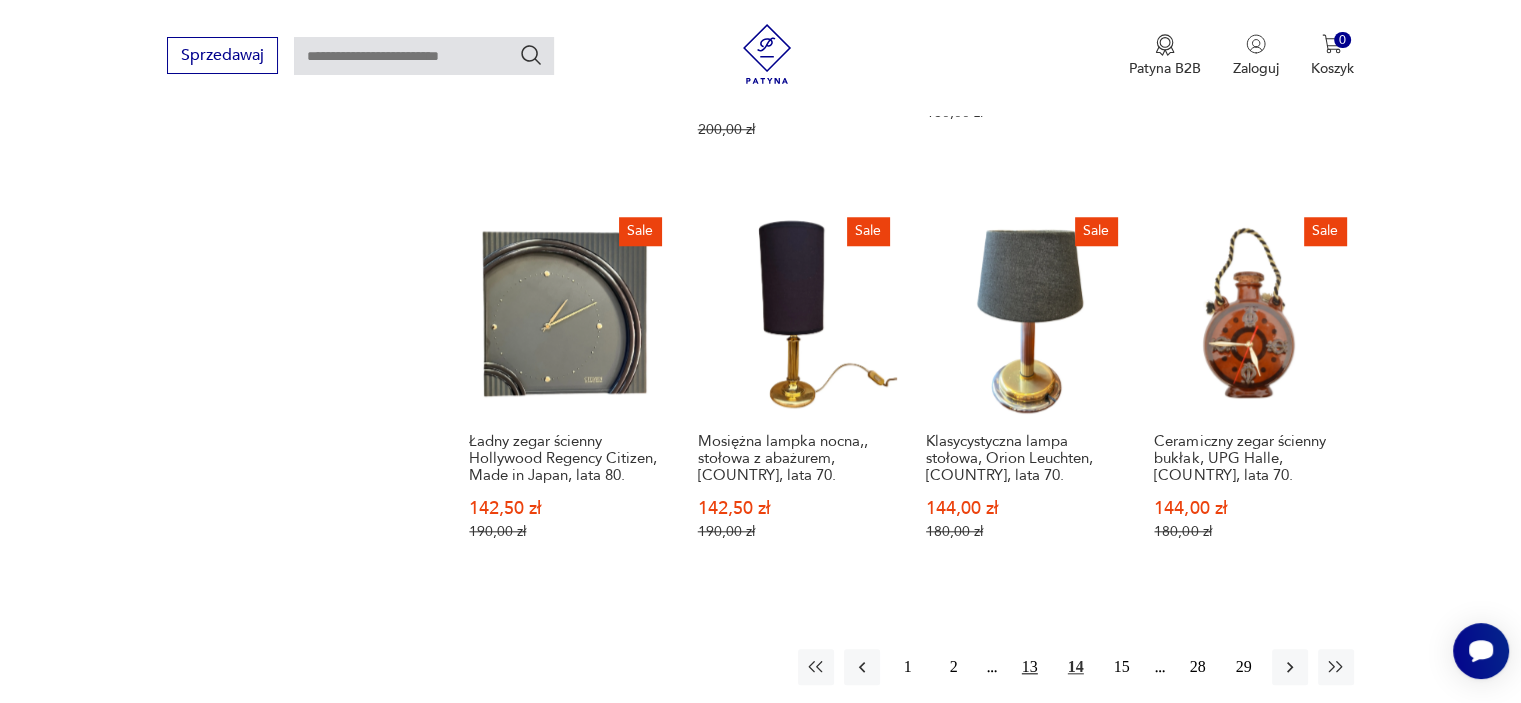 click on "13" at bounding box center [1030, 667] 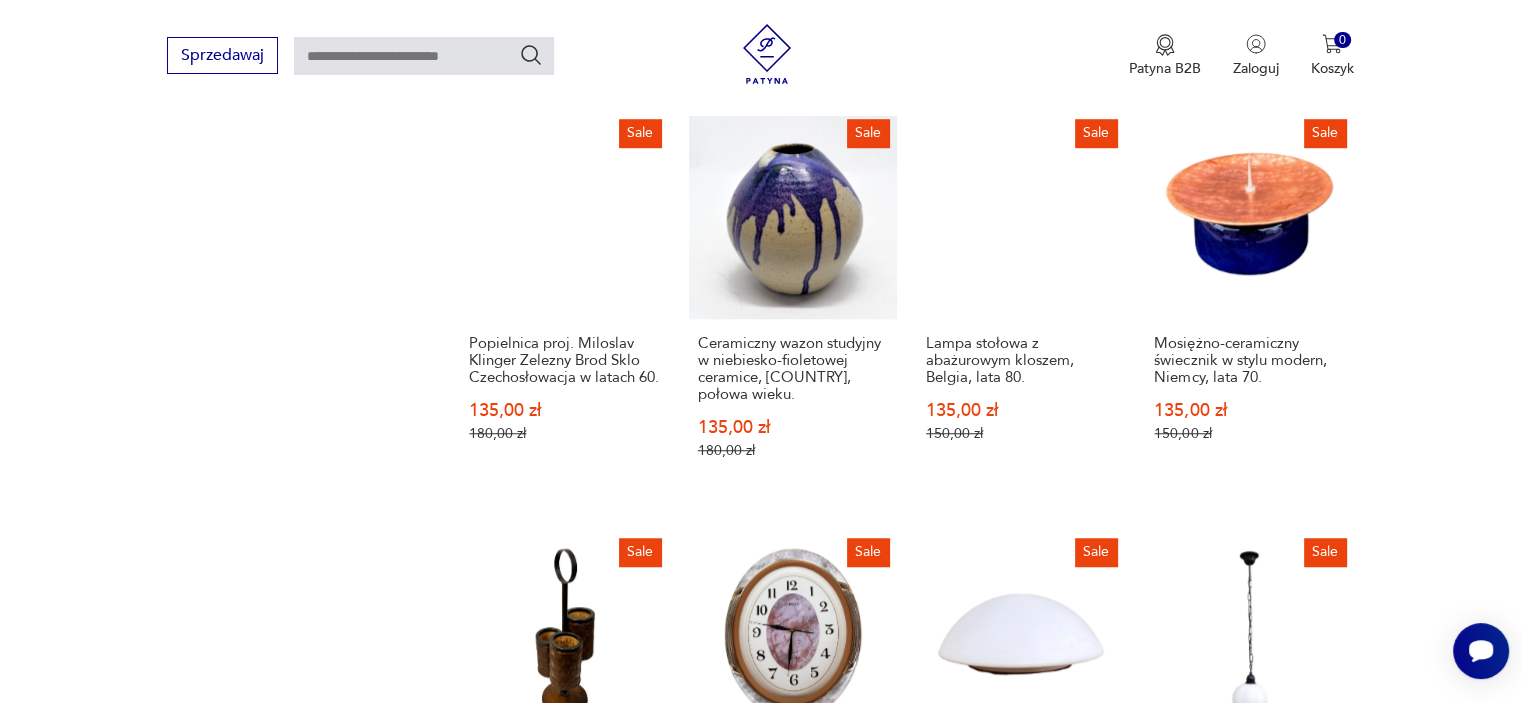 scroll, scrollTop: 1532, scrollLeft: 0, axis: vertical 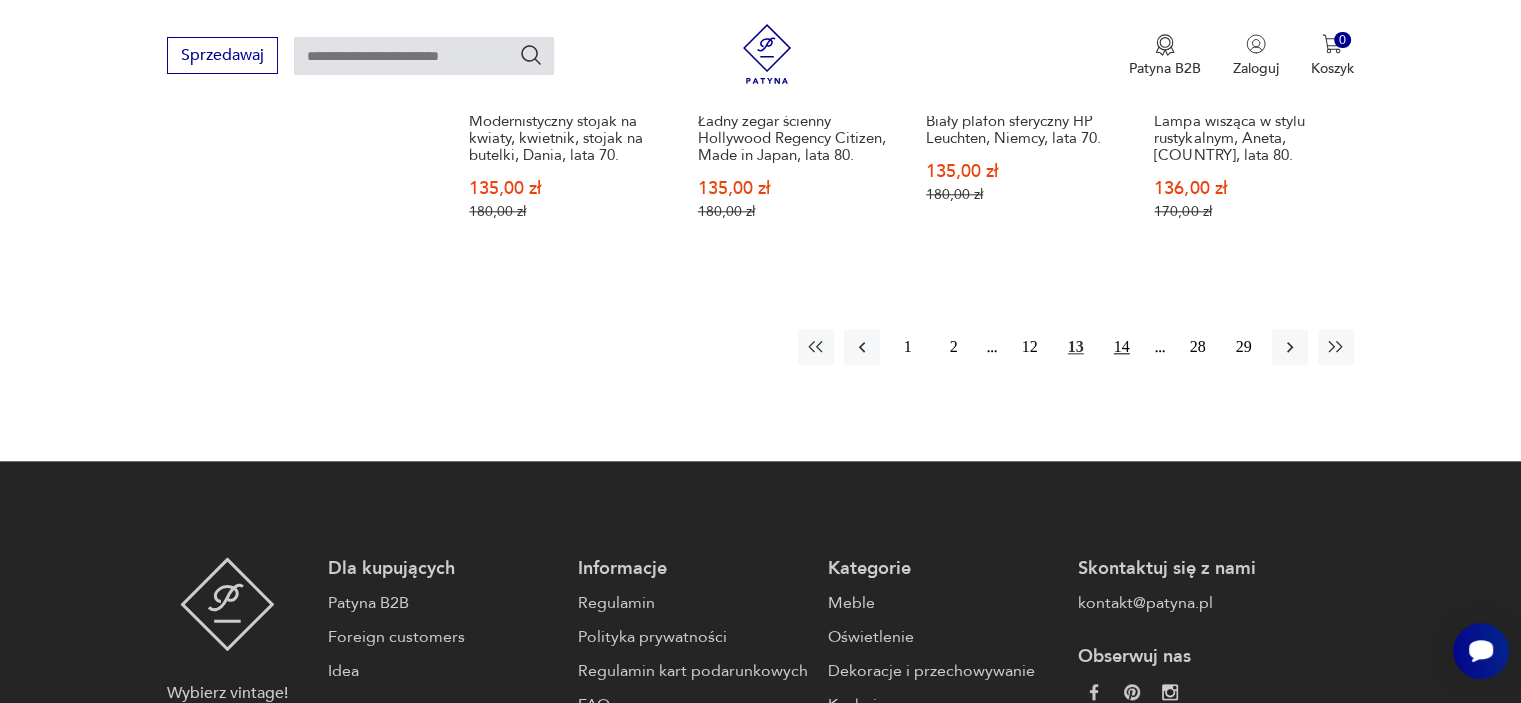 click on "14" at bounding box center (1122, 347) 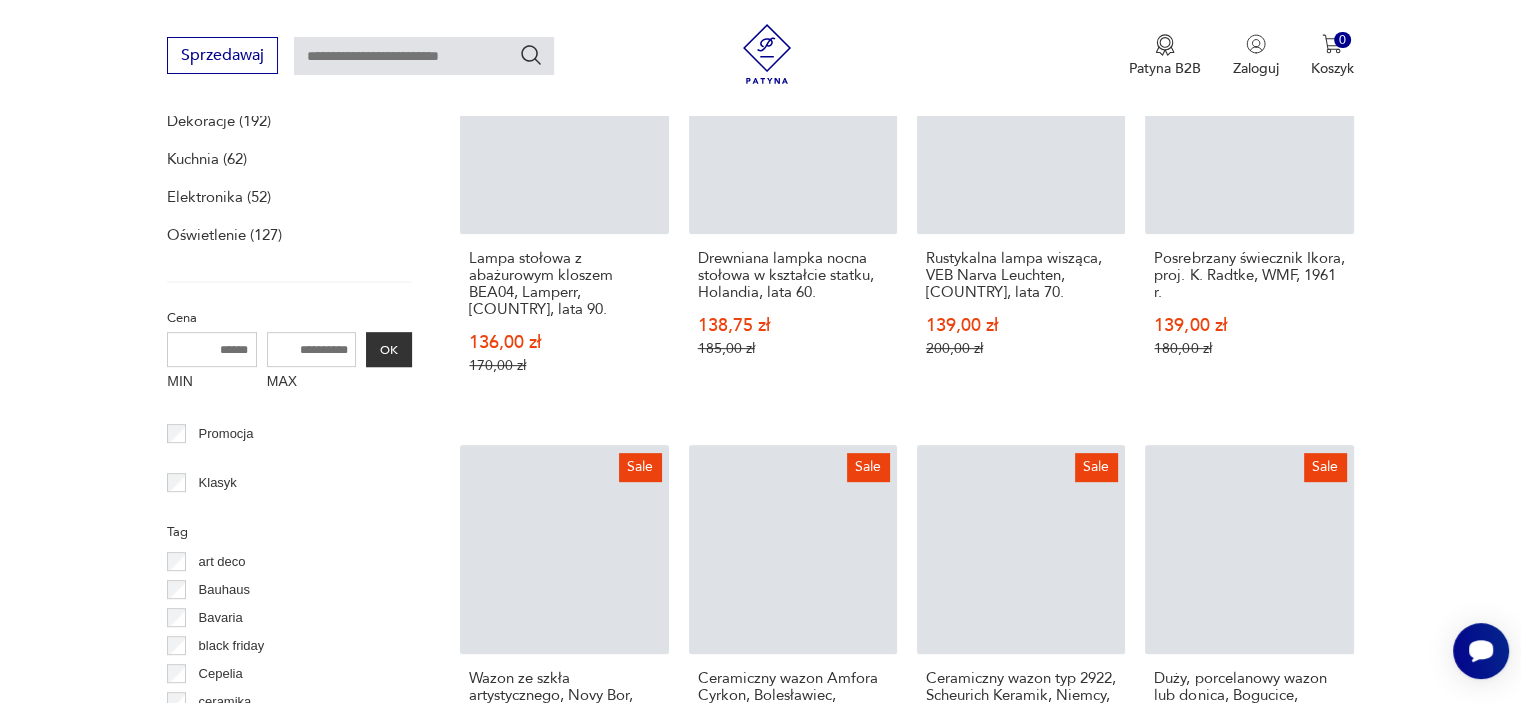 scroll, scrollTop: 412, scrollLeft: 0, axis: vertical 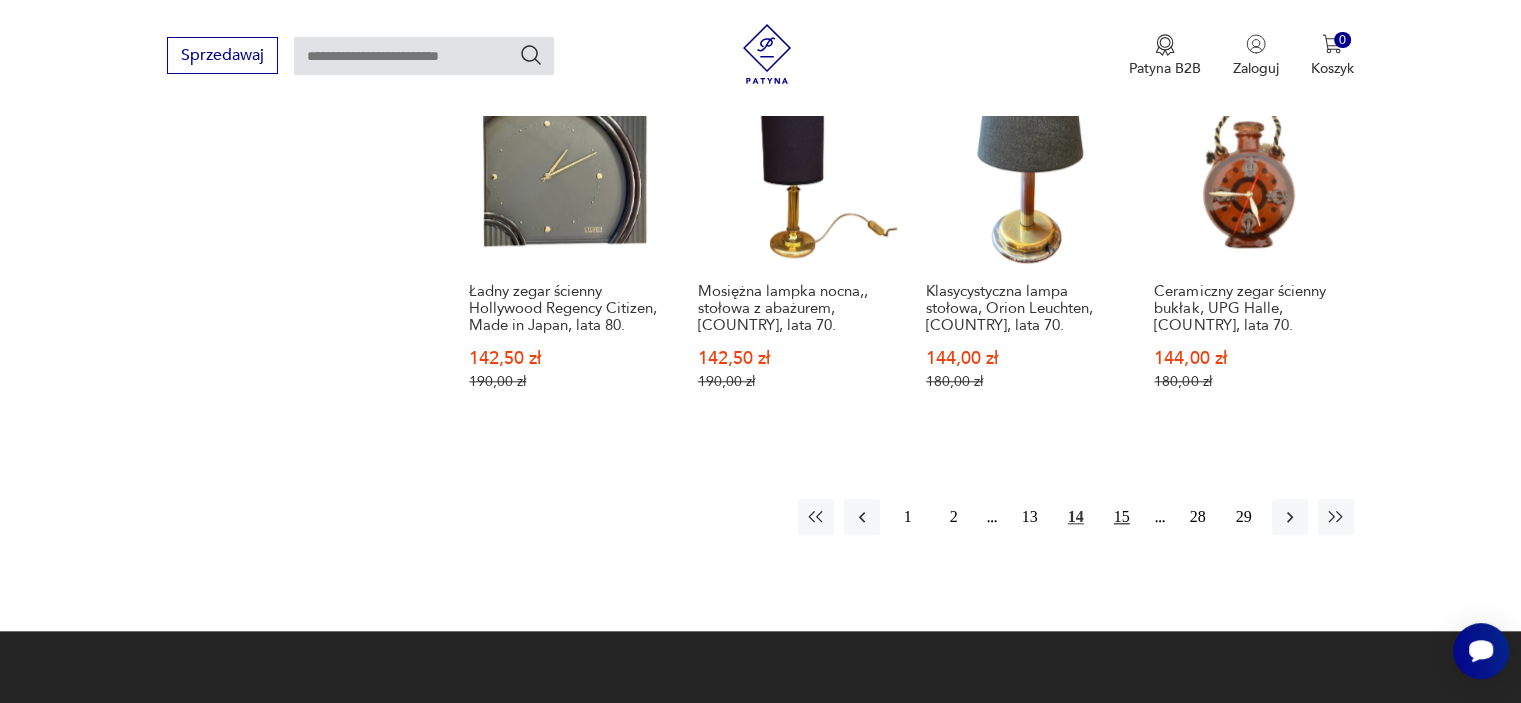 click on "15" at bounding box center [1122, 517] 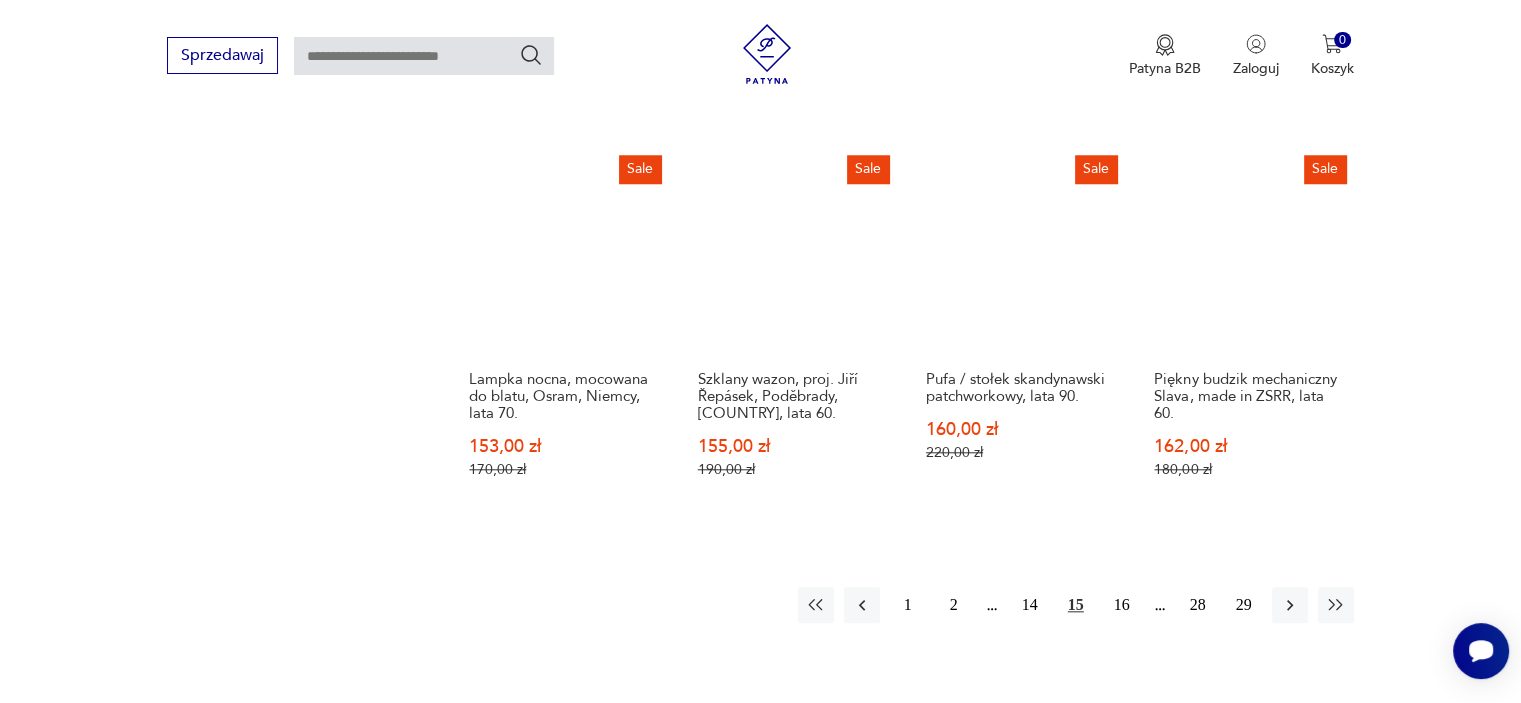 scroll, scrollTop: 1892, scrollLeft: 0, axis: vertical 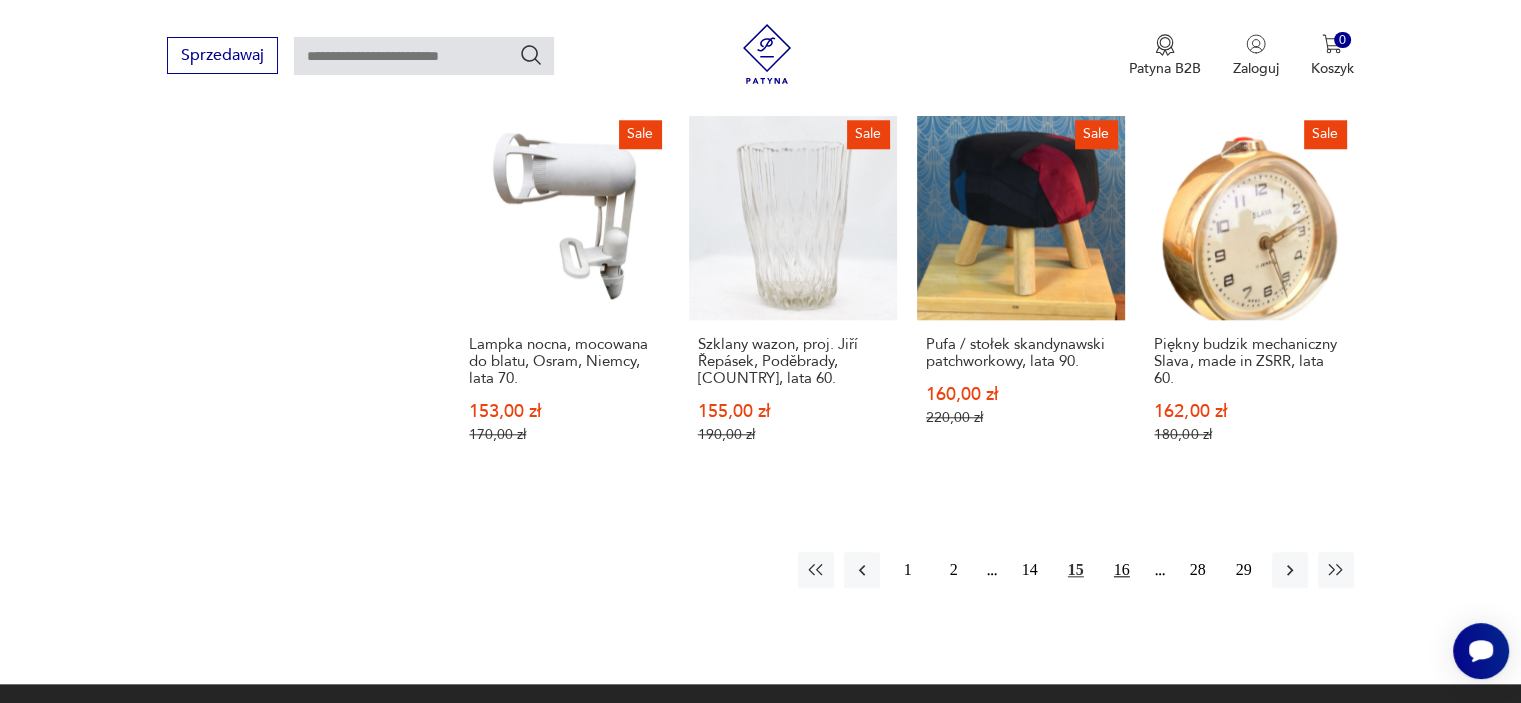 click on "16" at bounding box center (1122, 570) 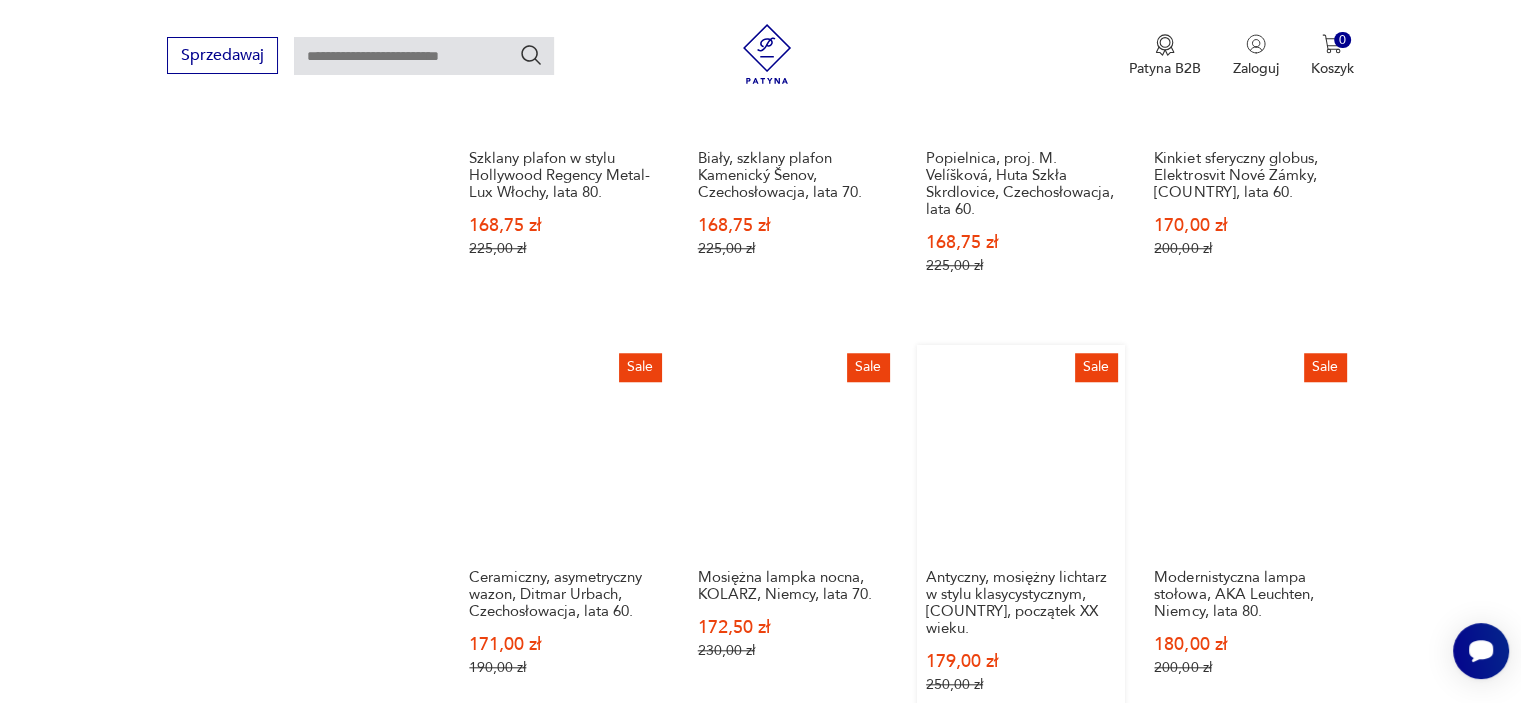 scroll, scrollTop: 1812, scrollLeft: 0, axis: vertical 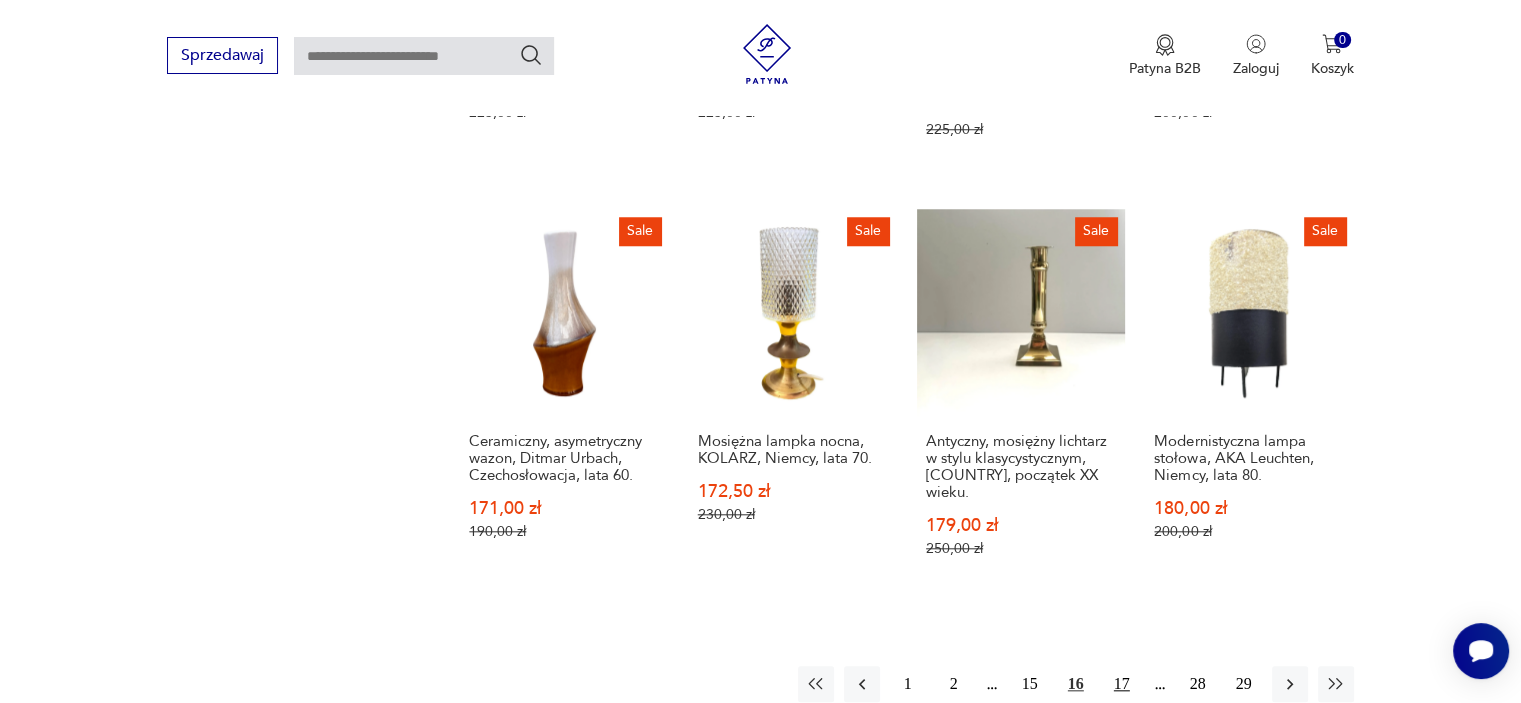click on "17" at bounding box center [1122, 684] 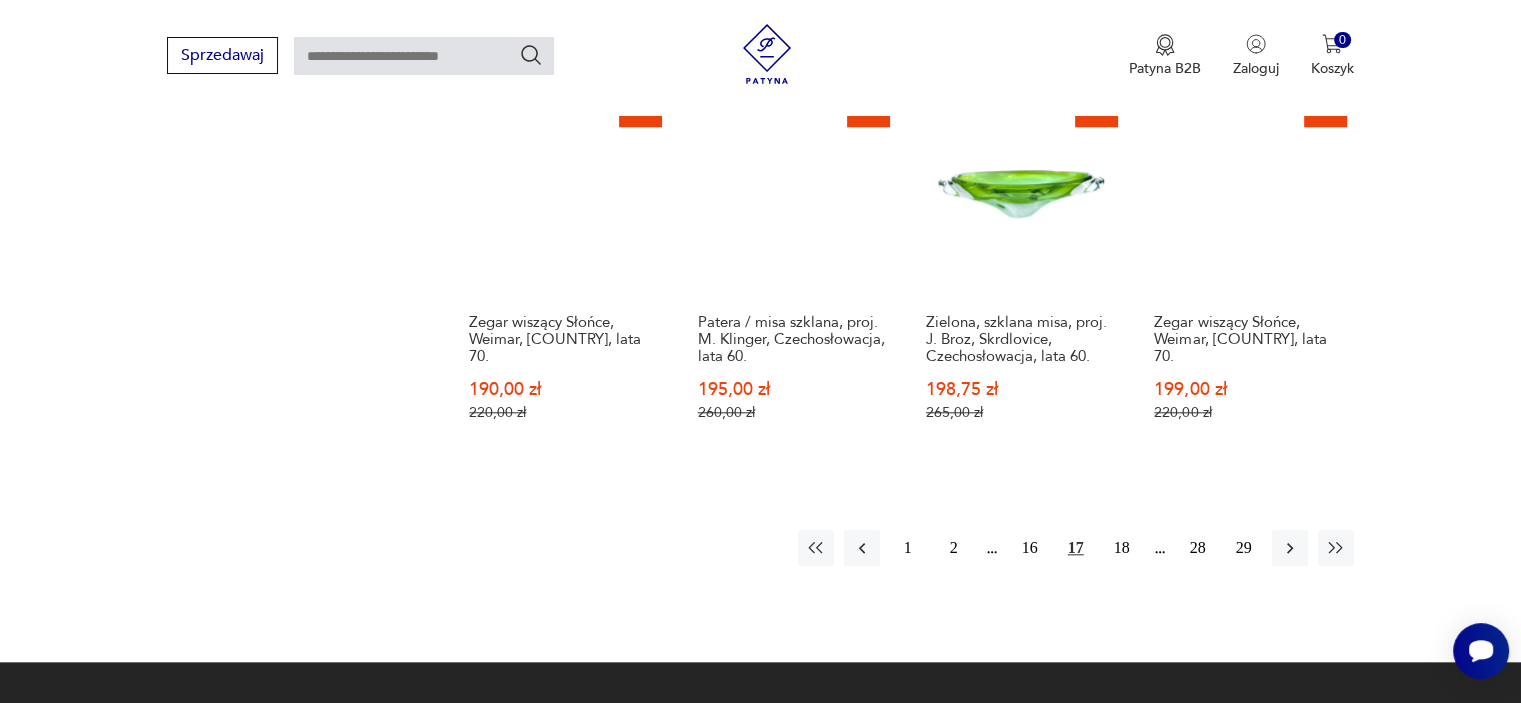scroll, scrollTop: 1932, scrollLeft: 0, axis: vertical 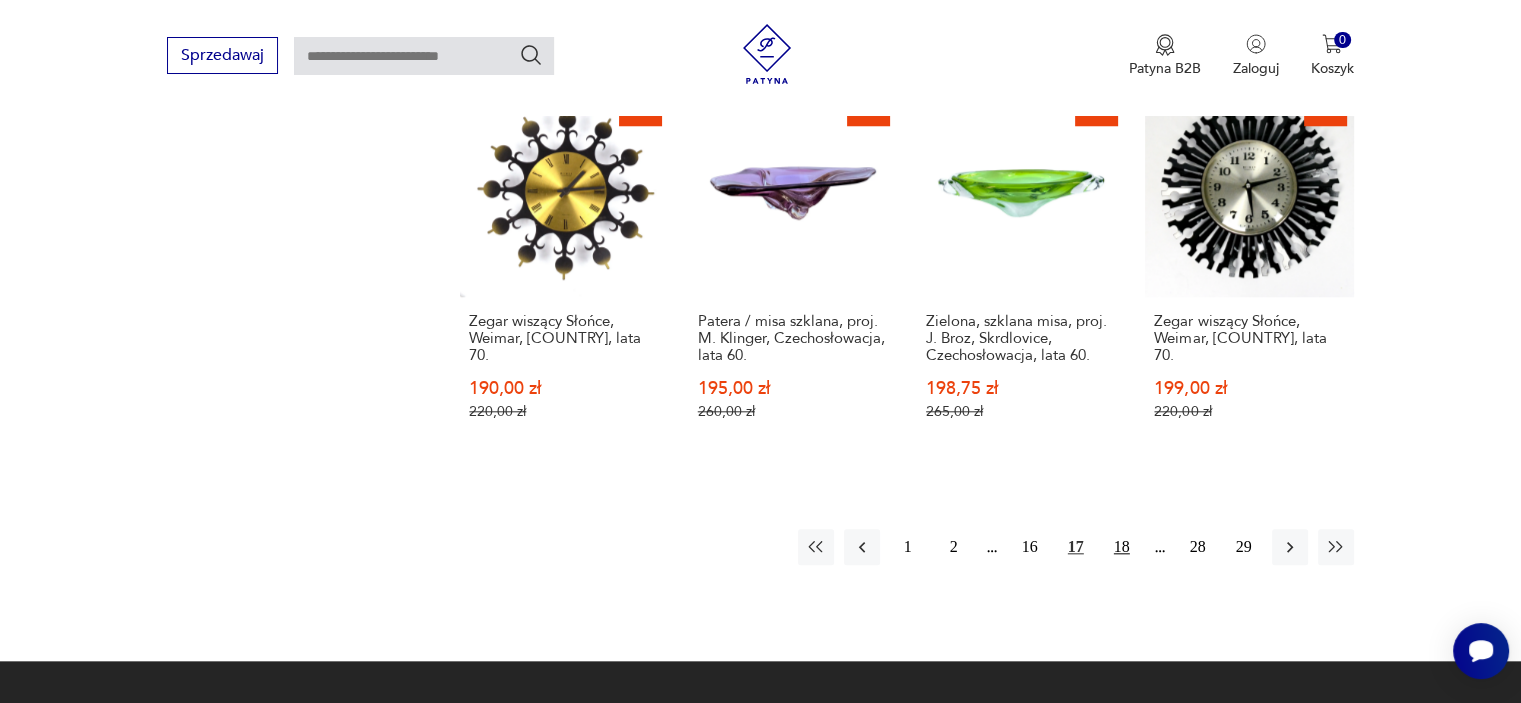 click on "18" at bounding box center [1122, 547] 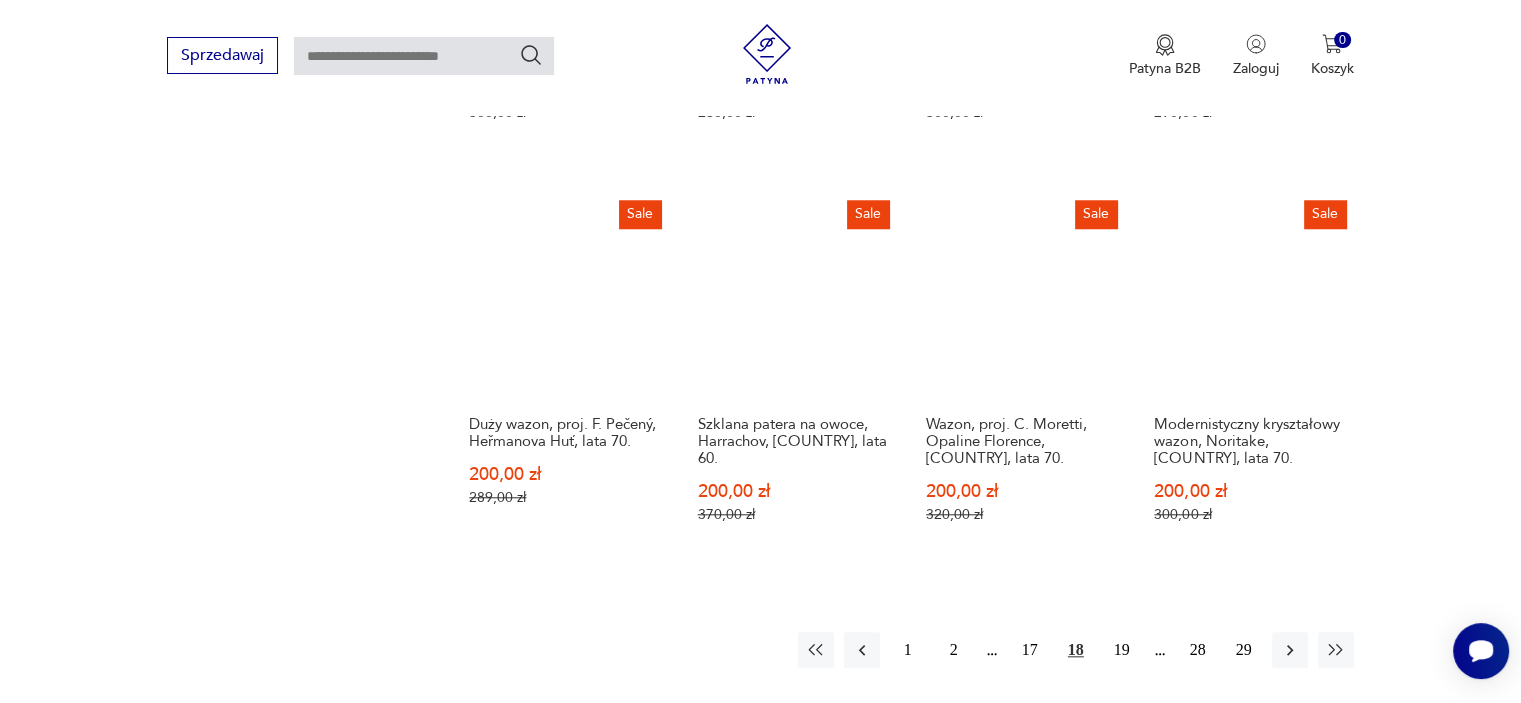 scroll, scrollTop: 1932, scrollLeft: 0, axis: vertical 